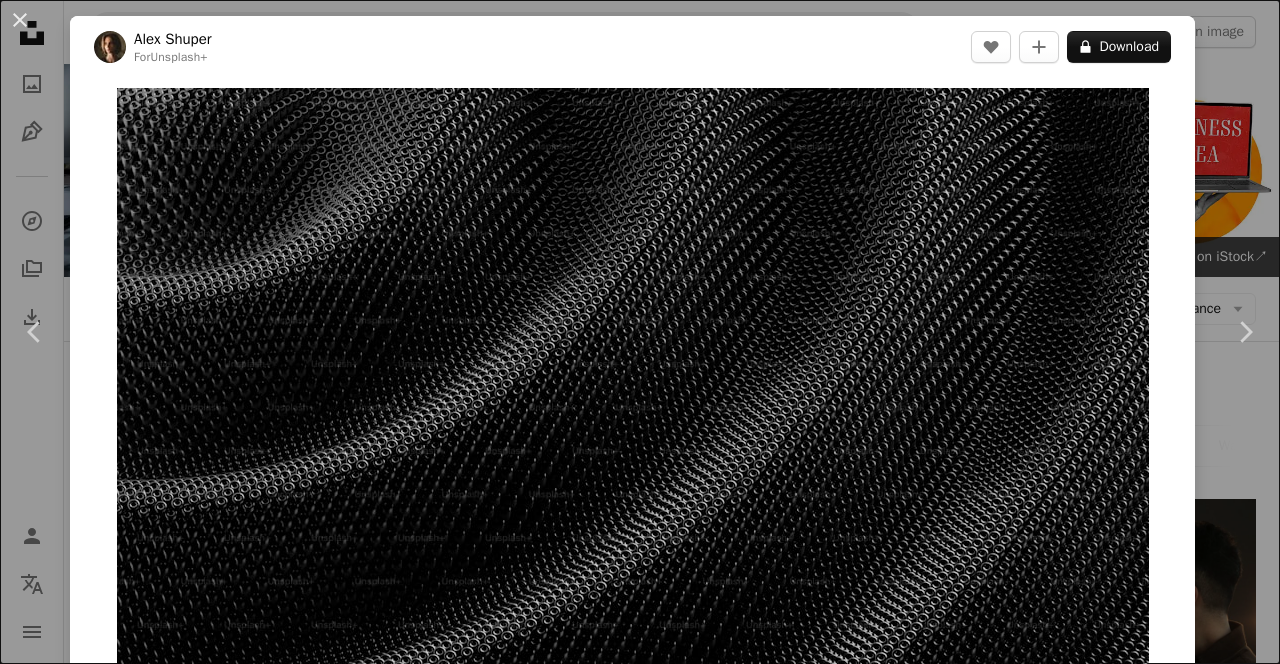 scroll, scrollTop: 659, scrollLeft: 0, axis: vertical 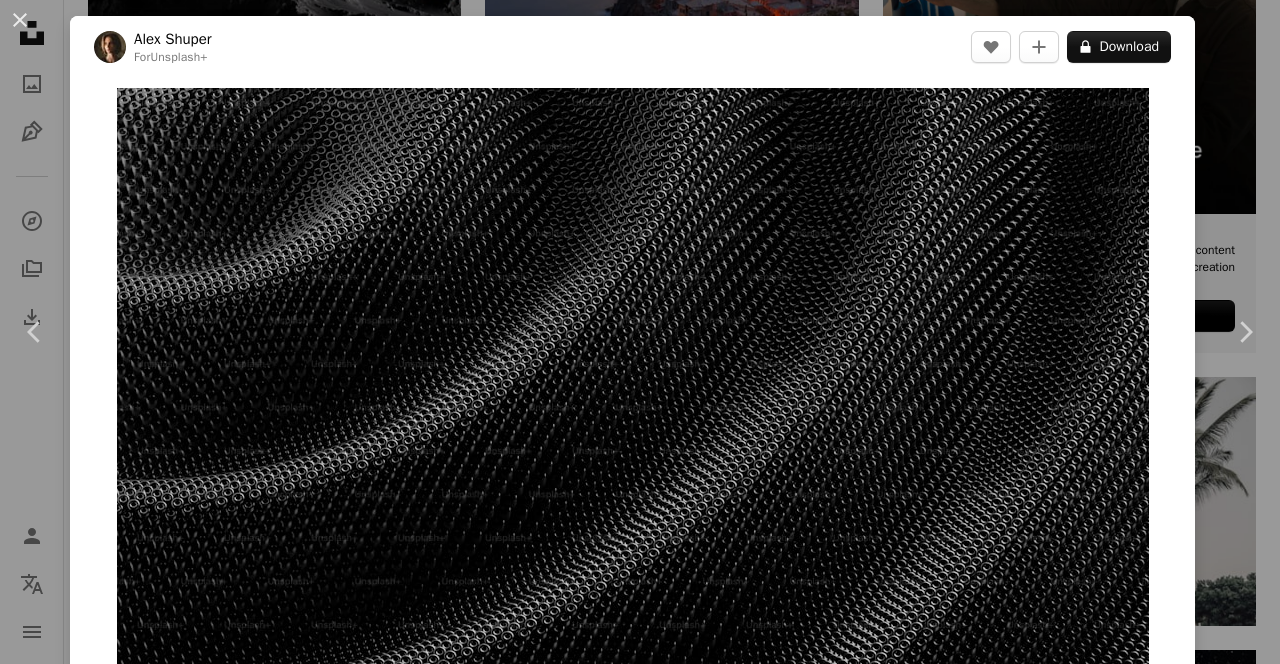 click on "More Actions" 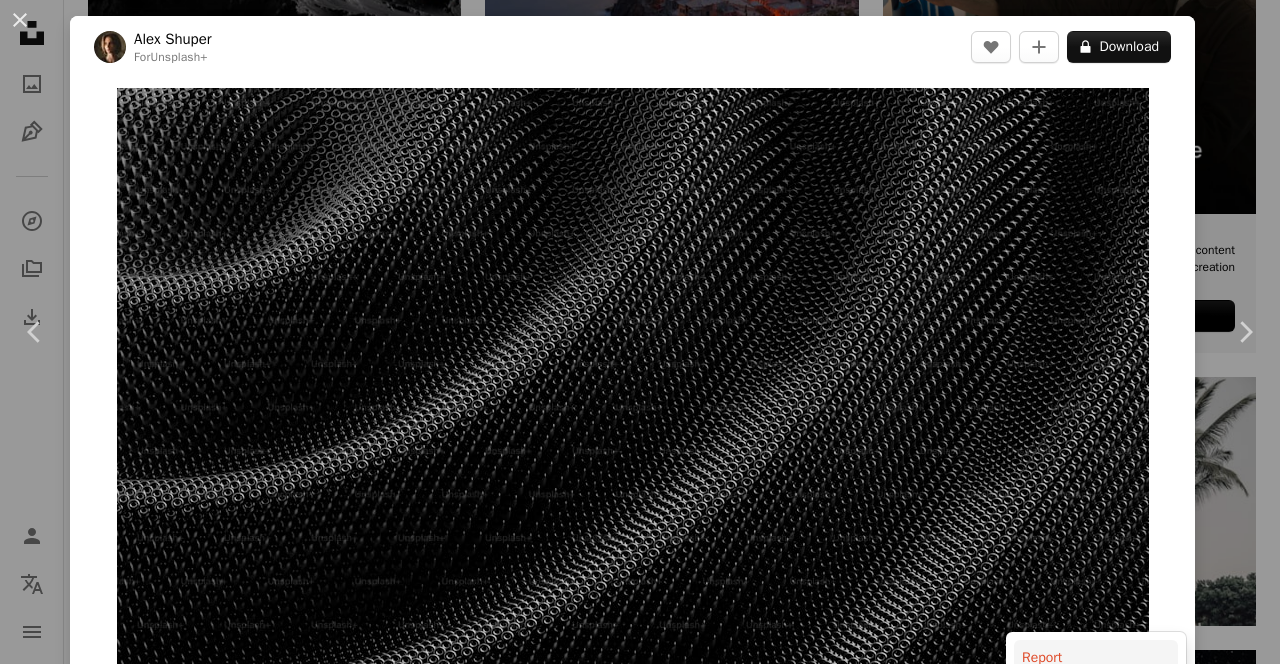 click on "An X shape Chevron left Chevron right Alex Shuper For  Unsplash+ A heart A plus sign A lock Download Zoom in A forward-right arrow Share More Actions 3D abstract wallpaper in dark mode, 8K resolution. Calendar outlined Published on  June 9, 2023 Safety Licensed under the  Unsplash+ License wallpaper background macbook wallpaper texture 8k wallpaper dark wallpaper pattern dark background dark mode wallpaper render geometric background 8k resolution imac wallpaper macbook background dark mode background 8k background imac background HD Wallpapers From this series Plus sign for Unsplash+ Plus sign for Unsplash+ Plus sign for Unsplash+ Related images Plus sign for Unsplash+ A heart A plus sign Getty Images For  Unsplash+ A lock Download Plus sign for Unsplash+ A heart A plus sign A. C. For  Unsplash+ A lock Download Plus sign for Unsplash+ A heart A plus sign Mohammad Alizade For  Unsplash+ A lock Download Plus sign for Unsplash+ A heart A plus sign Kamran Abdullayev For  Unsplash+ A lock Download A heart For" at bounding box center [640, 332] 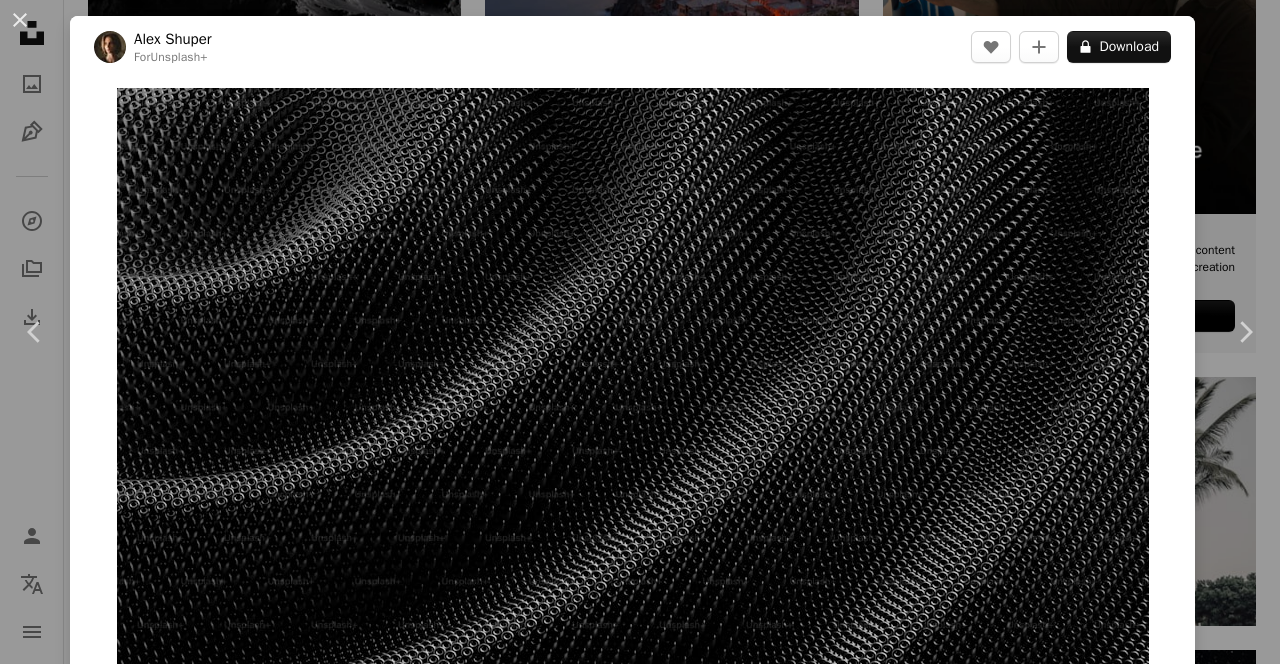 click at bounding box center (633, 378) 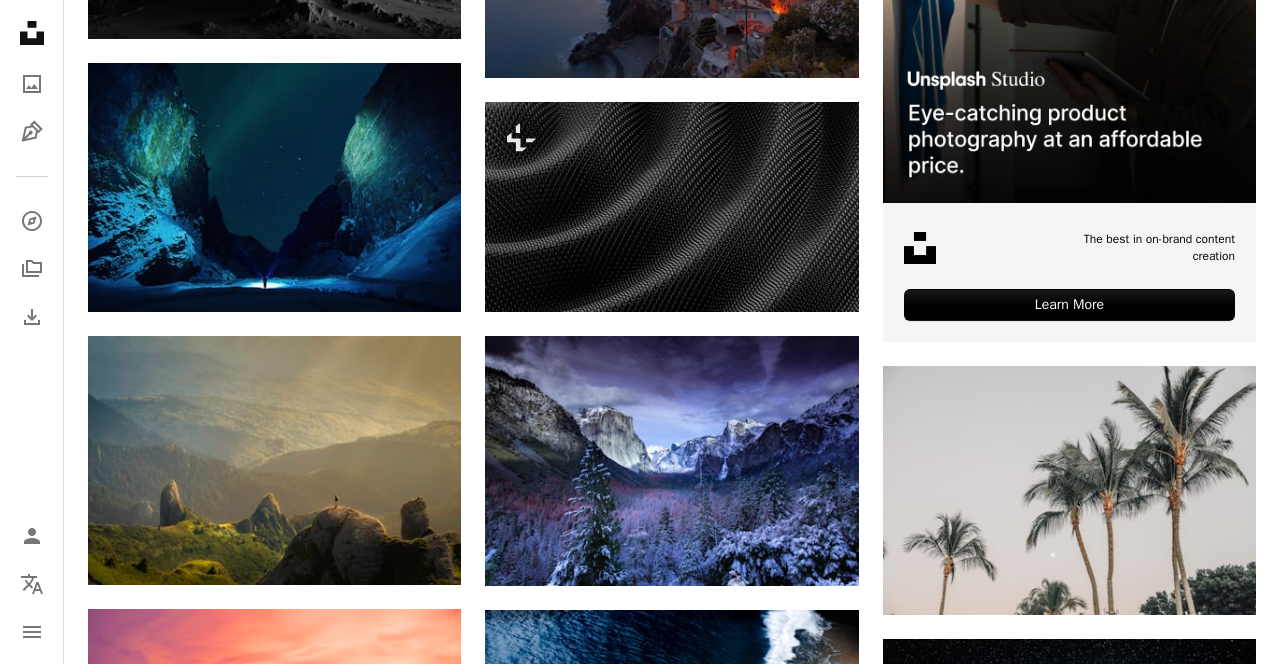 scroll, scrollTop: 723, scrollLeft: 0, axis: vertical 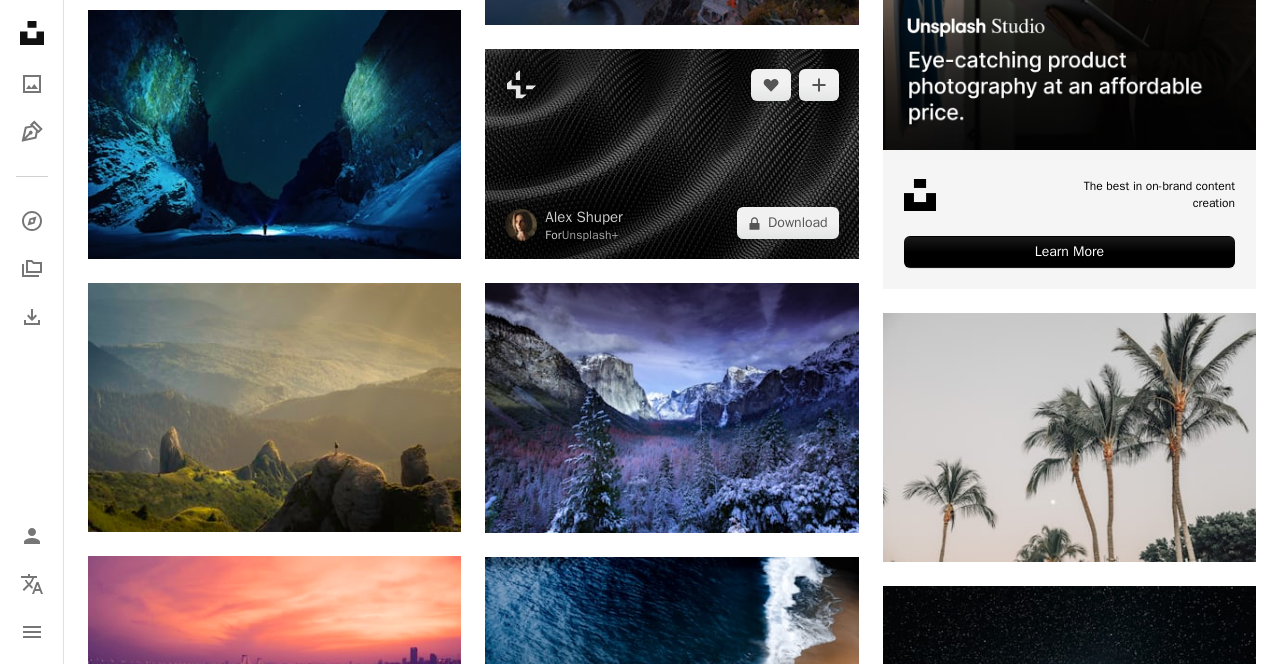 click at bounding box center (671, 154) 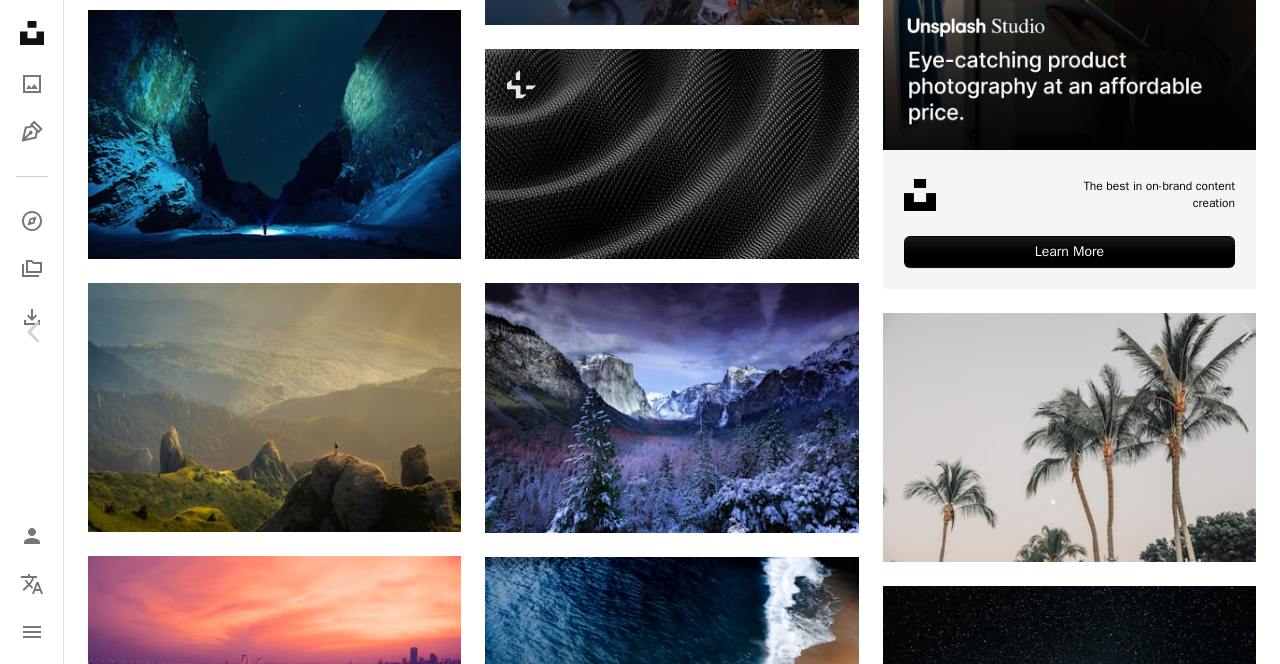 scroll, scrollTop: 49, scrollLeft: 0, axis: vertical 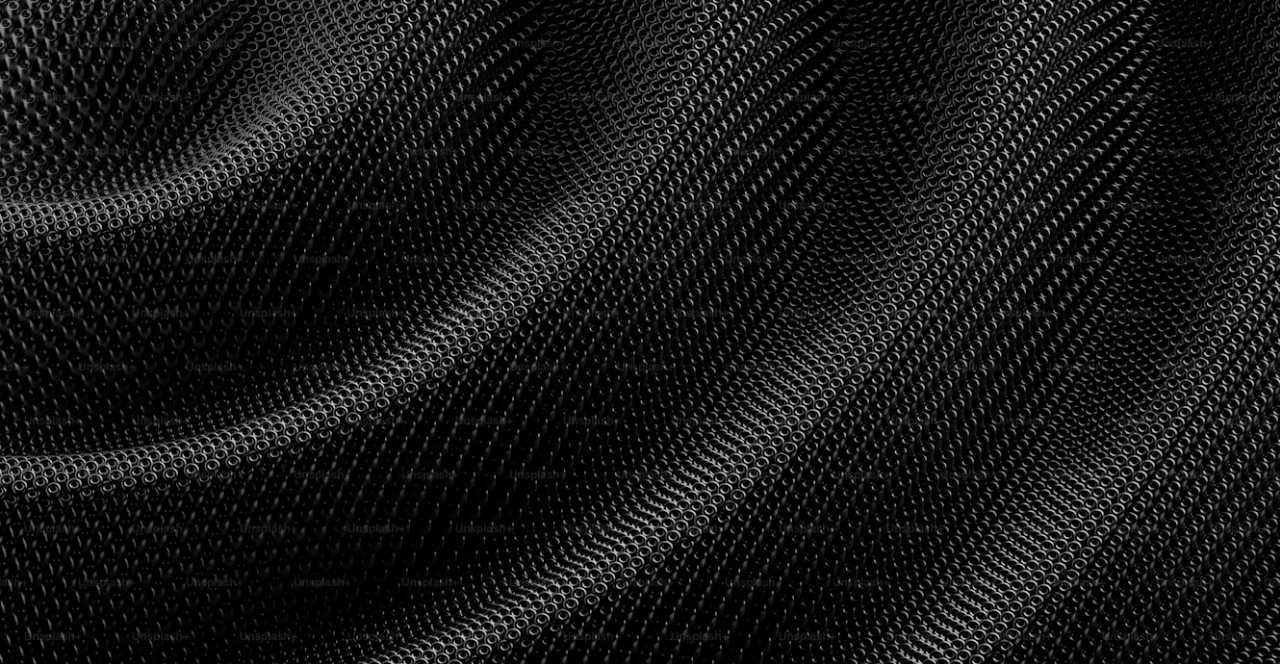 click at bounding box center (640, 330) 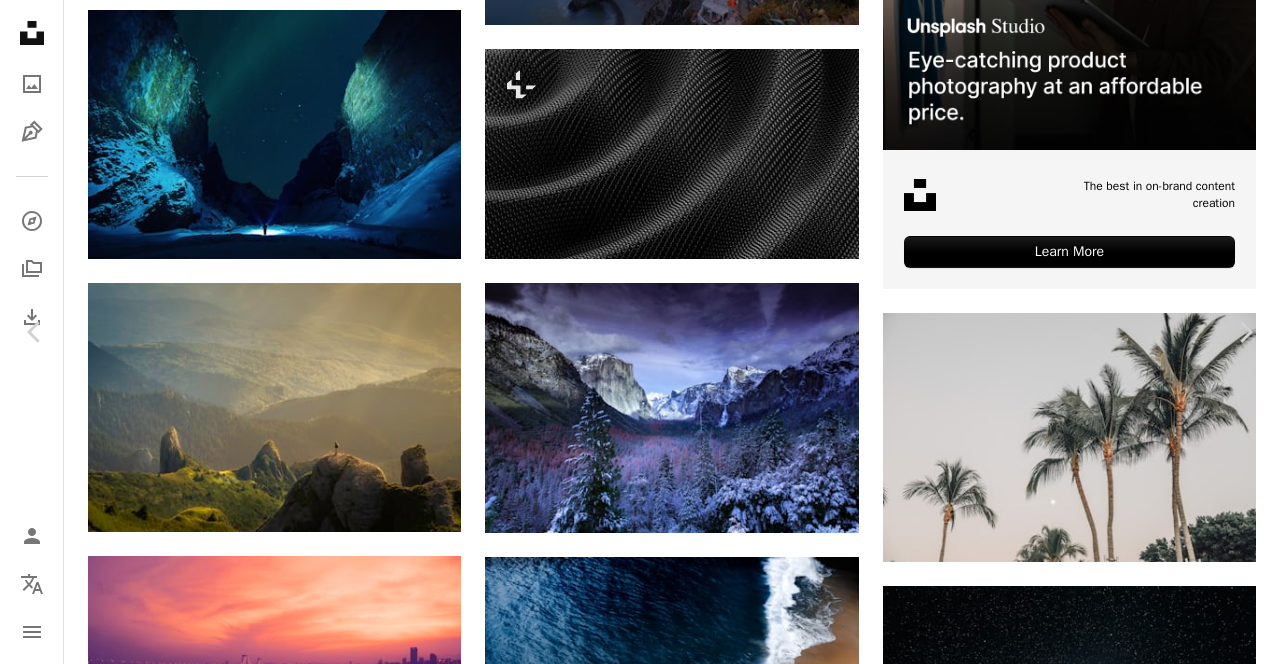 click at bounding box center [633, 3352] 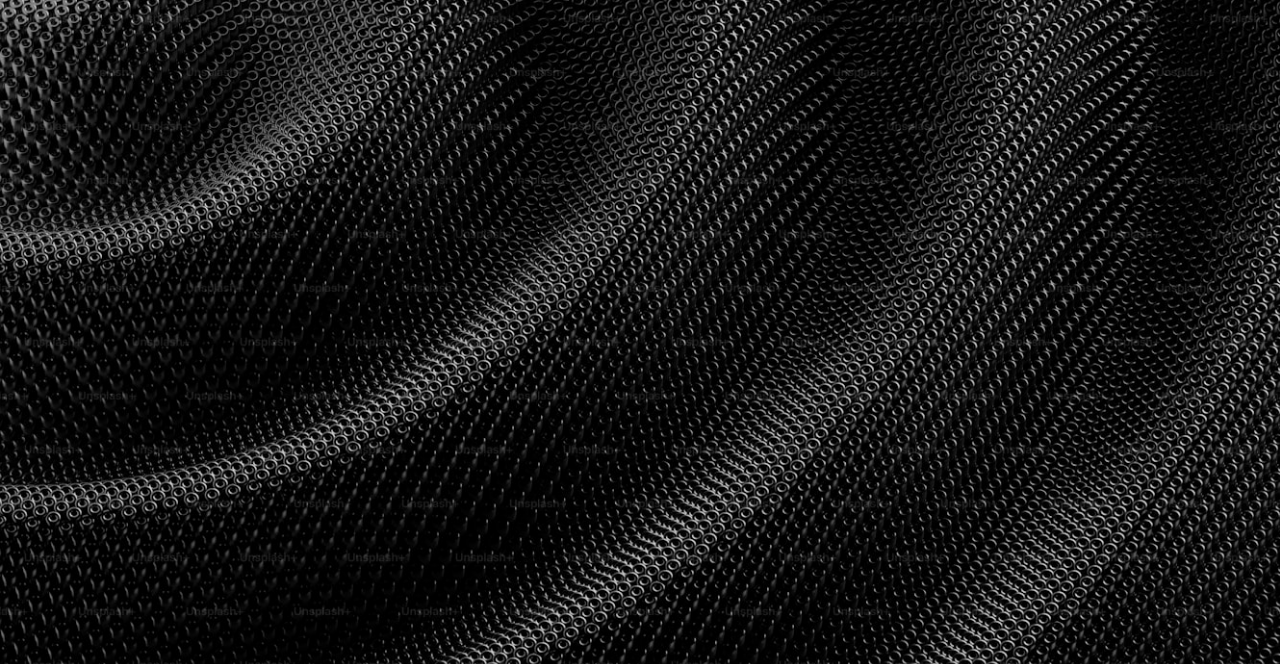 scroll, scrollTop: 29, scrollLeft: 0, axis: vertical 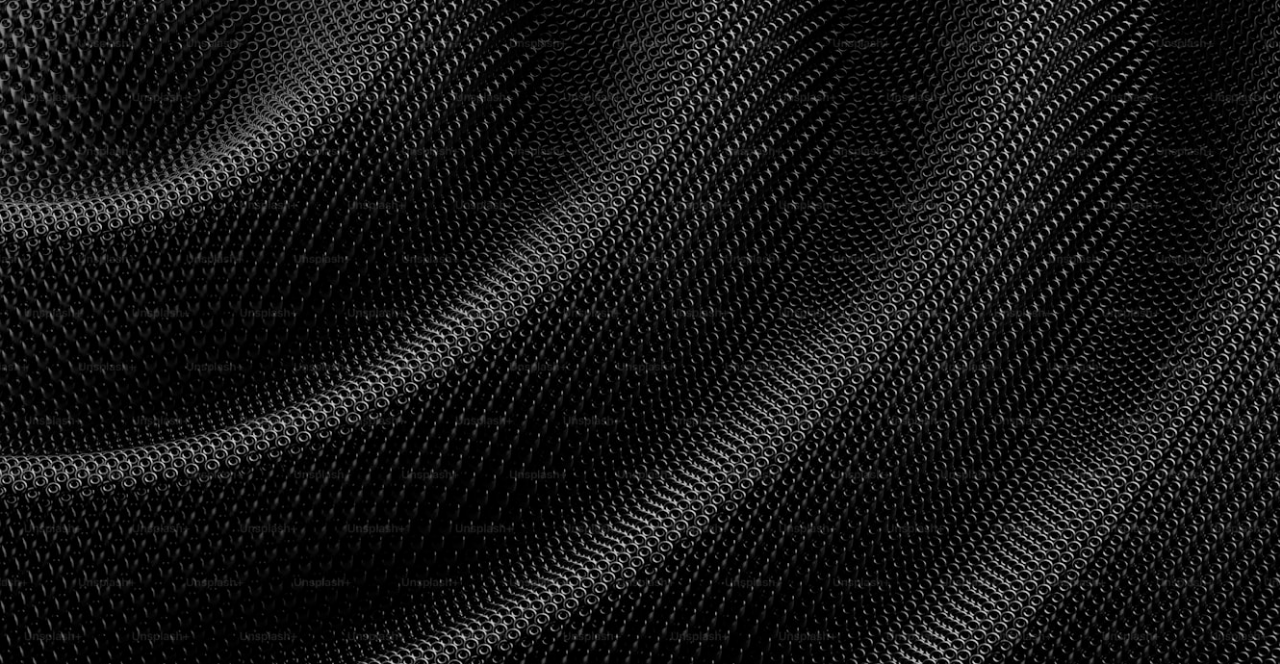 click at bounding box center (640, 330) 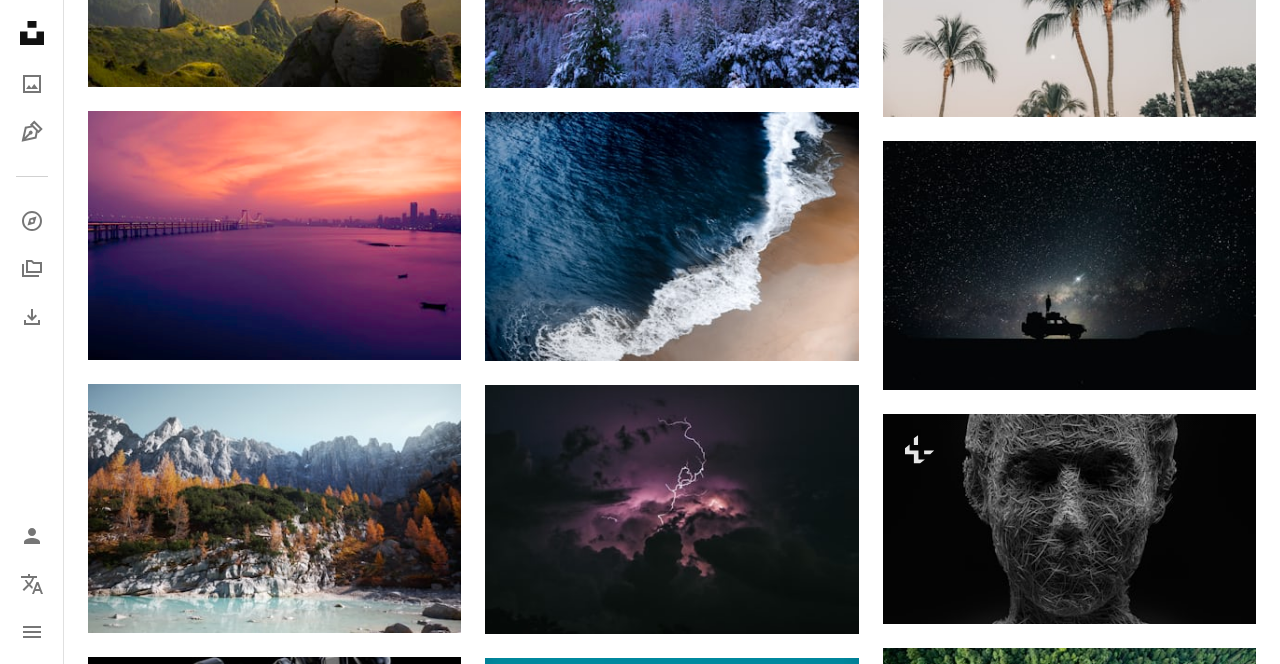 scroll, scrollTop: 1160, scrollLeft: 0, axis: vertical 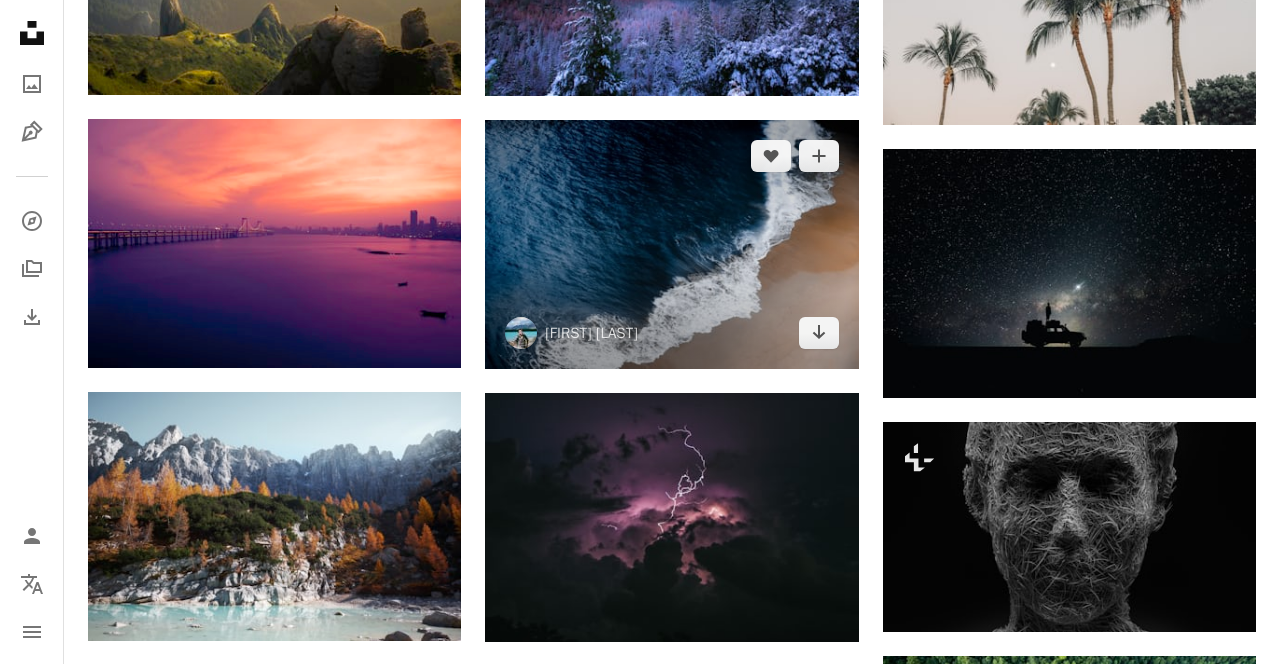 click at bounding box center [671, 244] 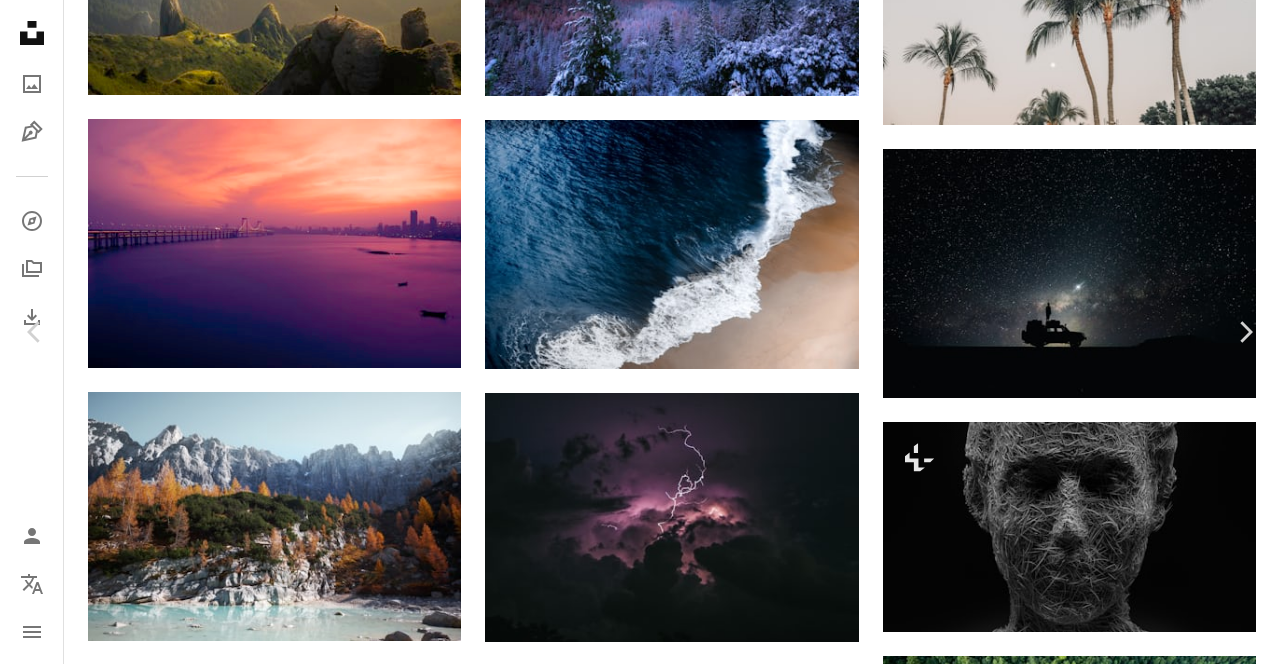 scroll, scrollTop: 70, scrollLeft: 0, axis: vertical 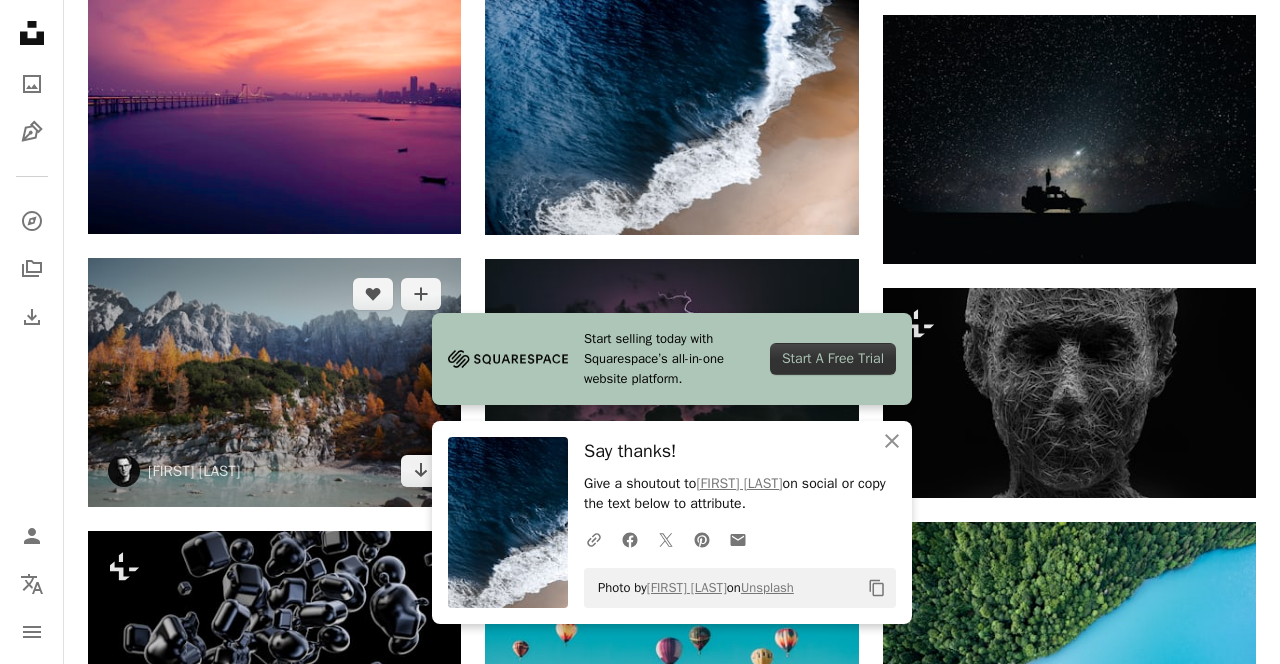 click at bounding box center (274, 382) 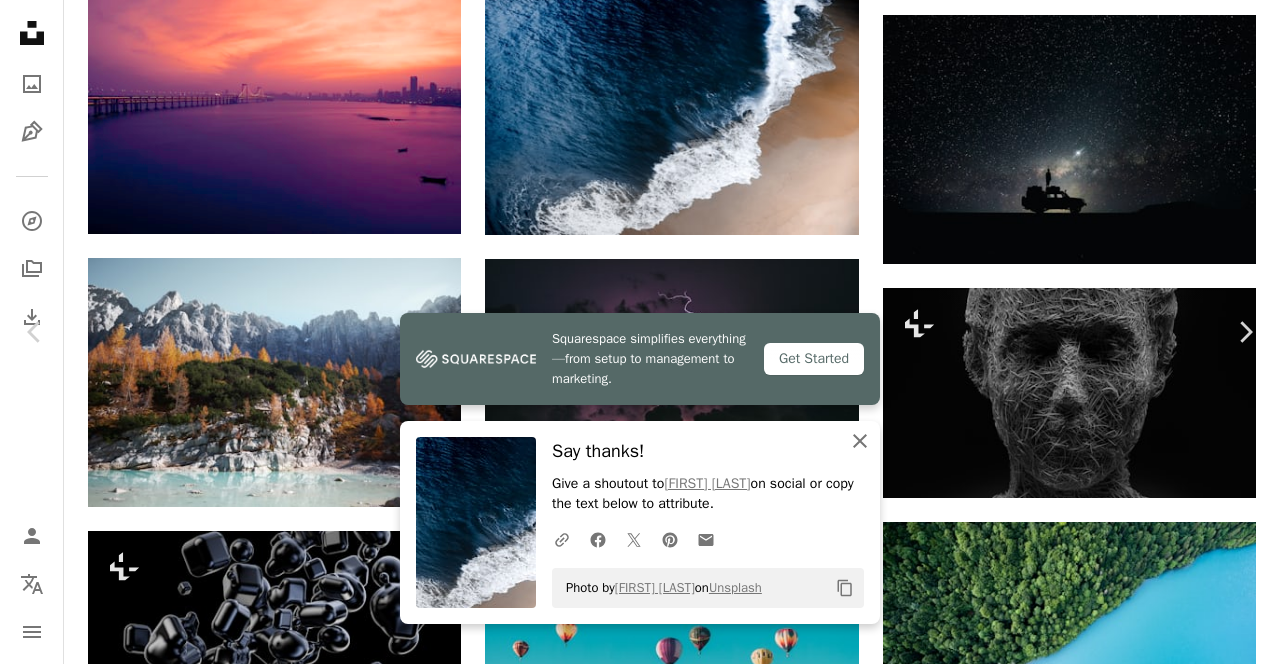 click on "An X shape Close" at bounding box center [860, 441] 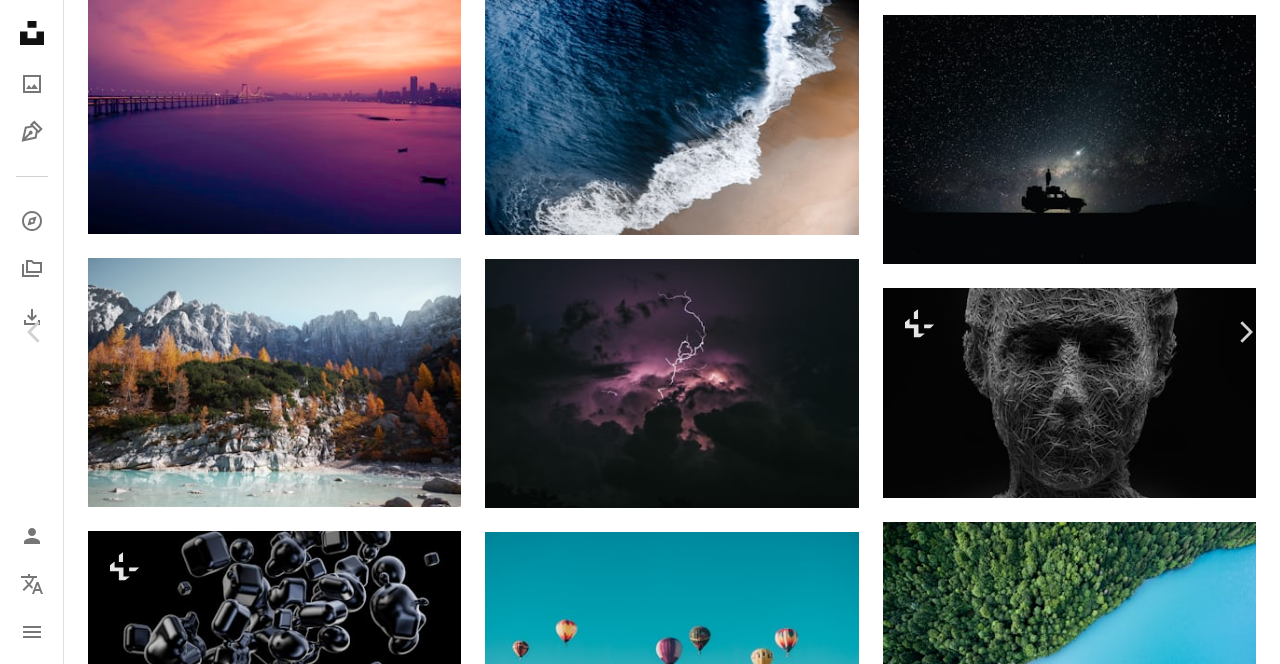 scroll, scrollTop: 54, scrollLeft: 0, axis: vertical 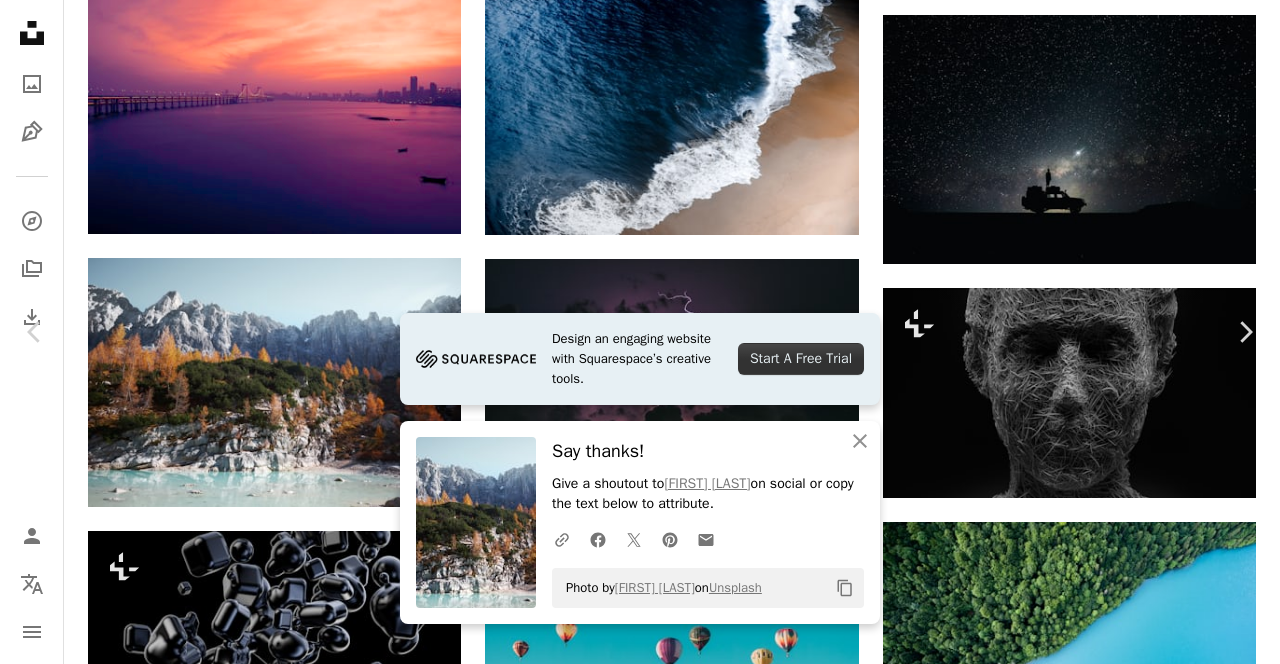 click at bounding box center (633, 4542) 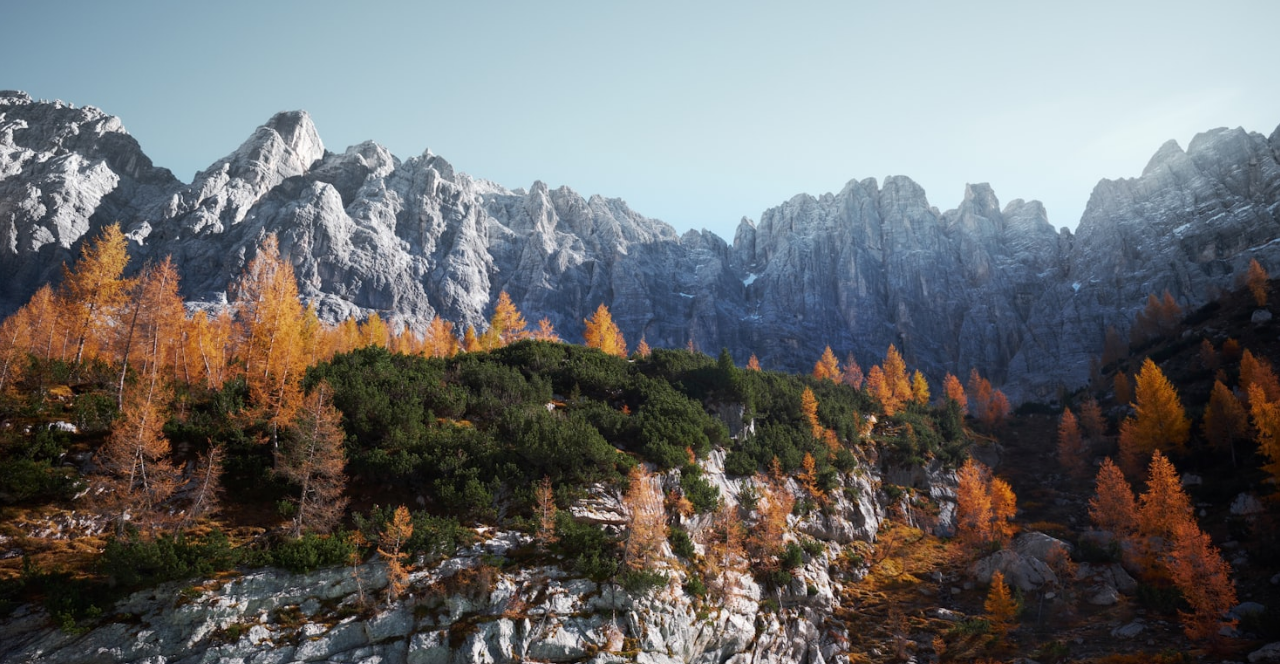 scroll, scrollTop: 95, scrollLeft: 0, axis: vertical 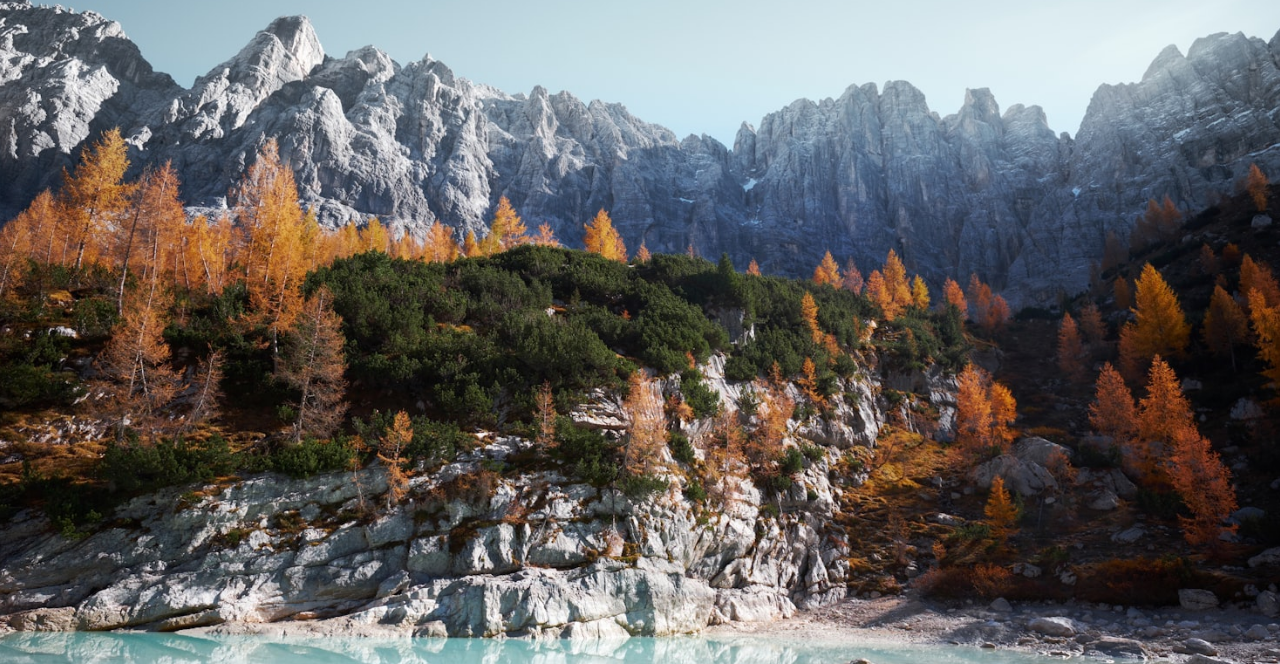 click at bounding box center (640, 331) 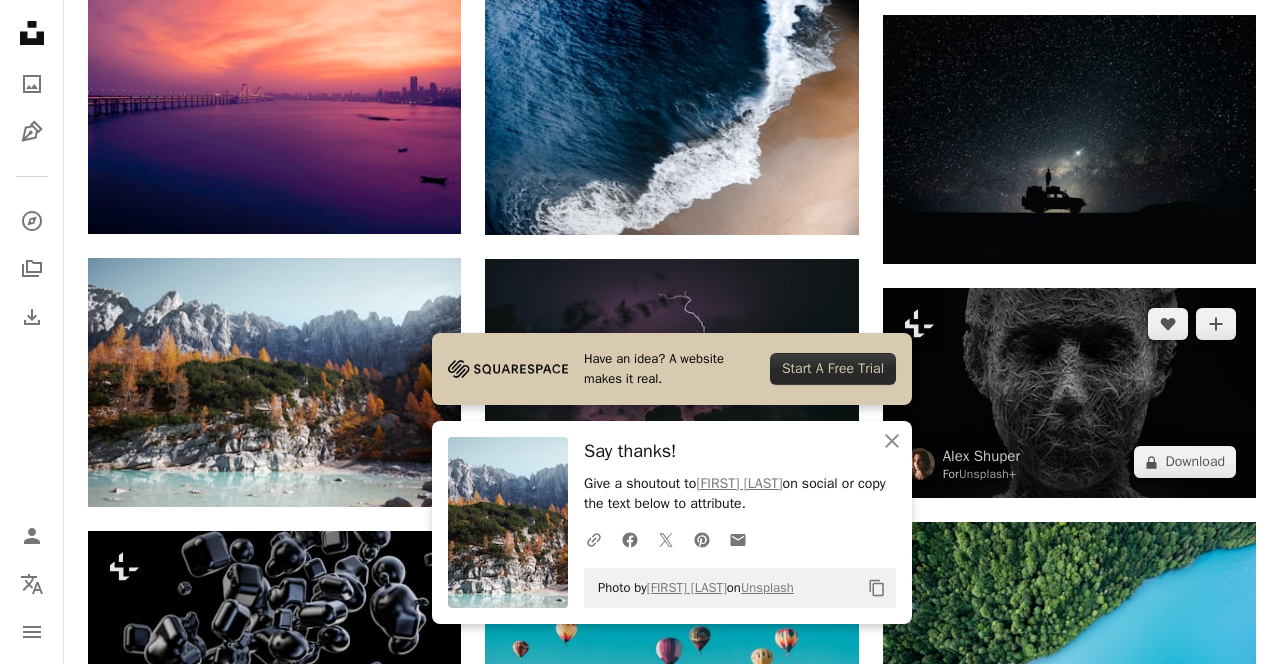 click at bounding box center [1069, 393] 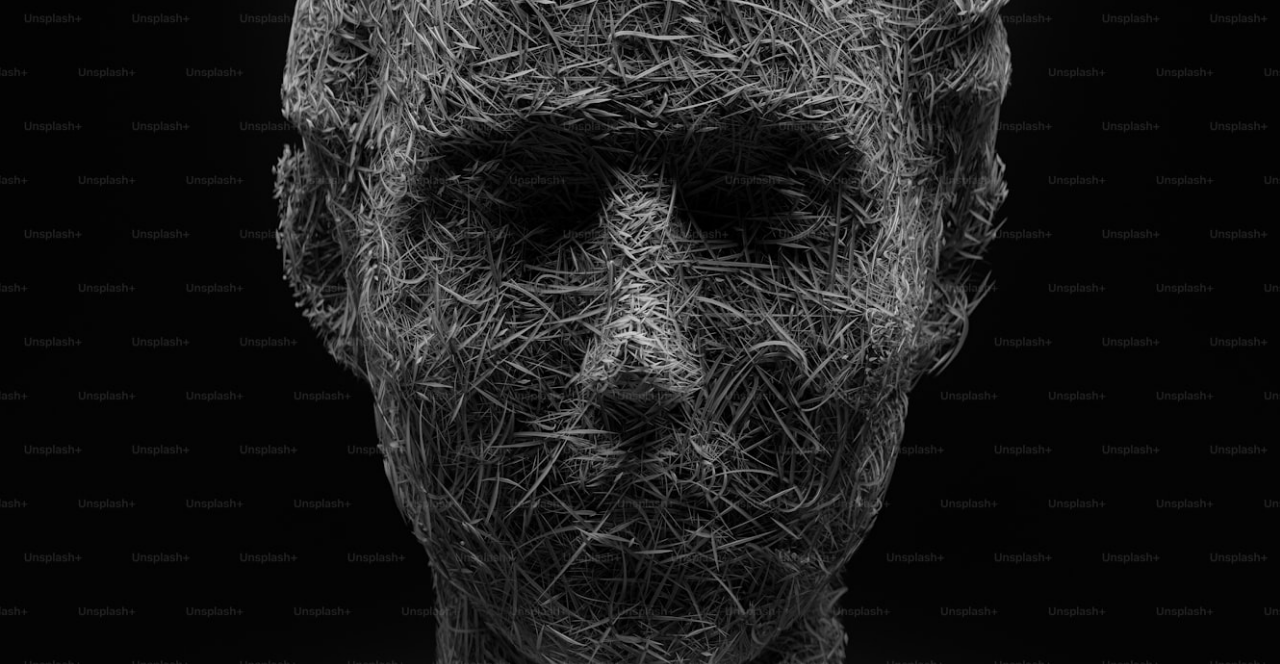 scroll, scrollTop: 29, scrollLeft: 0, axis: vertical 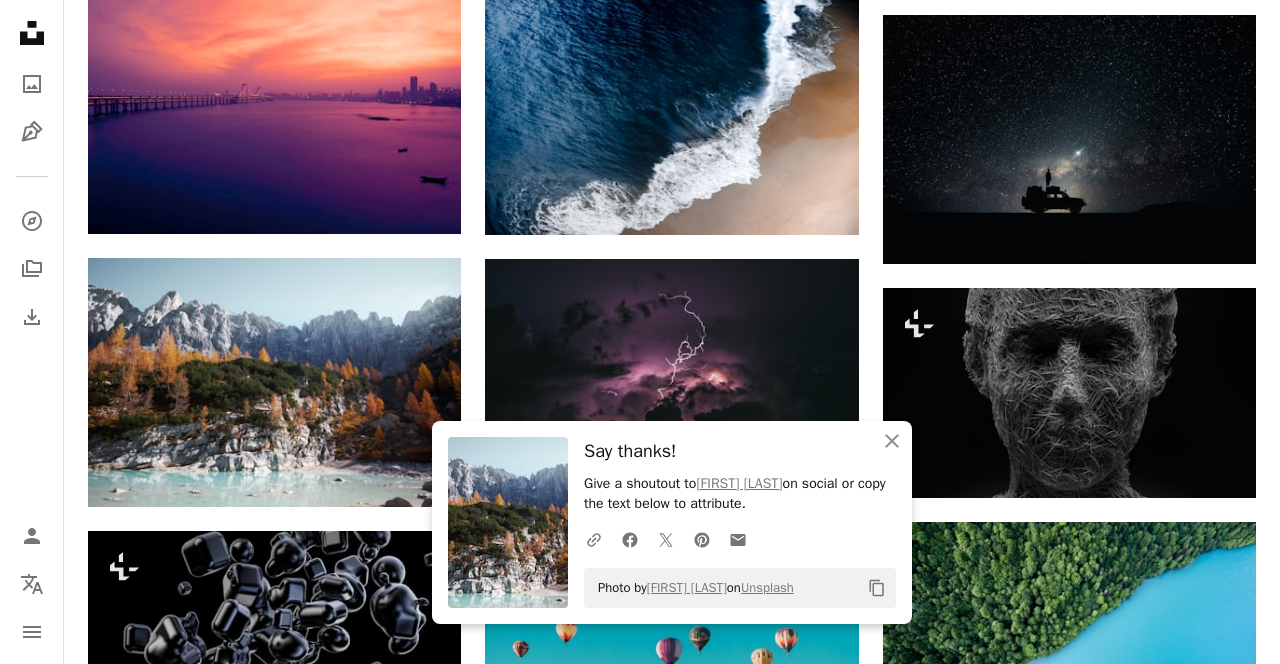 click on "An X shape Close" at bounding box center [892, 441] 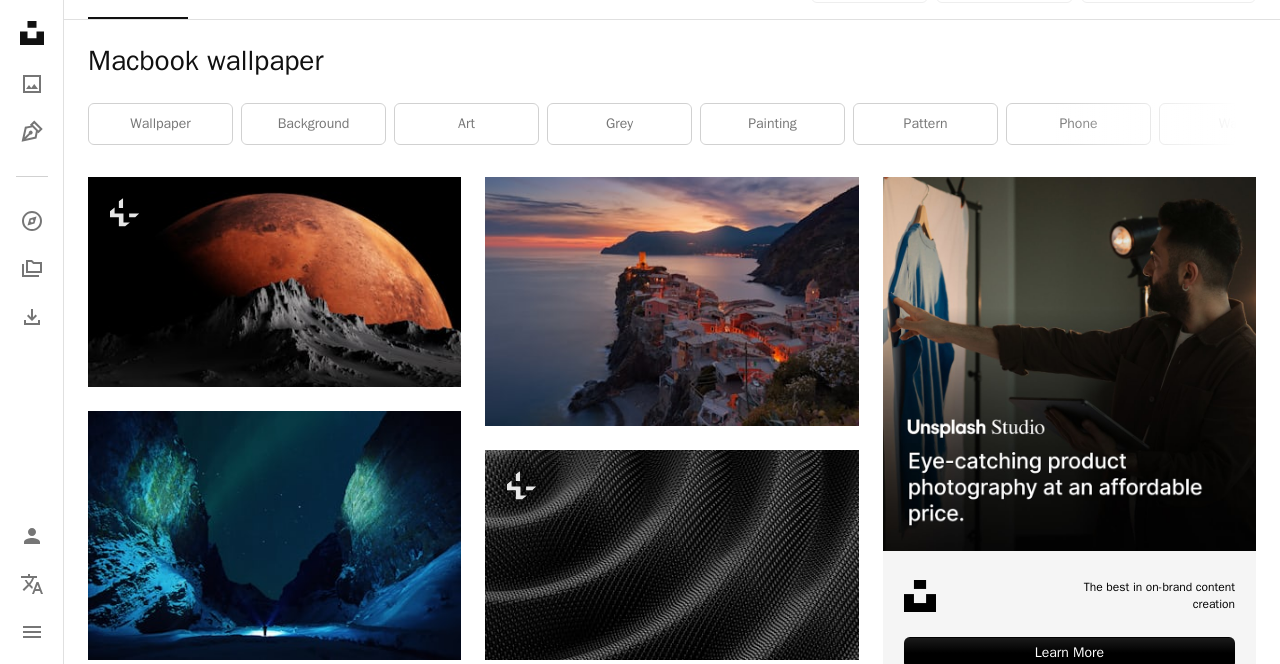 scroll, scrollTop: 318, scrollLeft: 0, axis: vertical 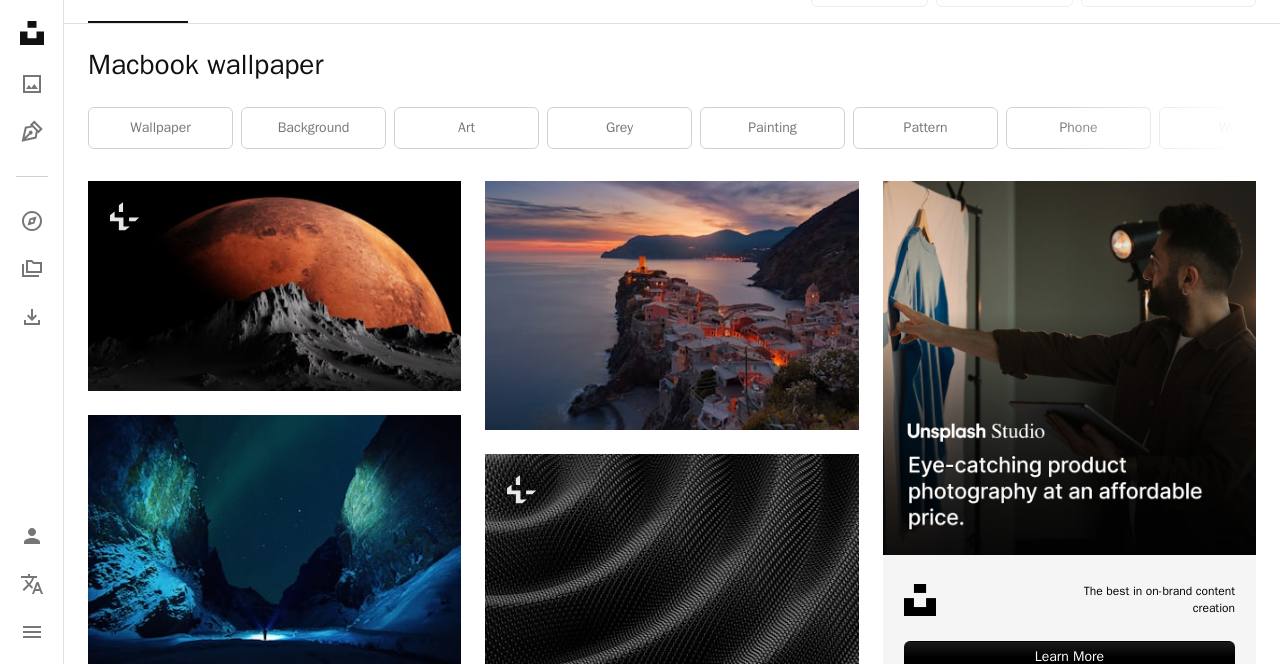 click on "wallpaper" at bounding box center (160, 128) 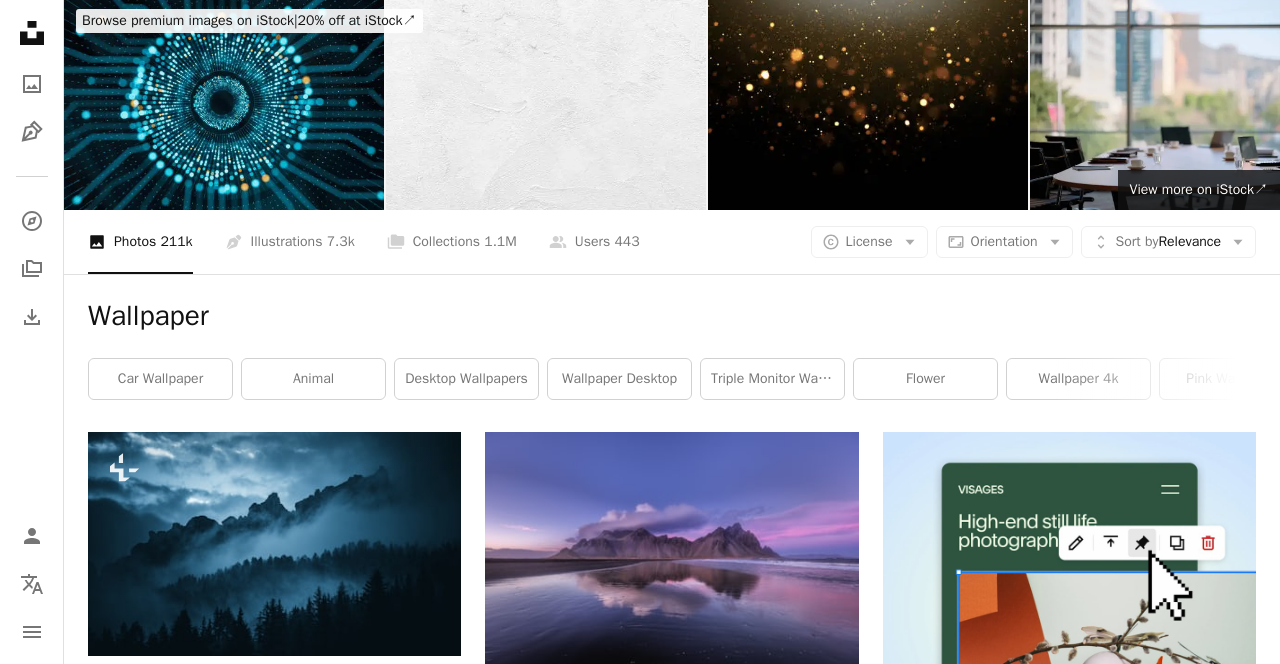 scroll, scrollTop: 0, scrollLeft: 0, axis: both 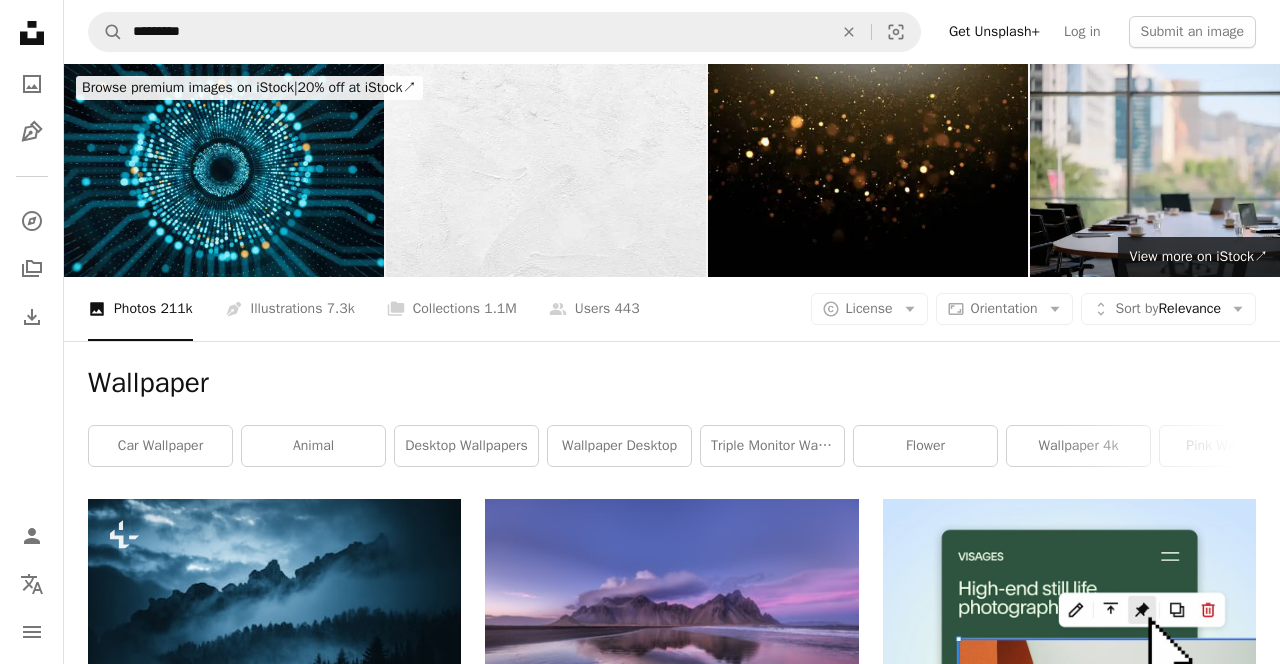 click at bounding box center (1190, 170) 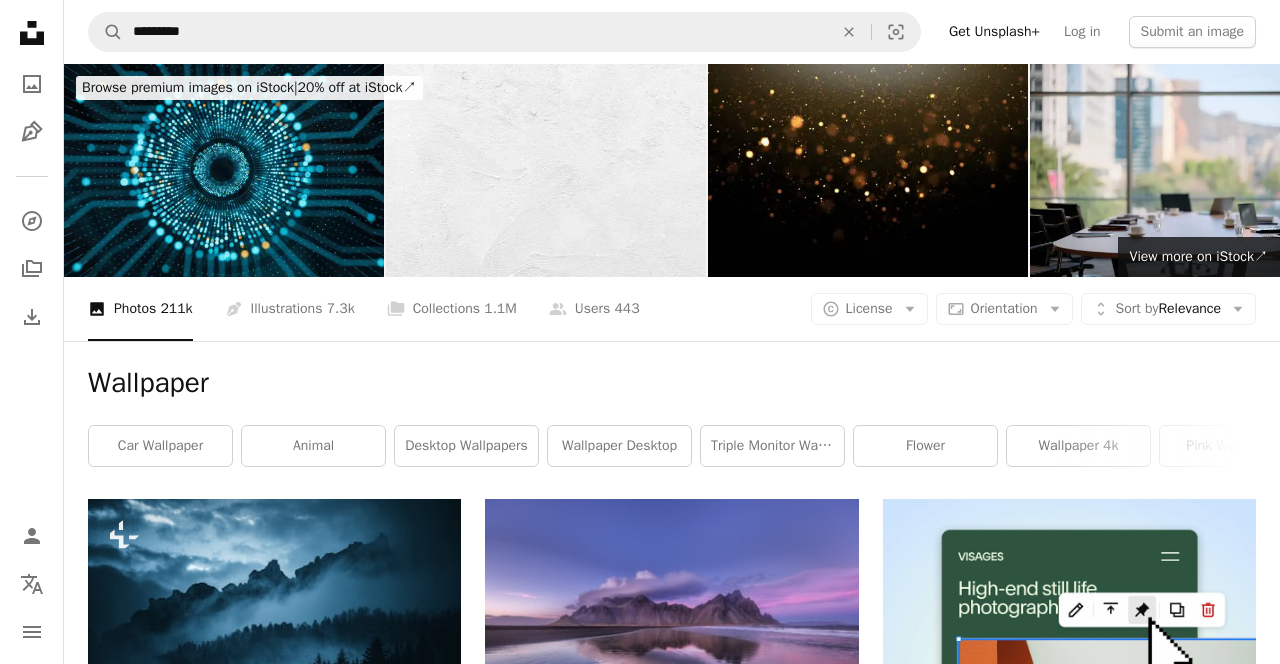 click at bounding box center [868, 170] 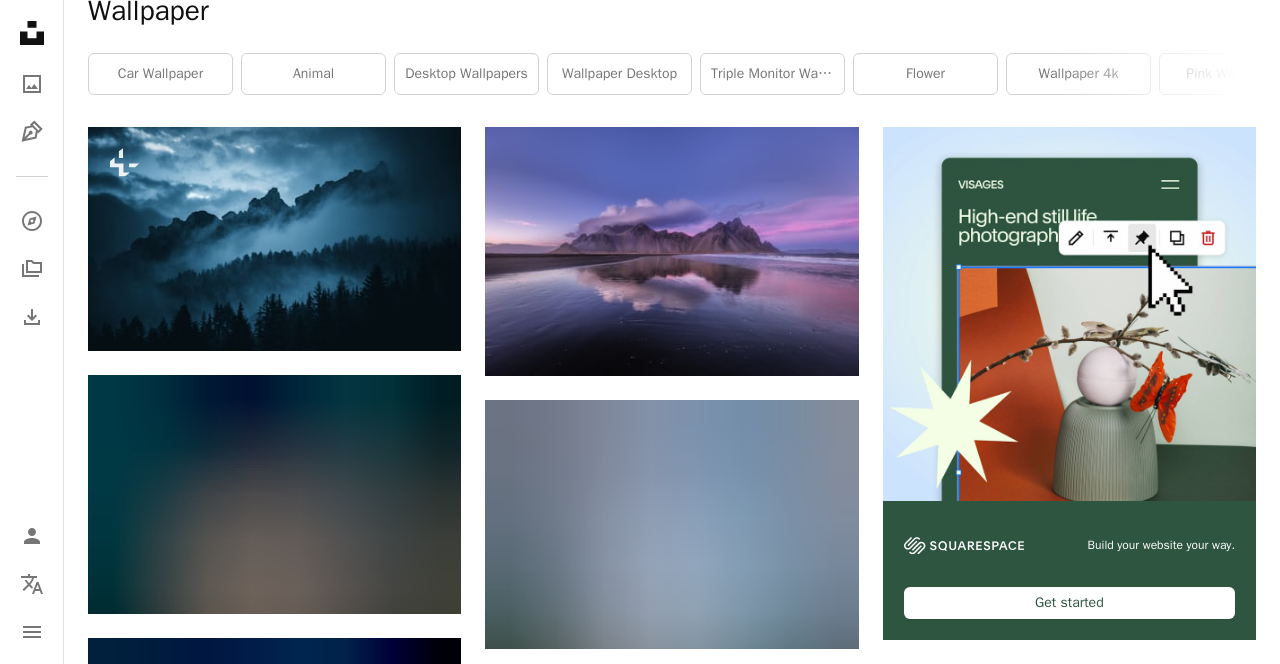 scroll, scrollTop: 373, scrollLeft: 0, axis: vertical 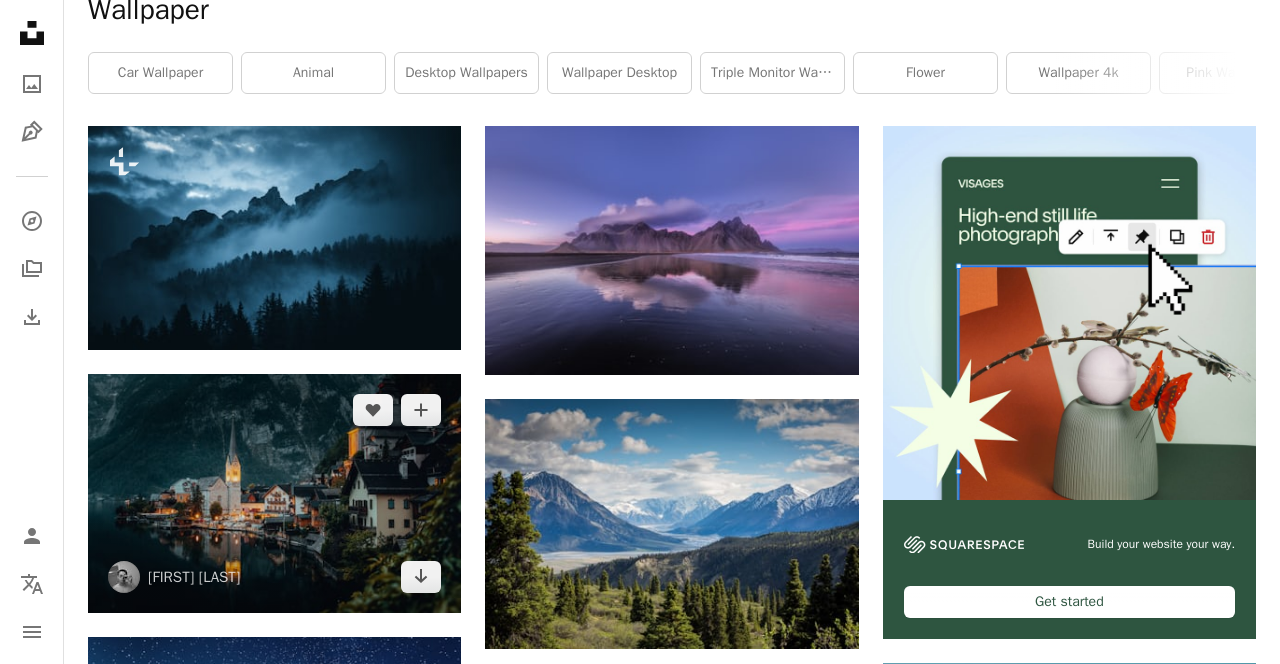 click at bounding box center (274, 493) 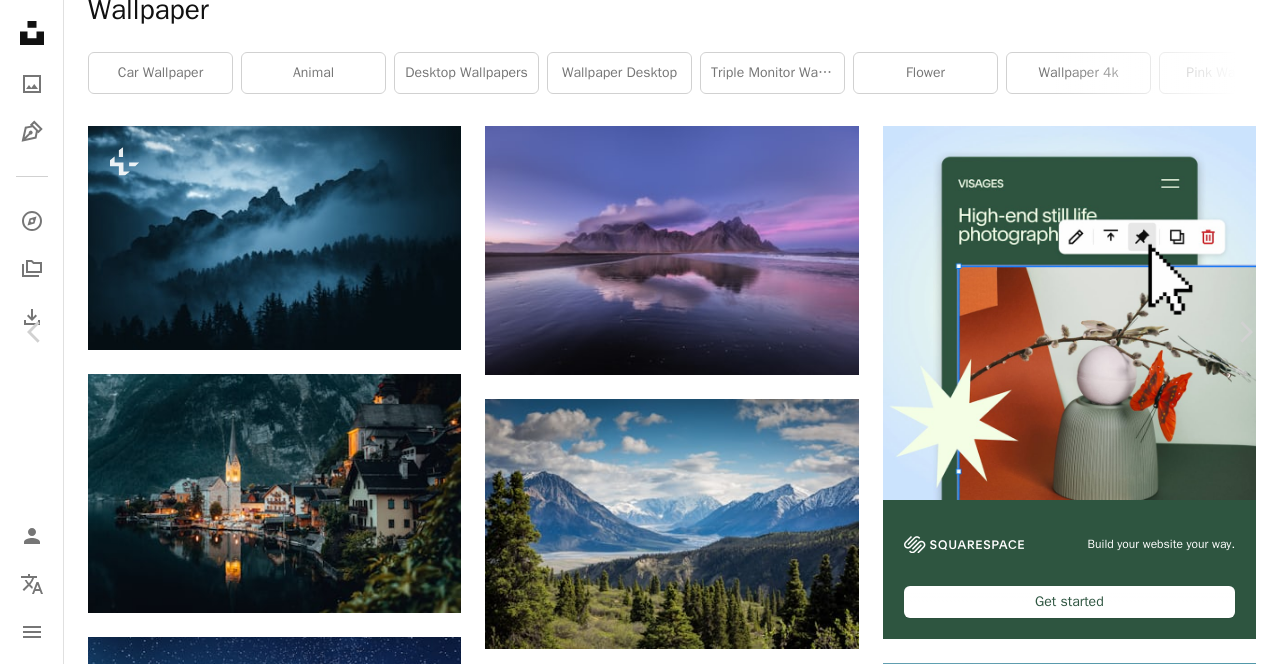 click on "Download free" at bounding box center [1081, 3495] 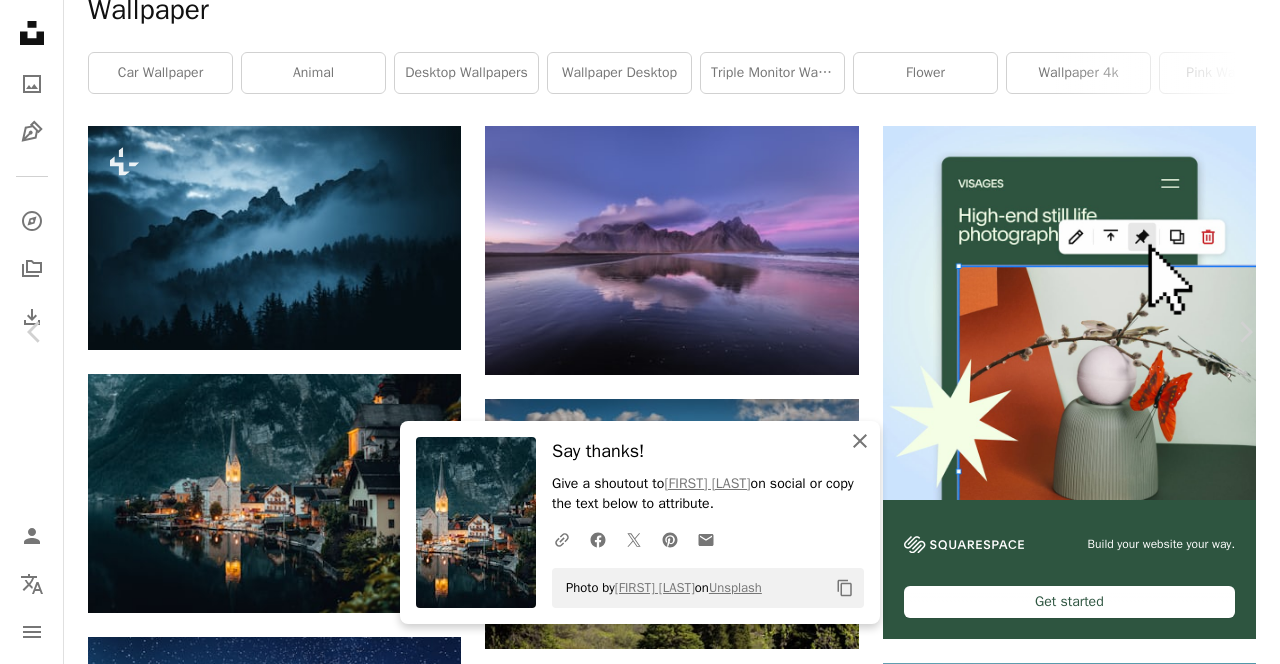 click on "An X shape Close" at bounding box center [860, 441] 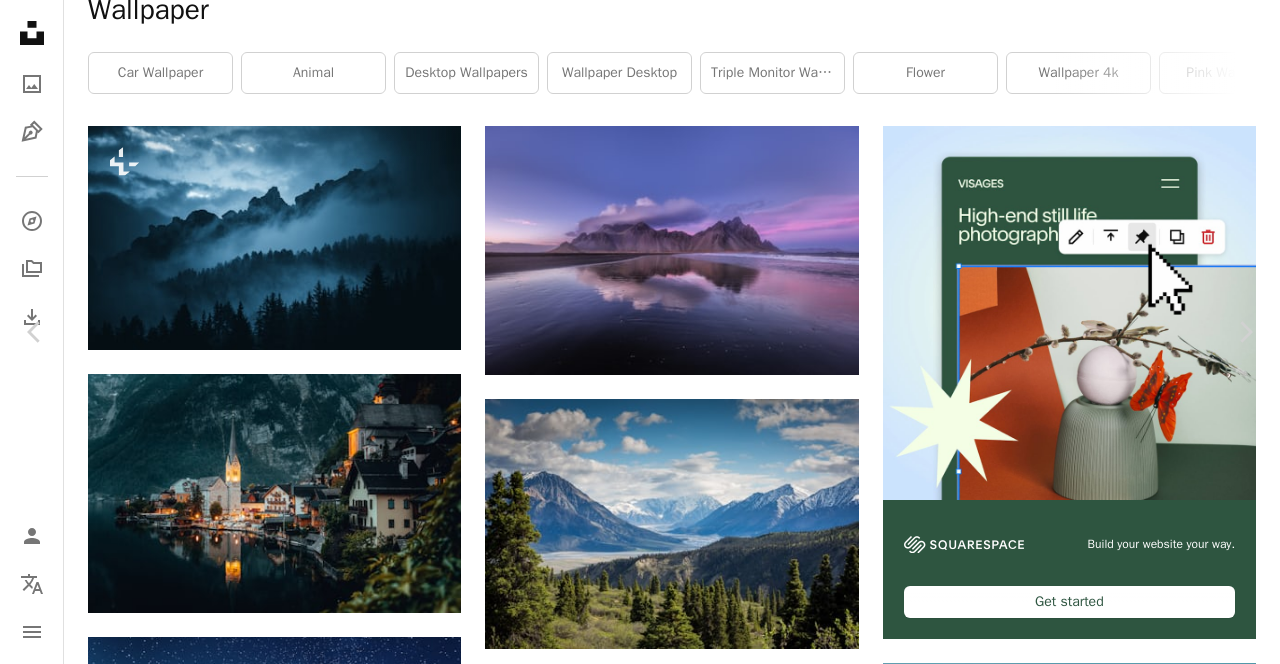 scroll, scrollTop: 663, scrollLeft: 0, axis: vertical 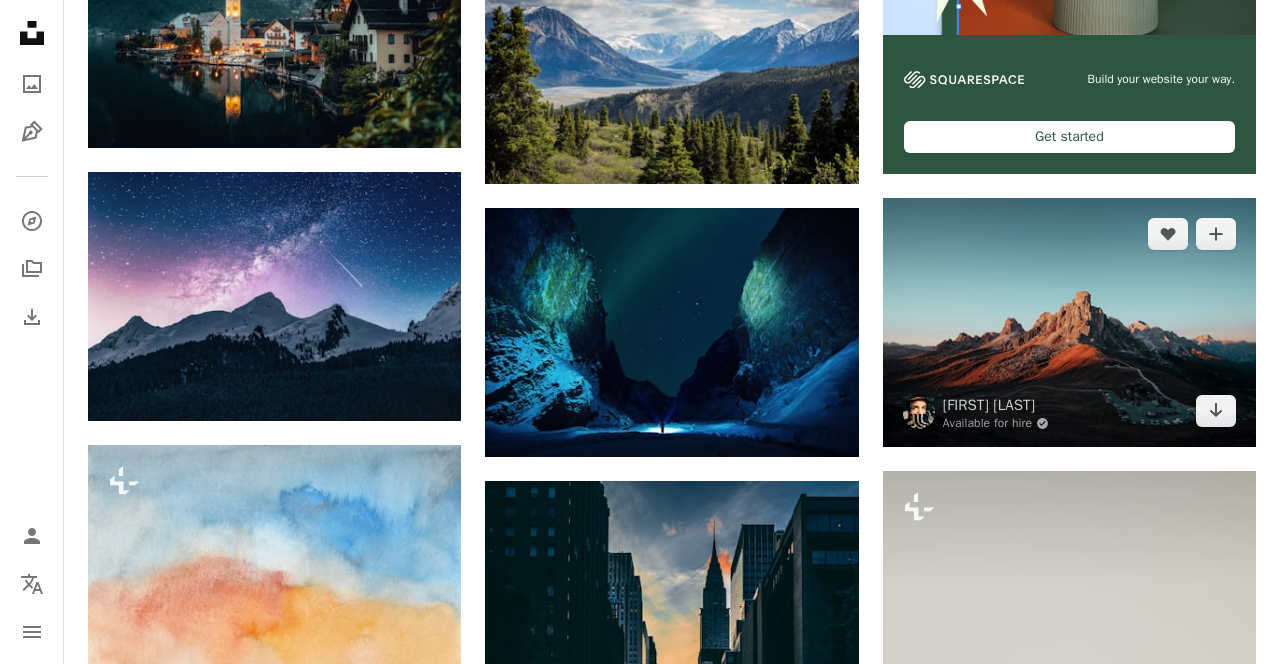 click at bounding box center (1069, 322) 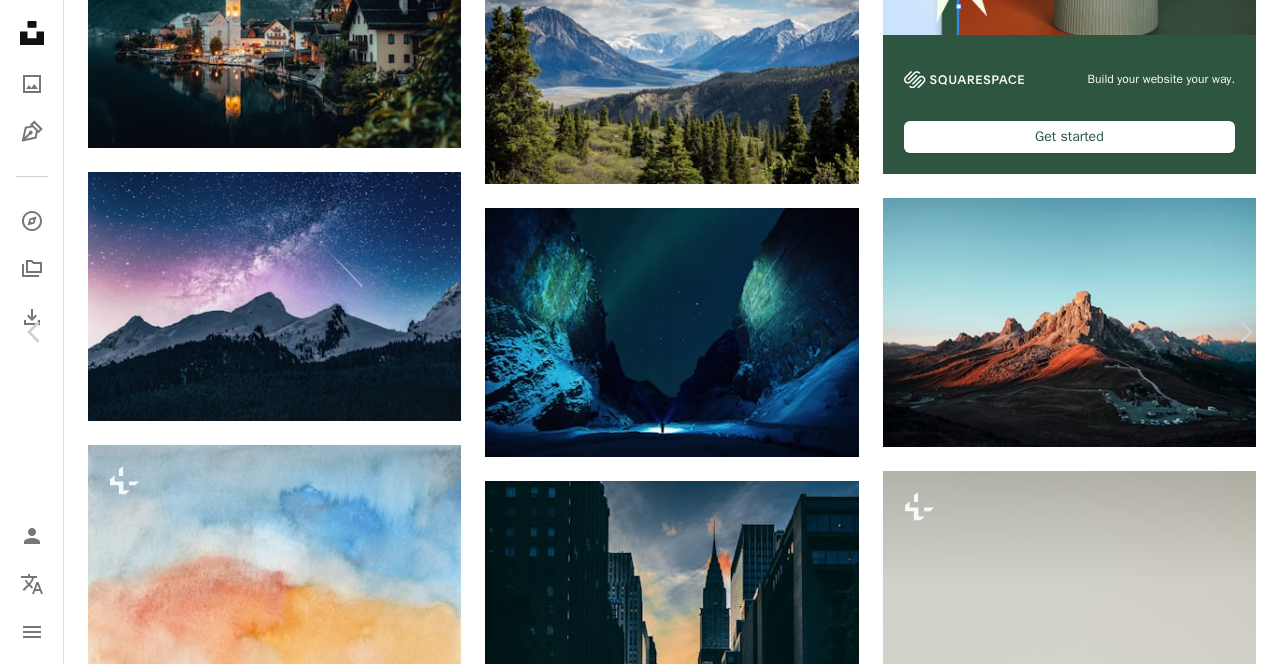 click on "Download free" at bounding box center [1081, 3030] 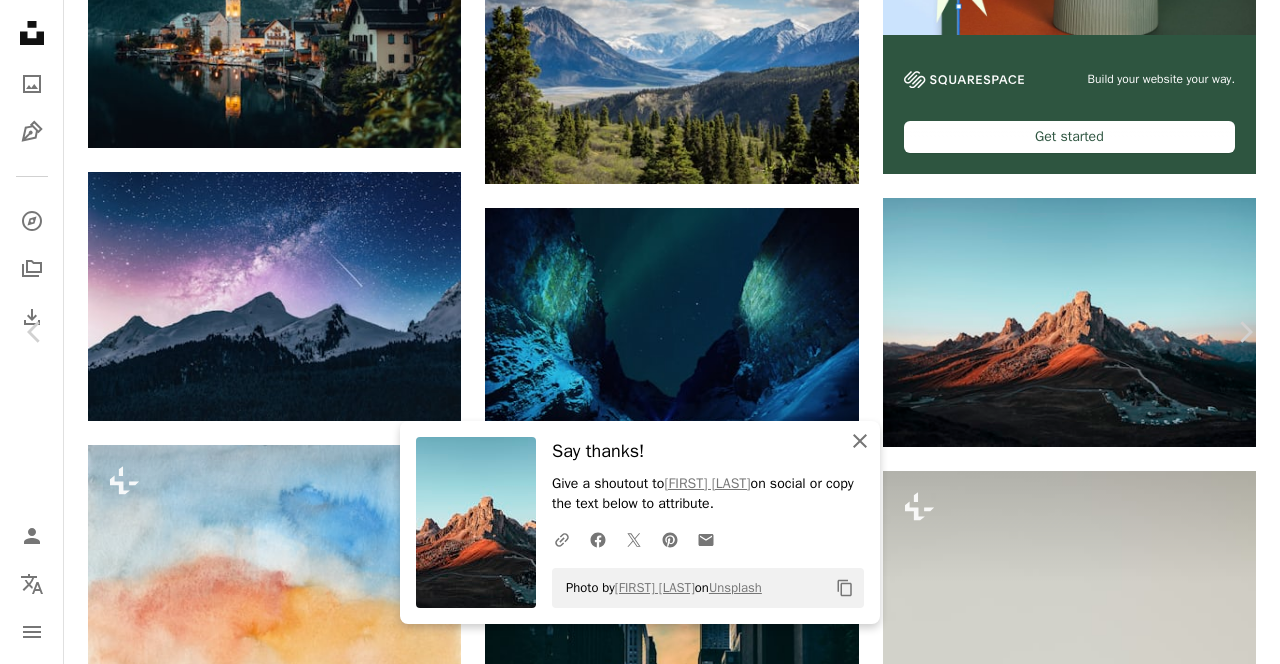 click on "An X shape" 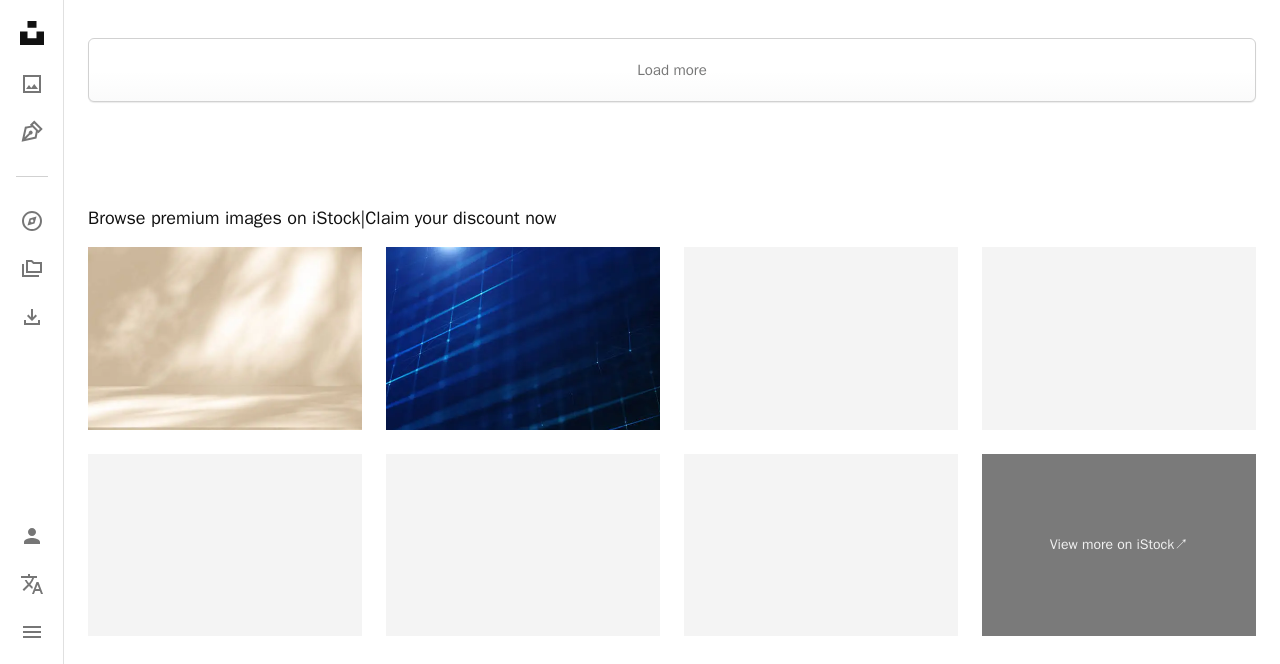 scroll, scrollTop: 2960, scrollLeft: 0, axis: vertical 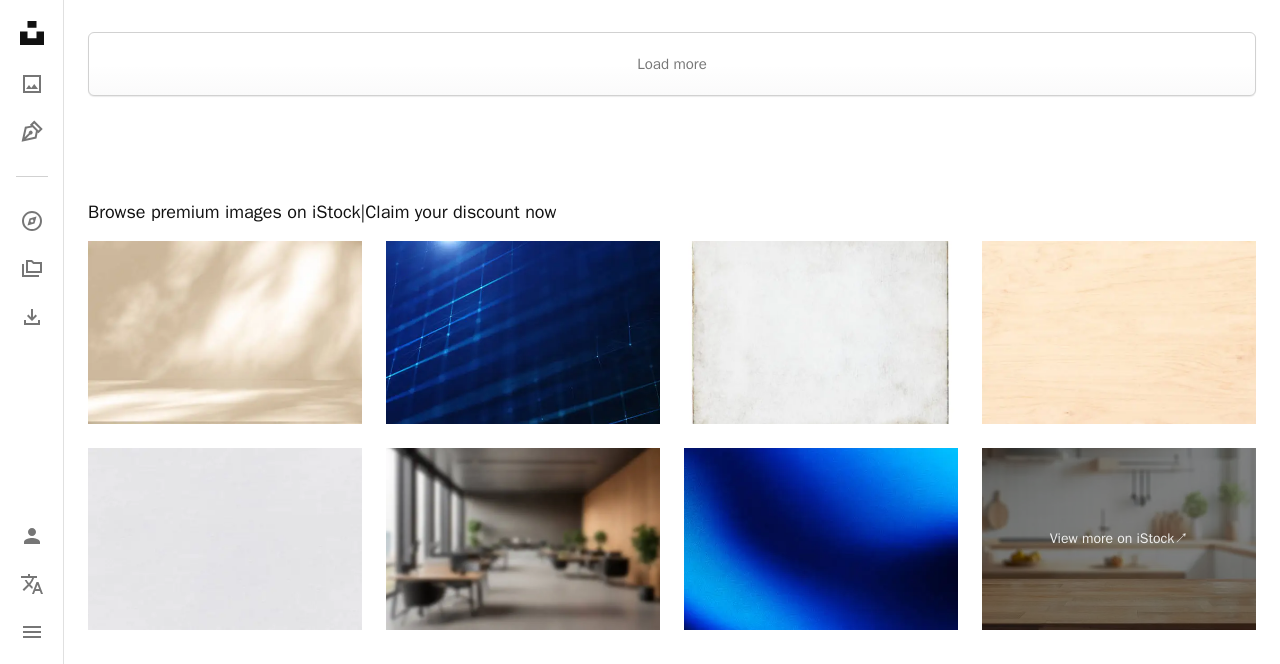 click at bounding box center (523, 539) 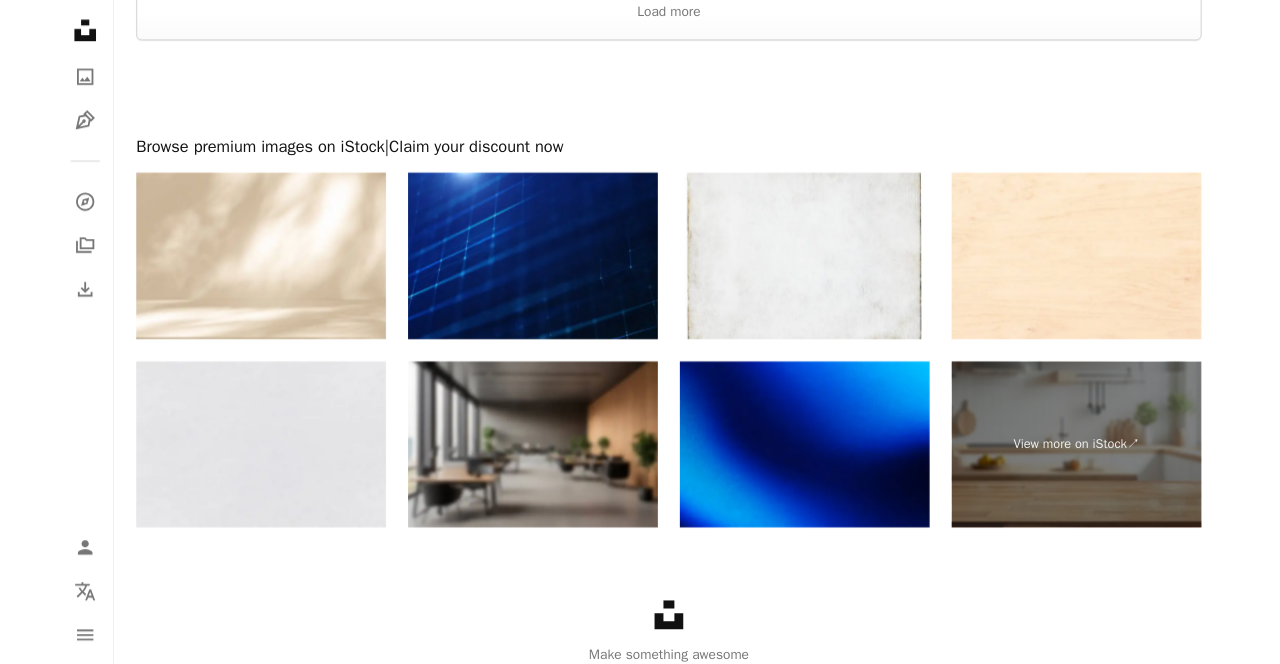 scroll, scrollTop: 3024, scrollLeft: 0, axis: vertical 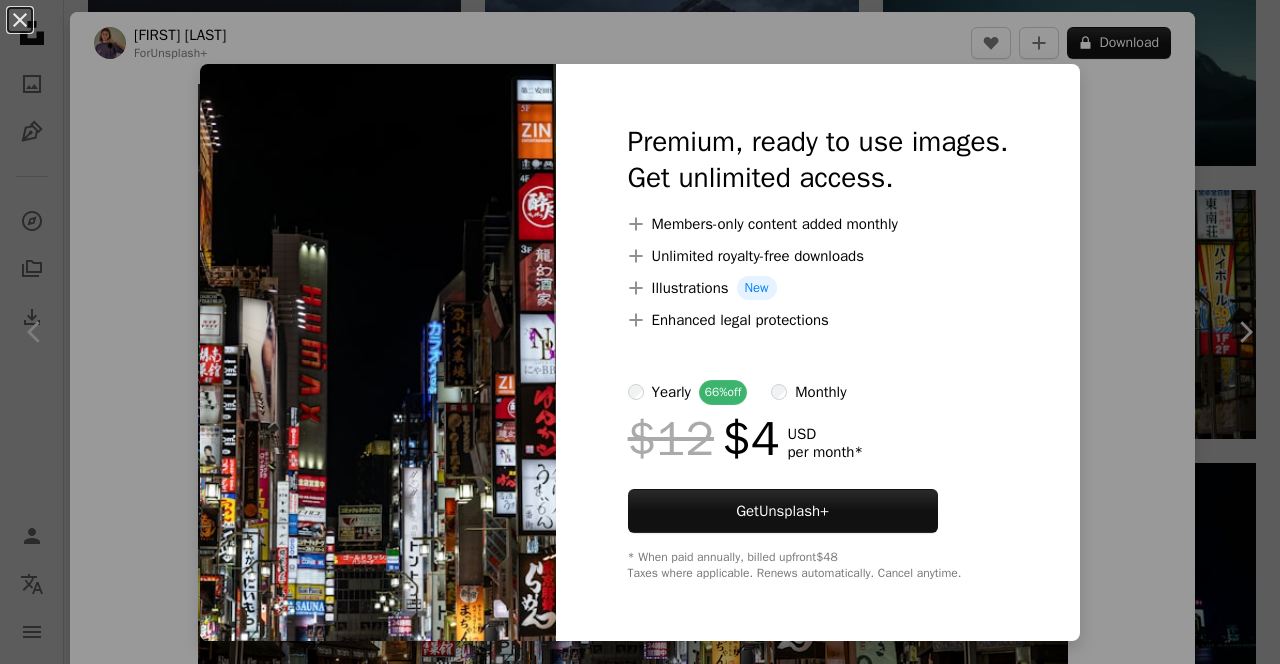 click at bounding box center (378, 352) 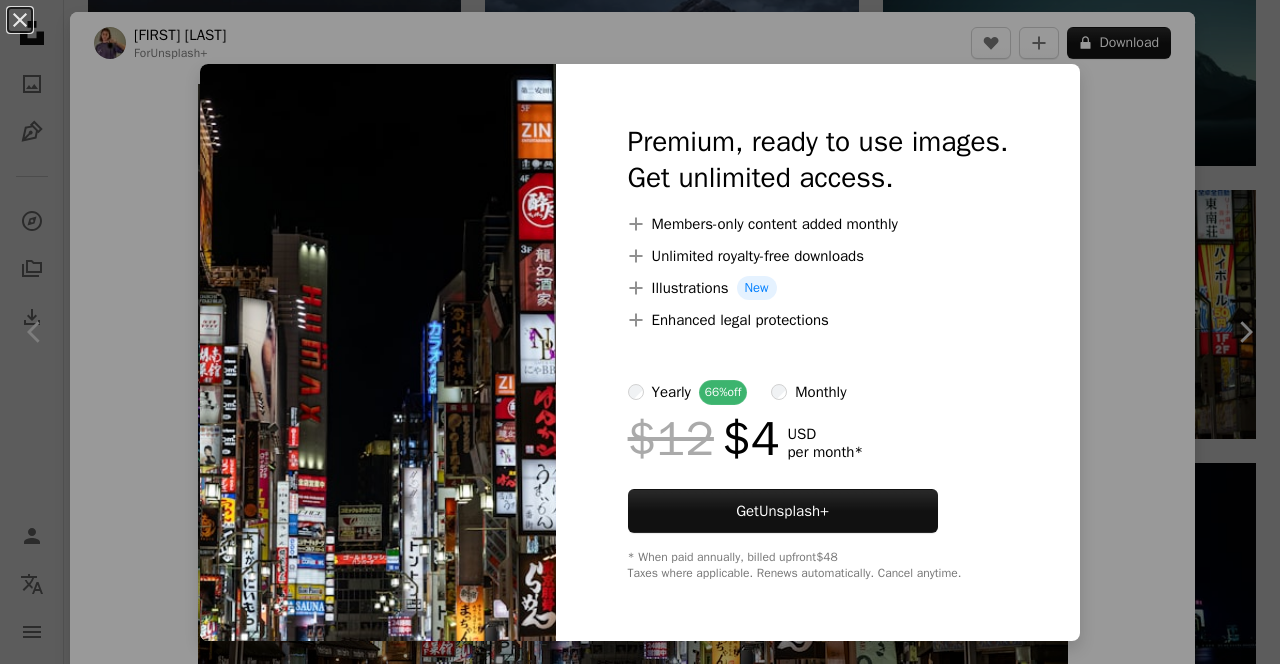 click on "An X shape" at bounding box center (20, 20) 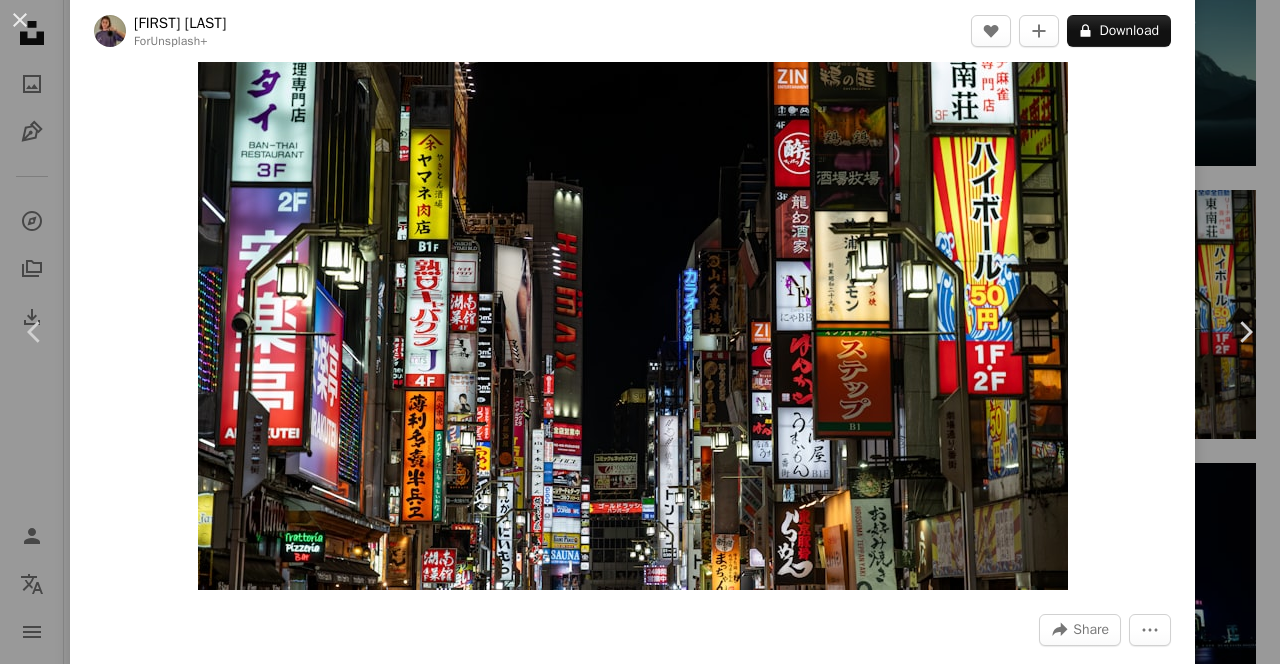 scroll, scrollTop: 76, scrollLeft: 0, axis: vertical 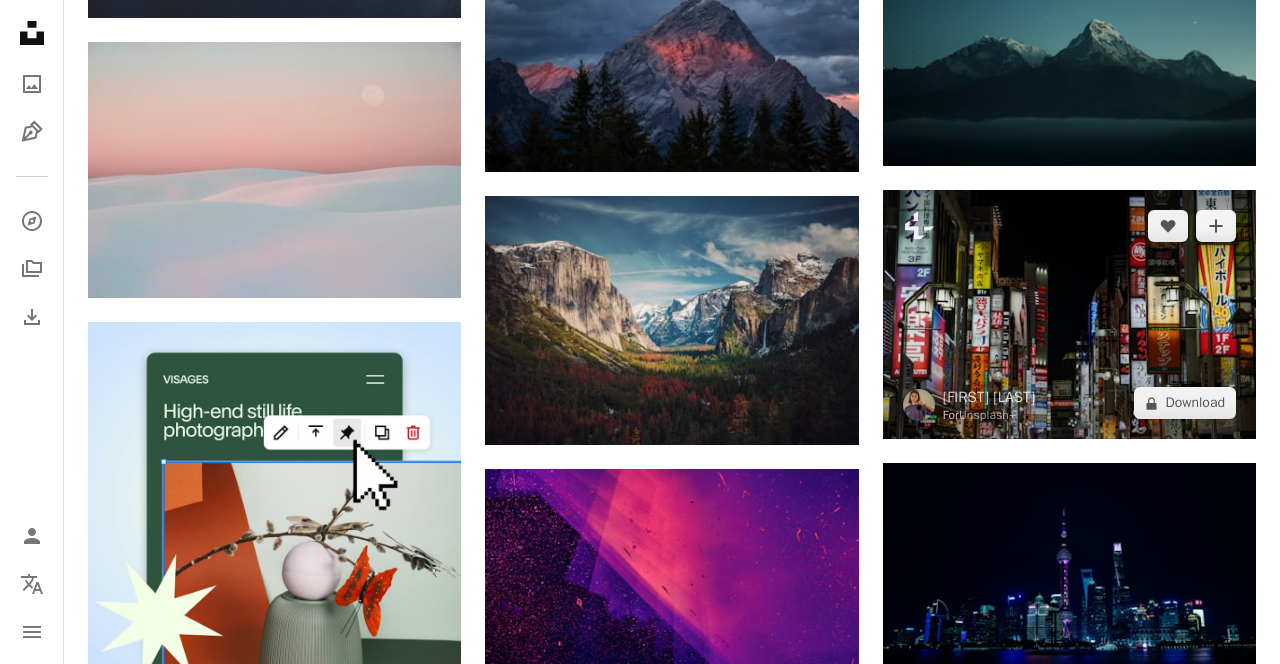 click at bounding box center [1069, 314] 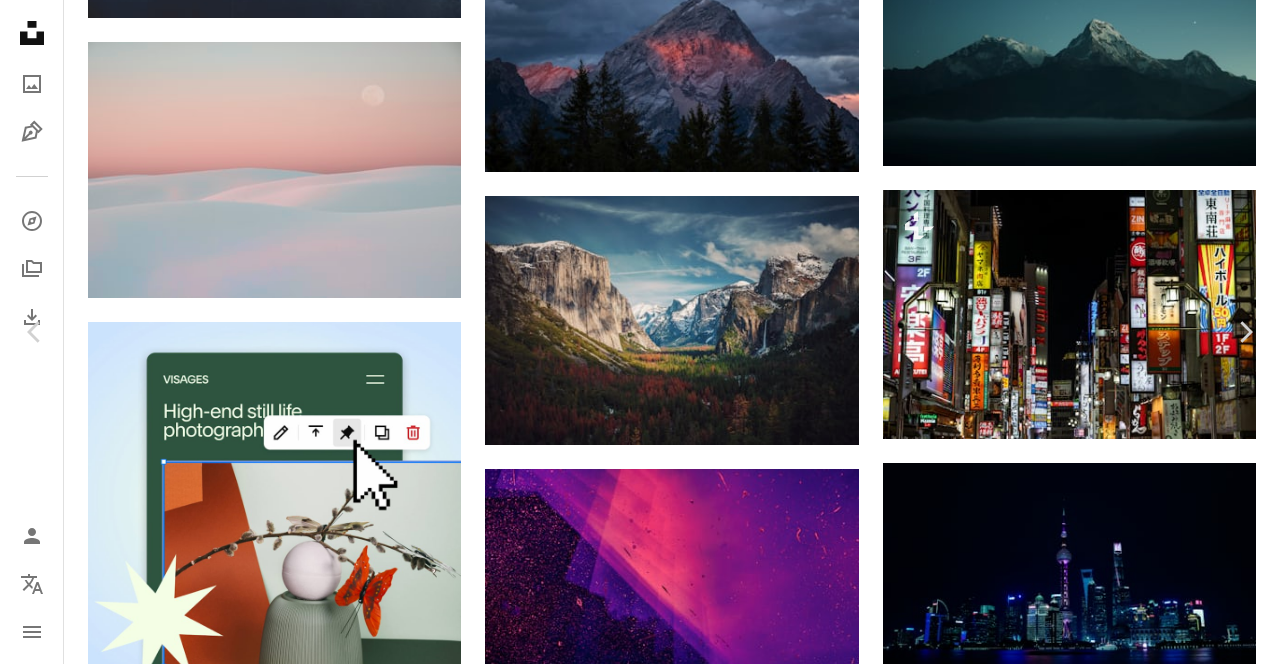 scroll, scrollTop: 16, scrollLeft: 0, axis: vertical 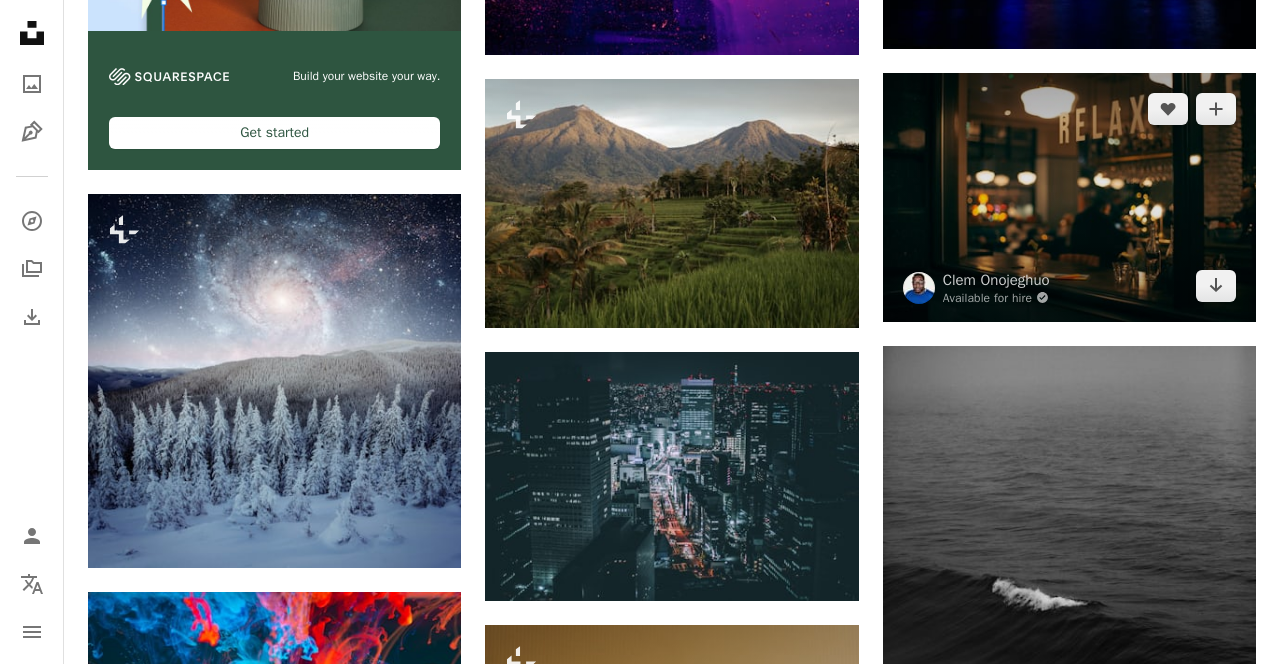 click at bounding box center (1069, 197) 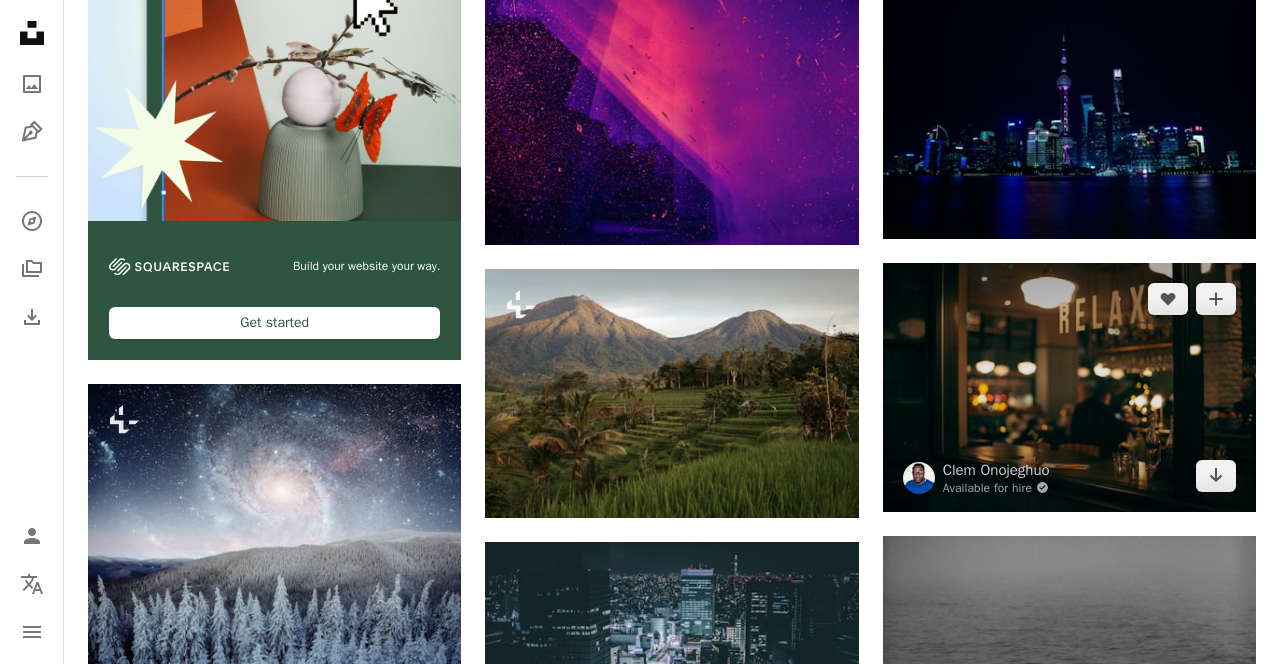 scroll, scrollTop: 3291, scrollLeft: 0, axis: vertical 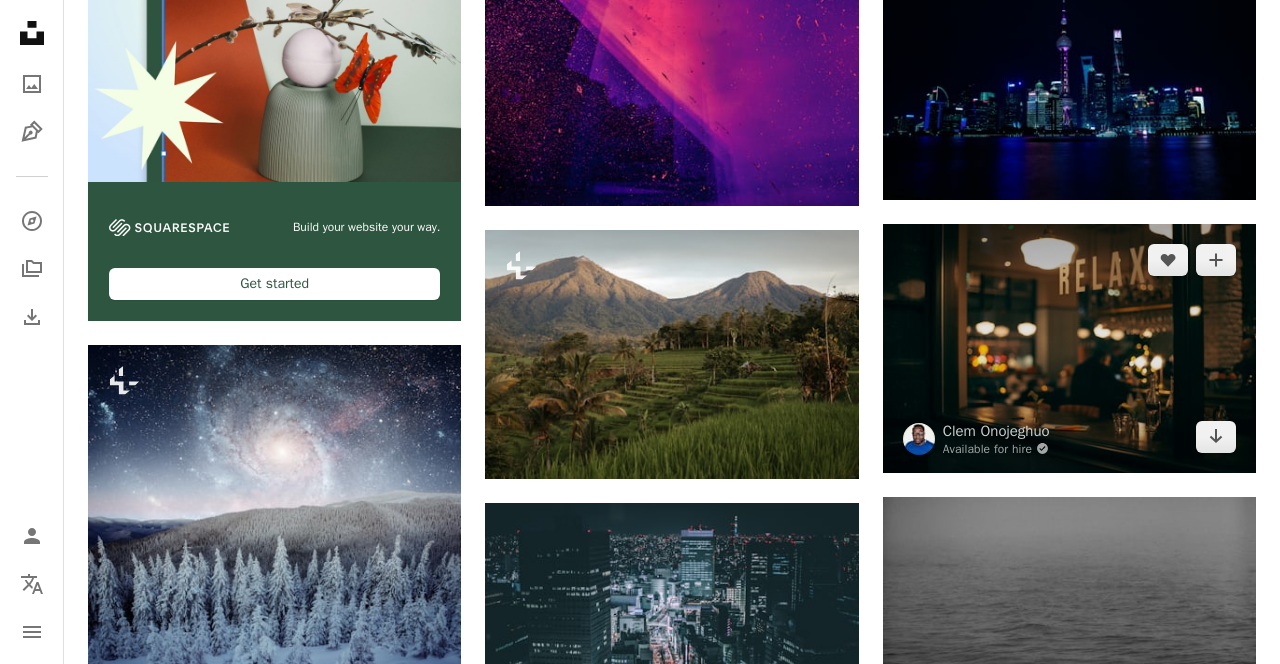 click on "Arrow pointing down" at bounding box center [1216, 437] 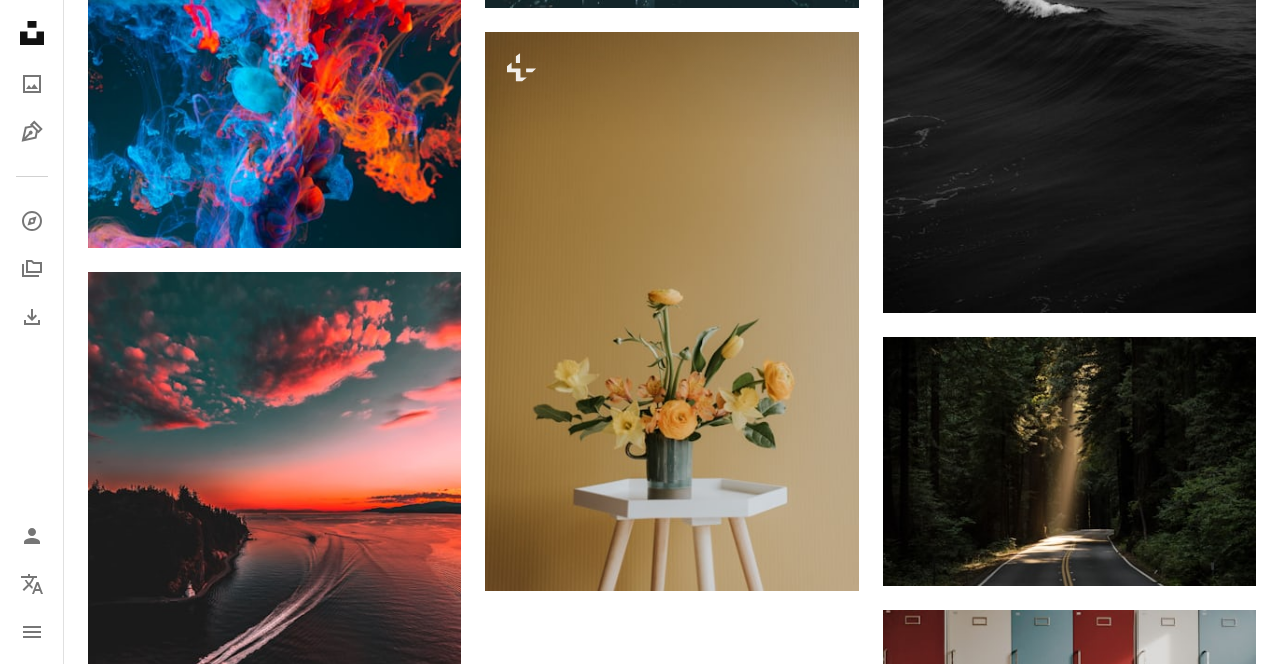 scroll, scrollTop: 4037, scrollLeft: 0, axis: vertical 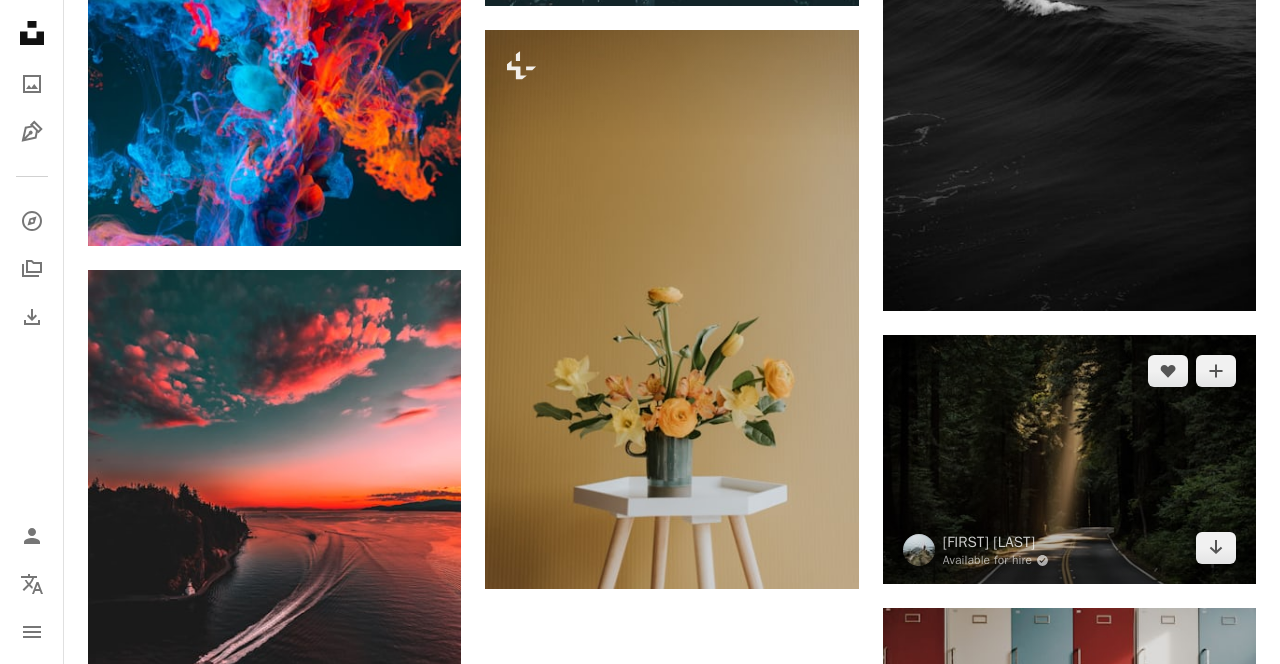 click at bounding box center (1069, 459) 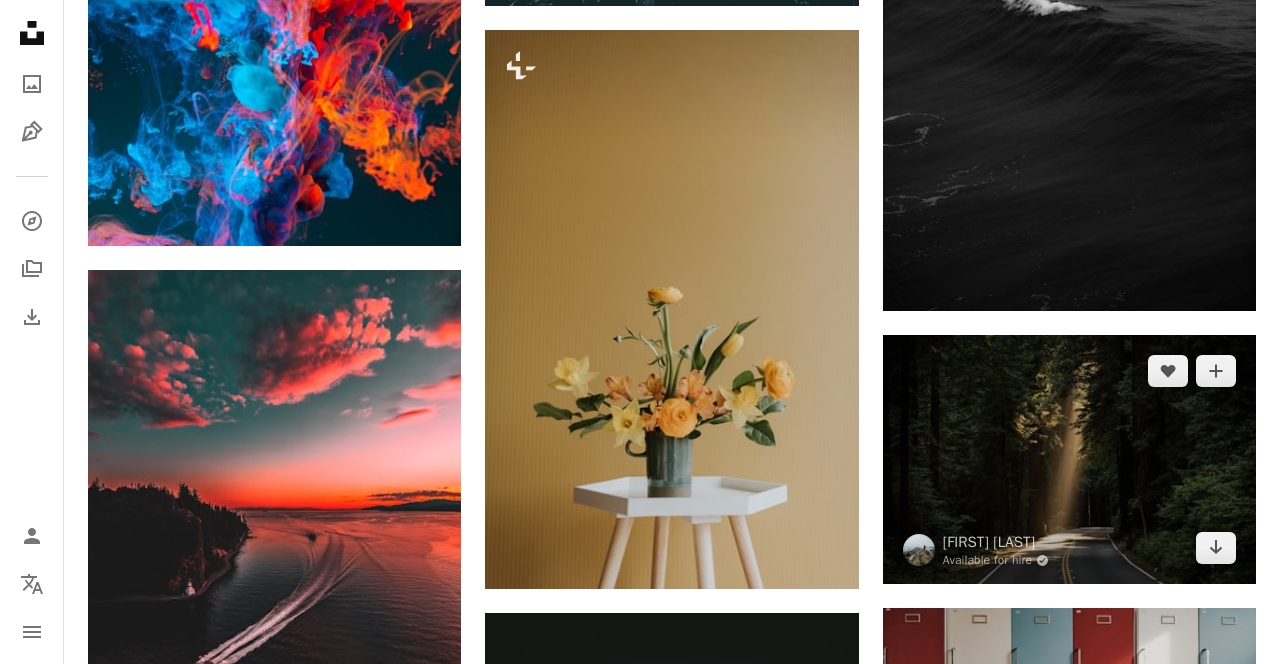 click on "Arrow pointing down" 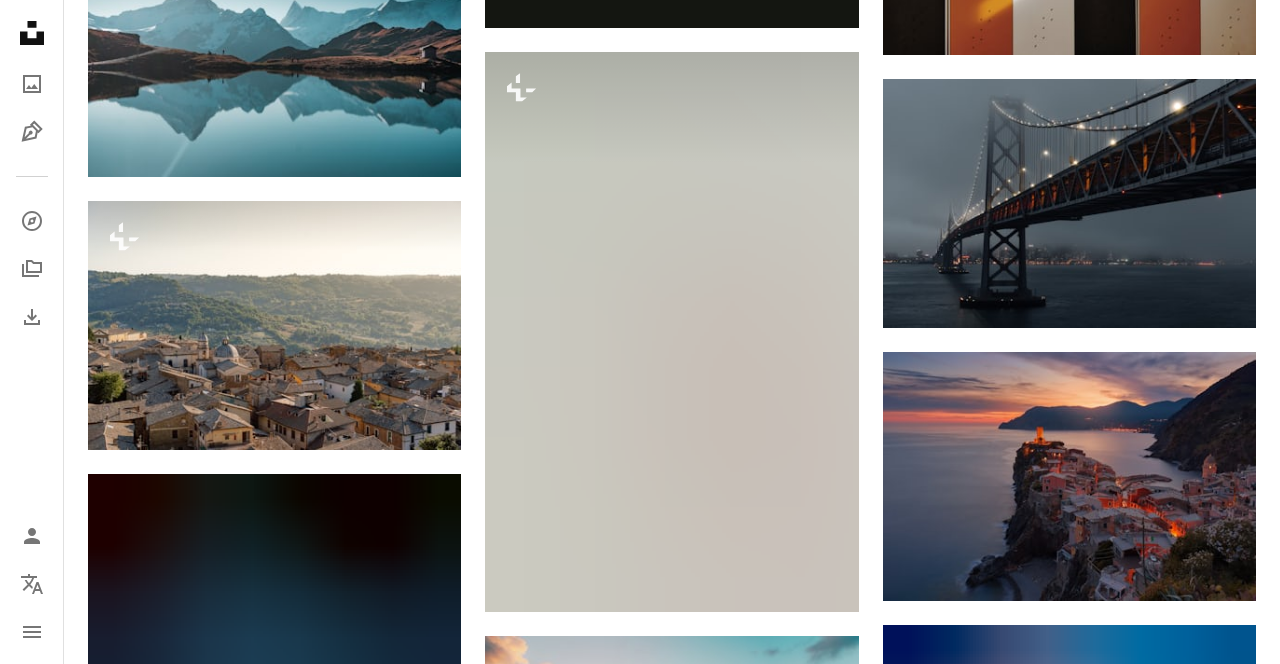 scroll, scrollTop: 4890, scrollLeft: 0, axis: vertical 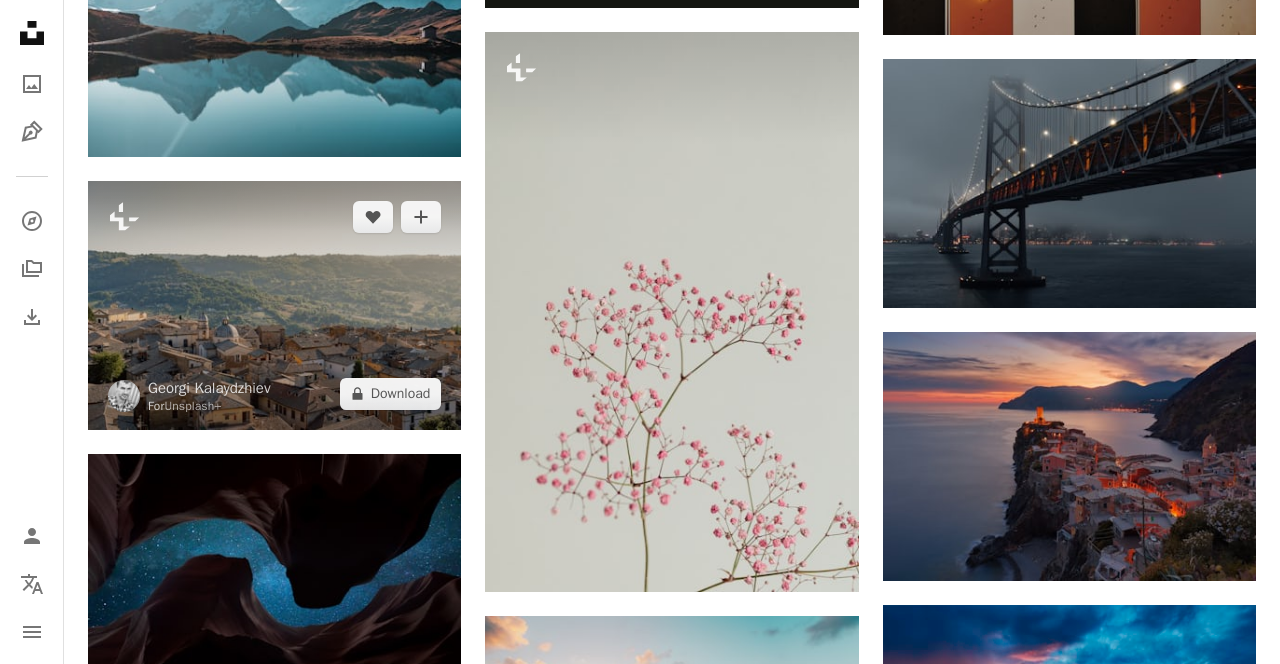 click at bounding box center (274, 305) 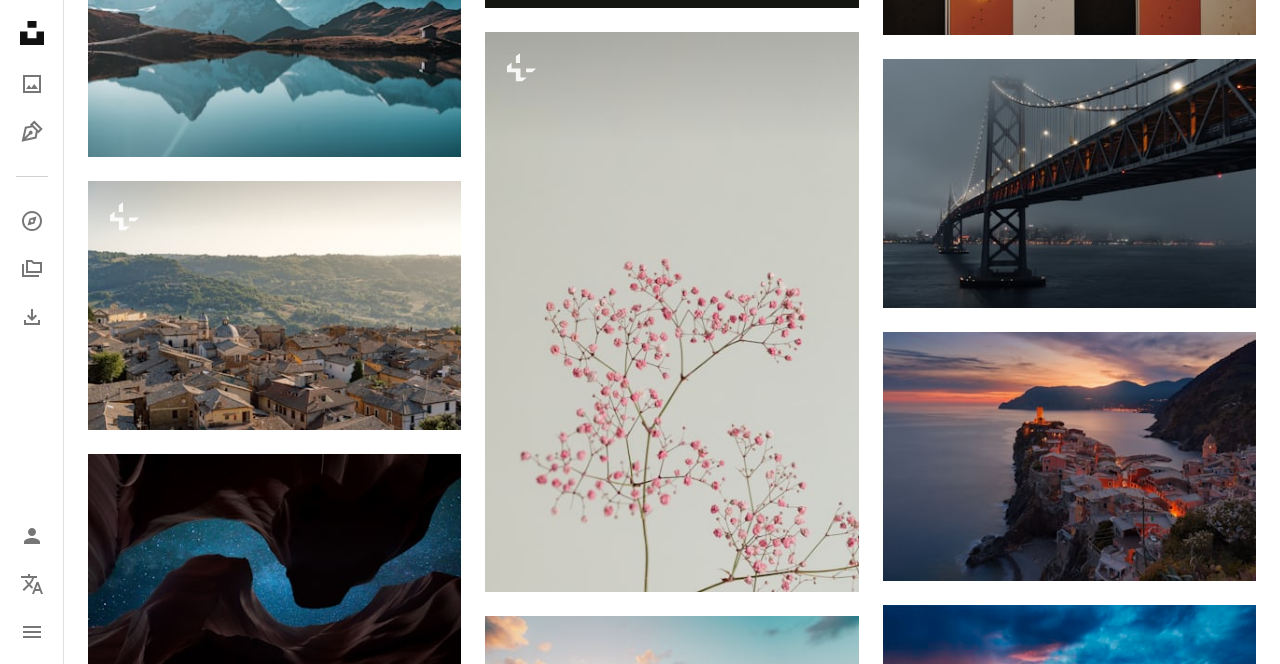 click on "Download" 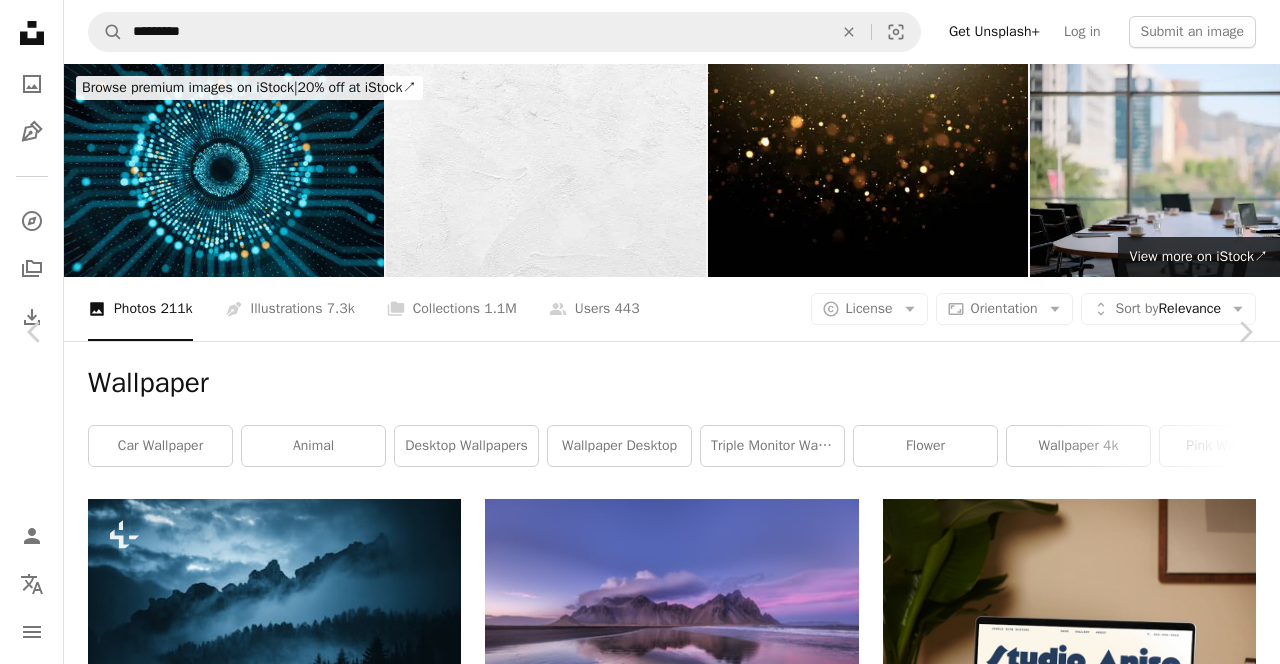 scroll, scrollTop: 4890, scrollLeft: 0, axis: vertical 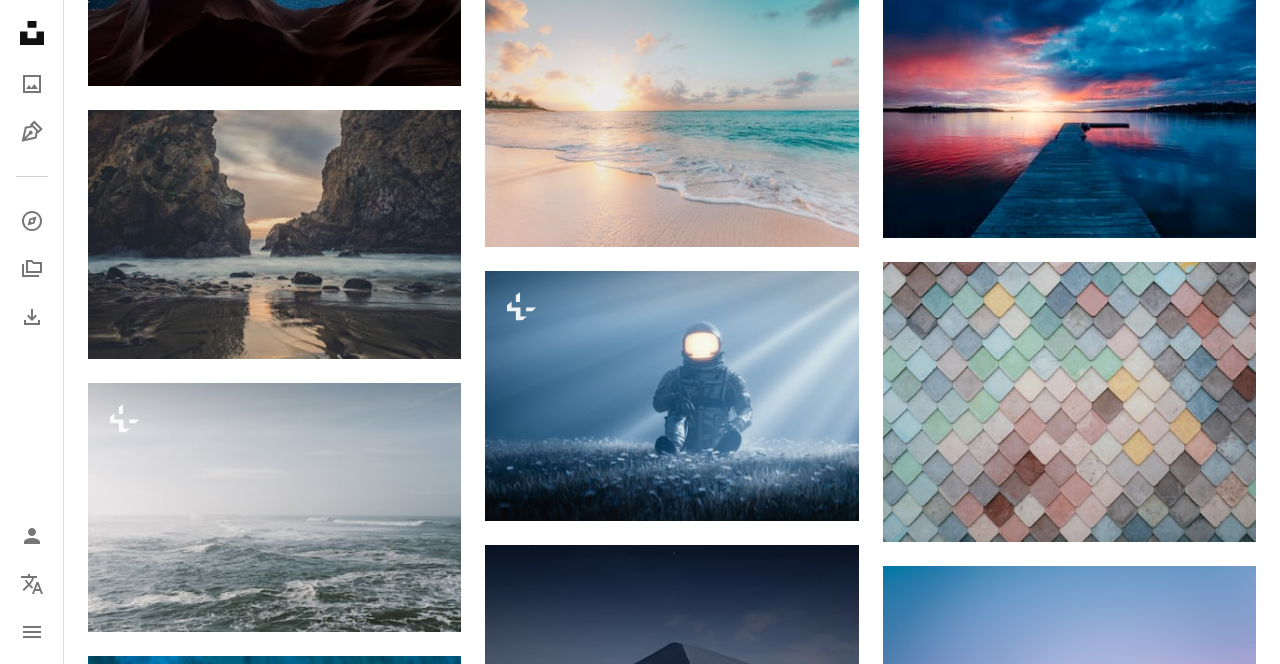 click on "Arrow pointing down" at bounding box center (421, 323) 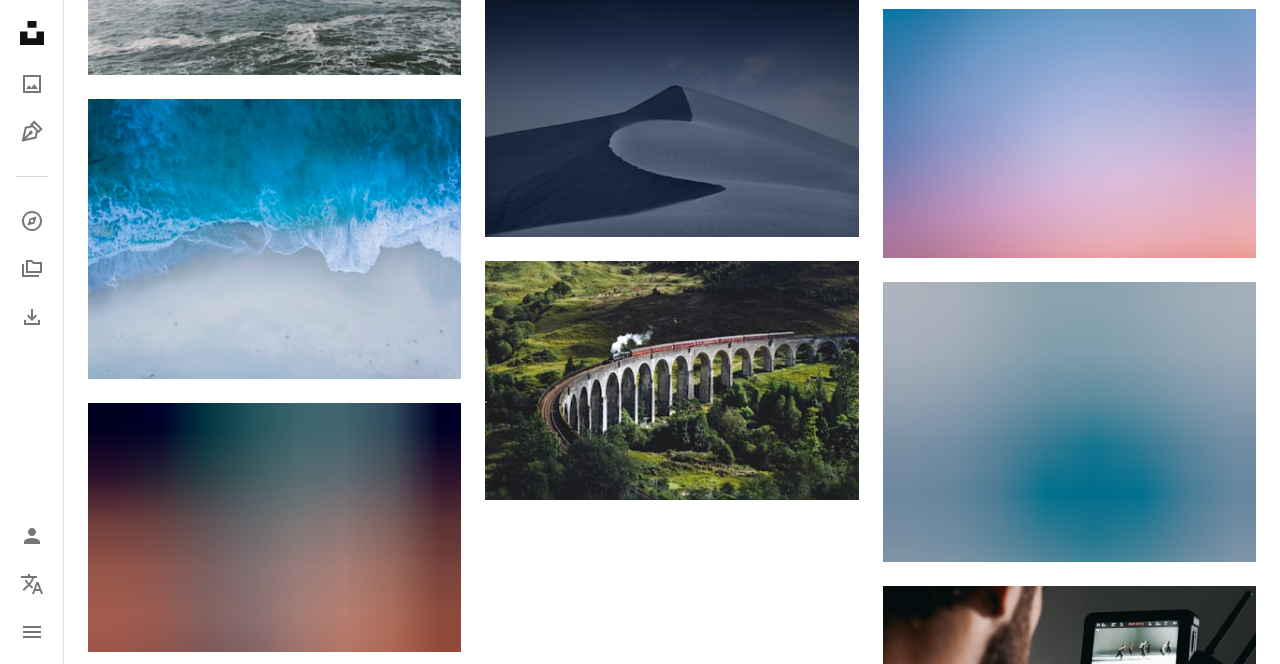 scroll, scrollTop: 6072, scrollLeft: 0, axis: vertical 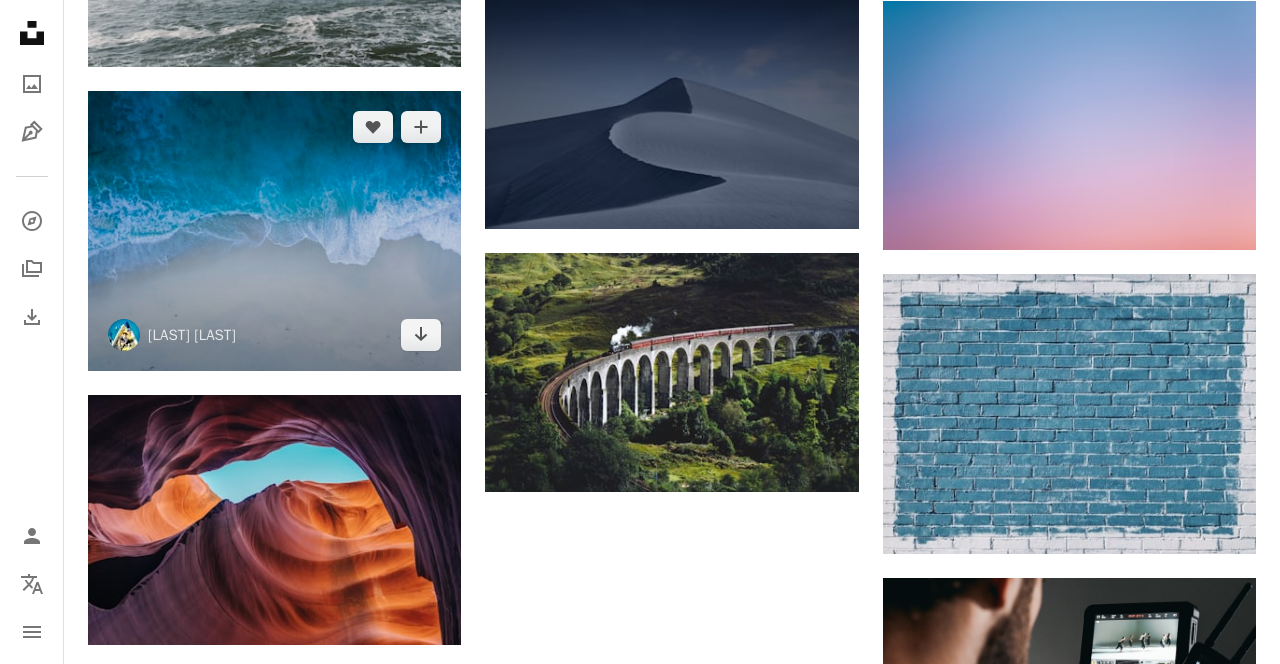 click at bounding box center (274, 231) 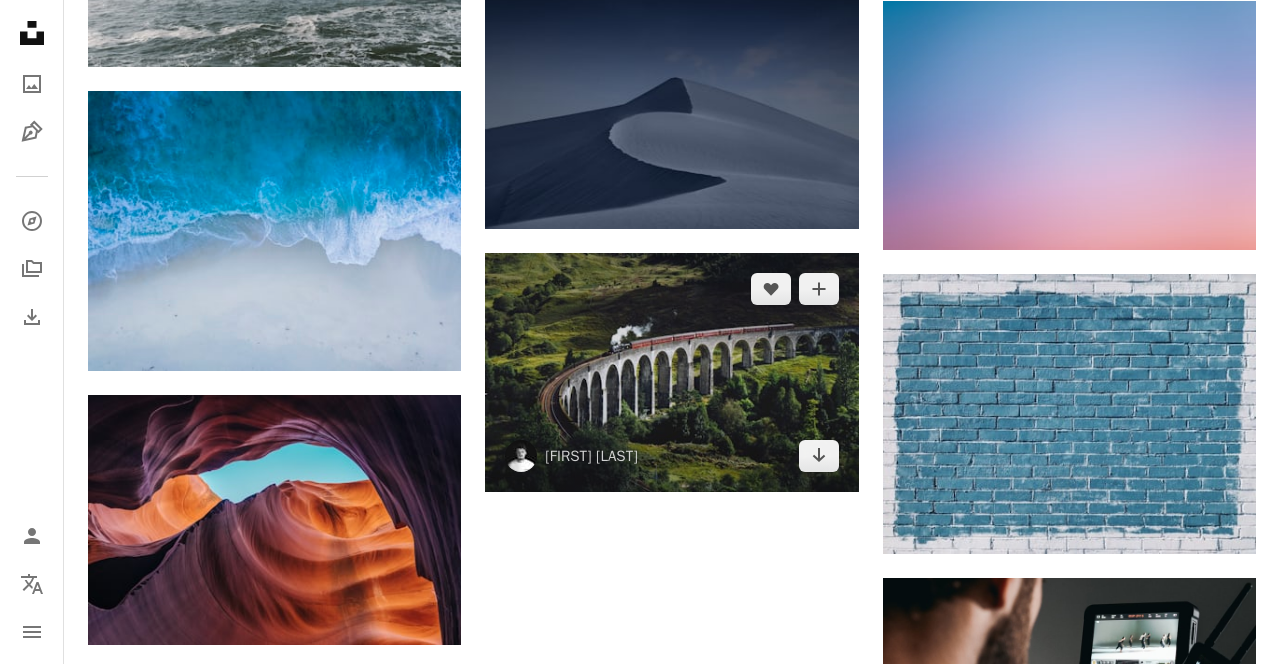 click at bounding box center (671, 372) 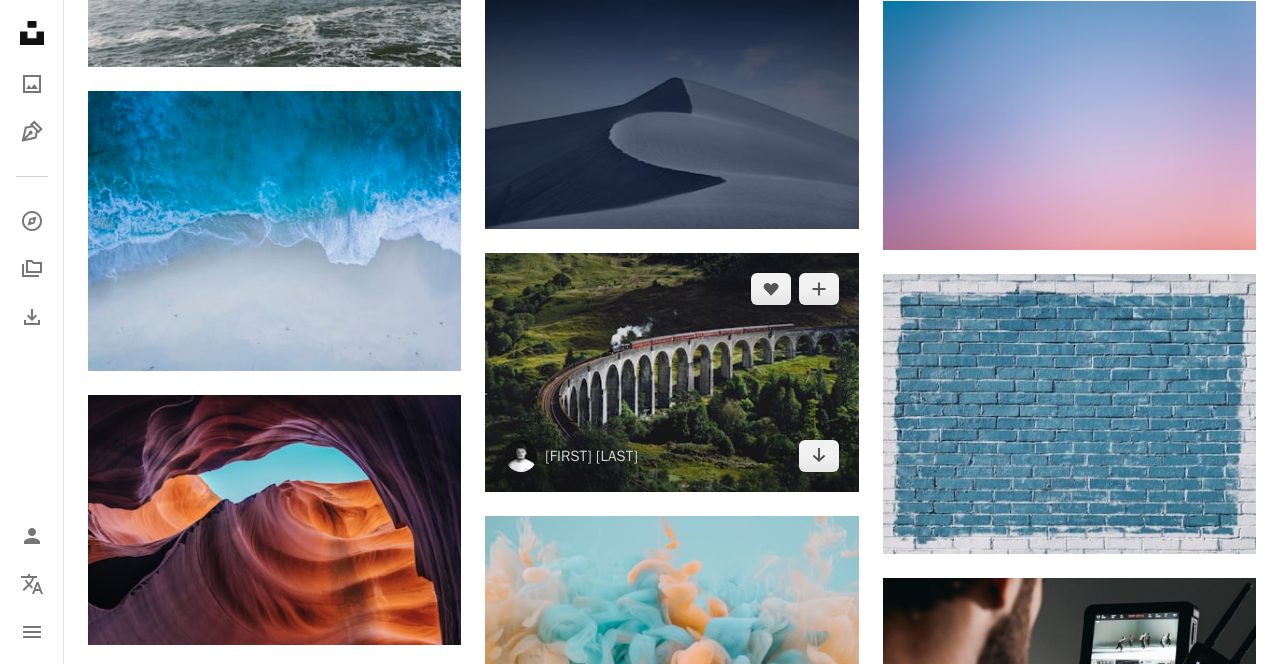 click on "Arrow pointing down" at bounding box center (819, 456) 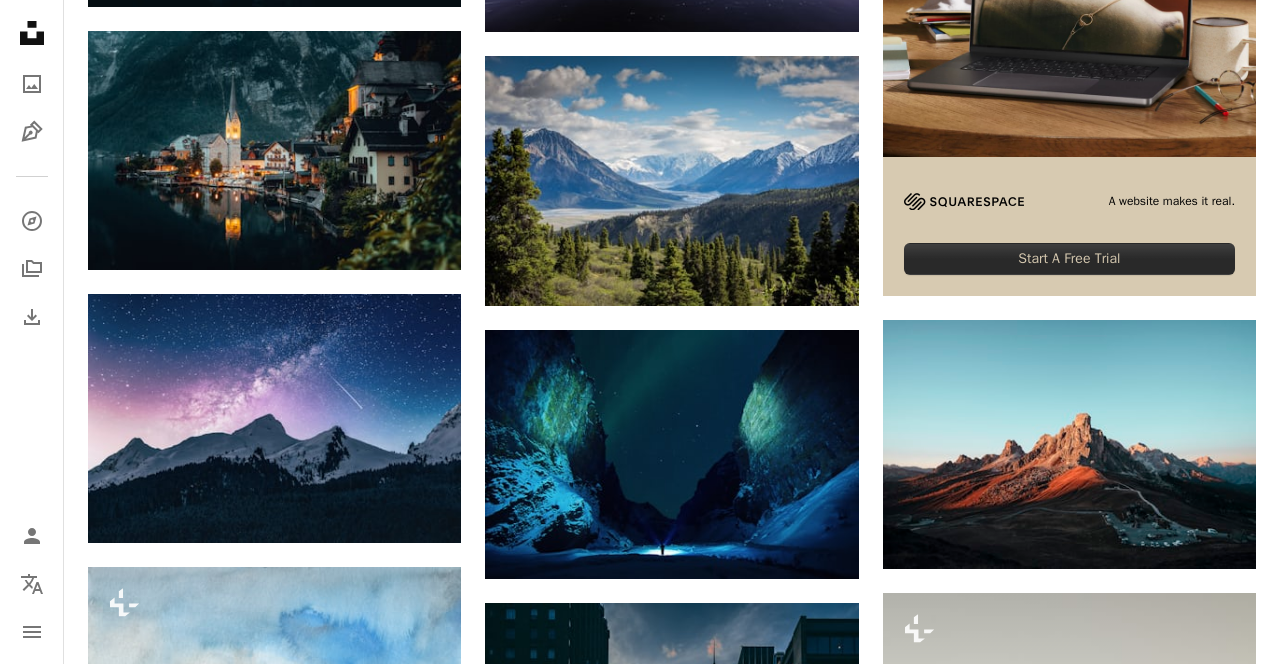 scroll, scrollTop: 0, scrollLeft: 0, axis: both 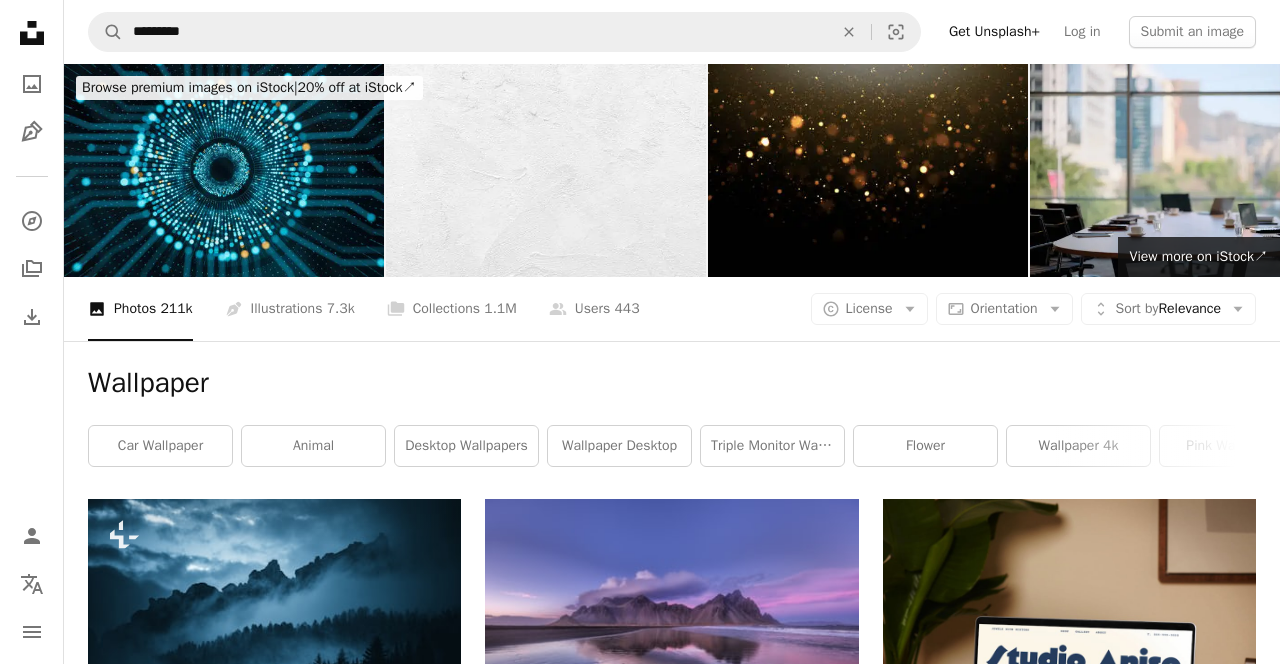 click on "desktop wallpapers" at bounding box center [466, 446] 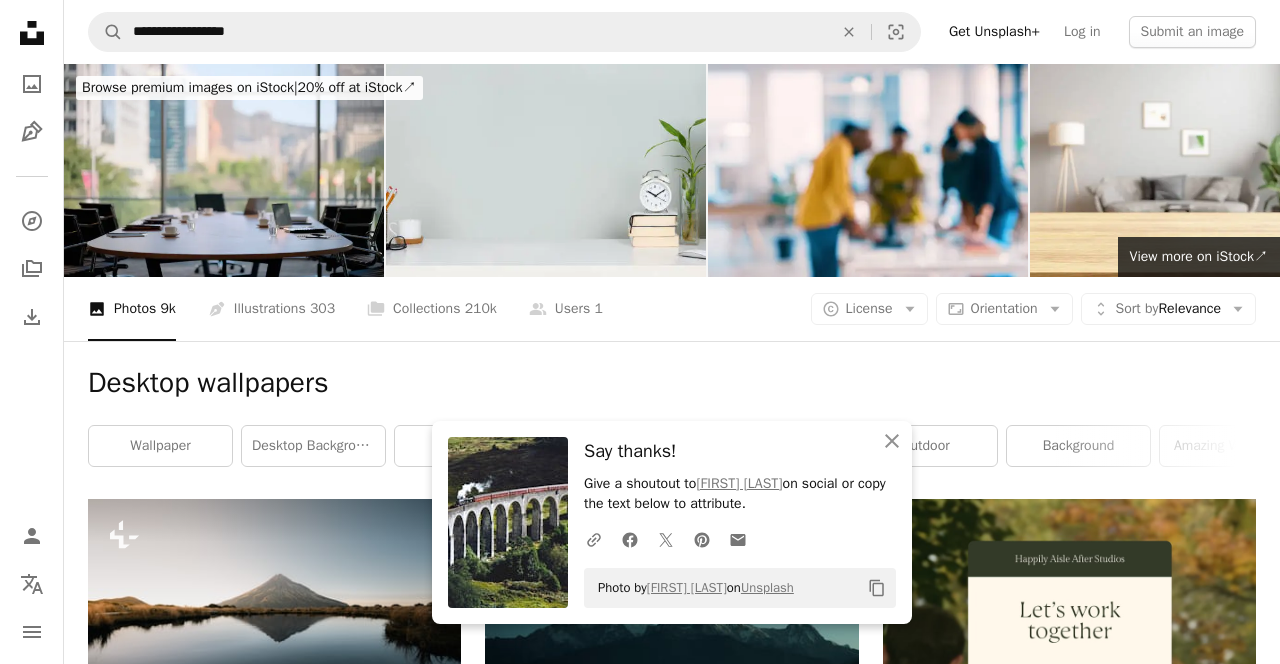 click at bounding box center (224, 170) 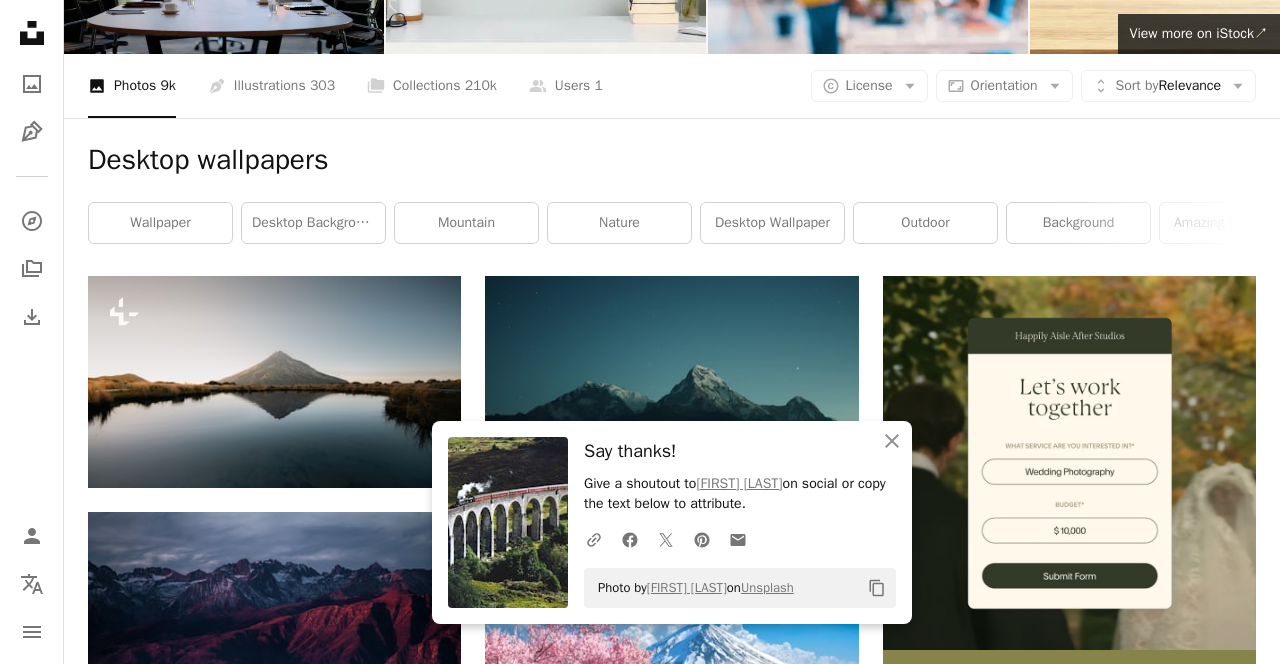 scroll, scrollTop: 232, scrollLeft: 0, axis: vertical 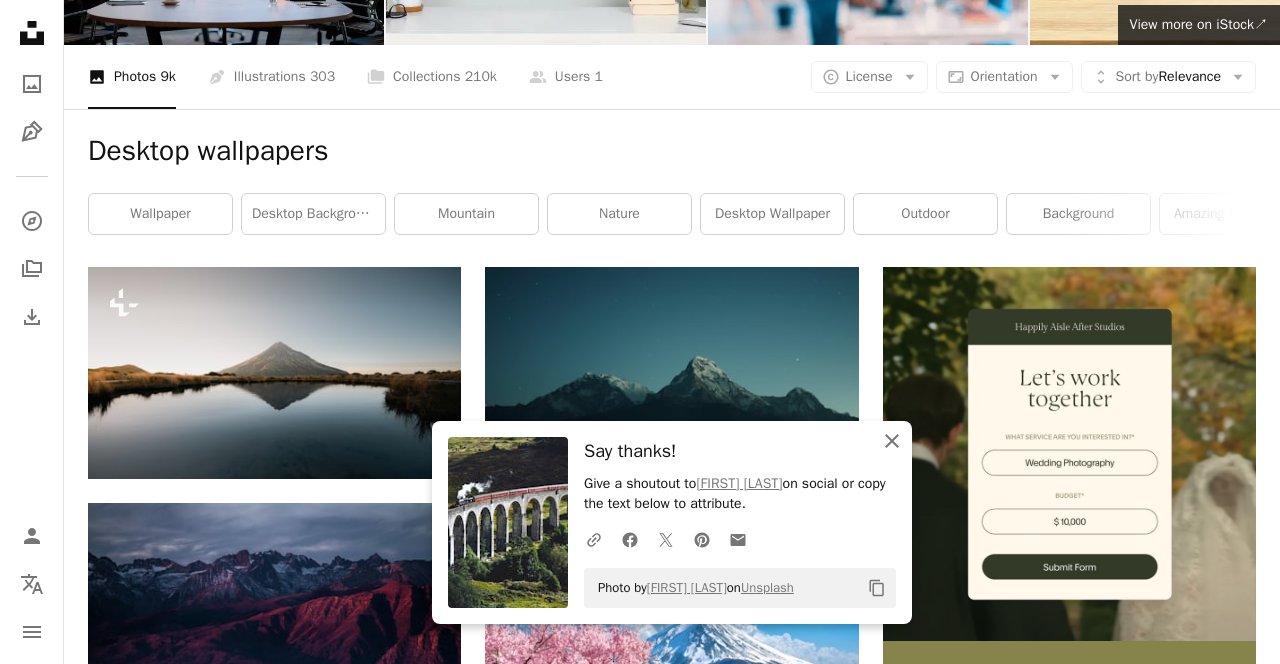 click on "An X shape" 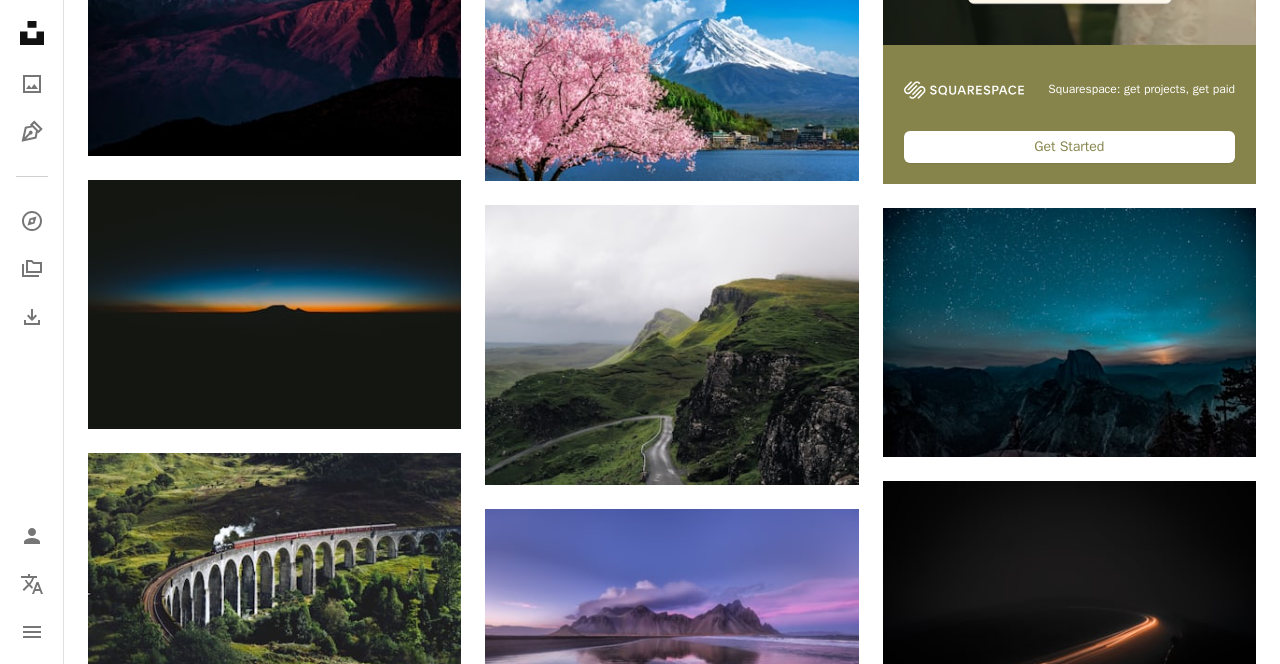 scroll, scrollTop: 843, scrollLeft: 0, axis: vertical 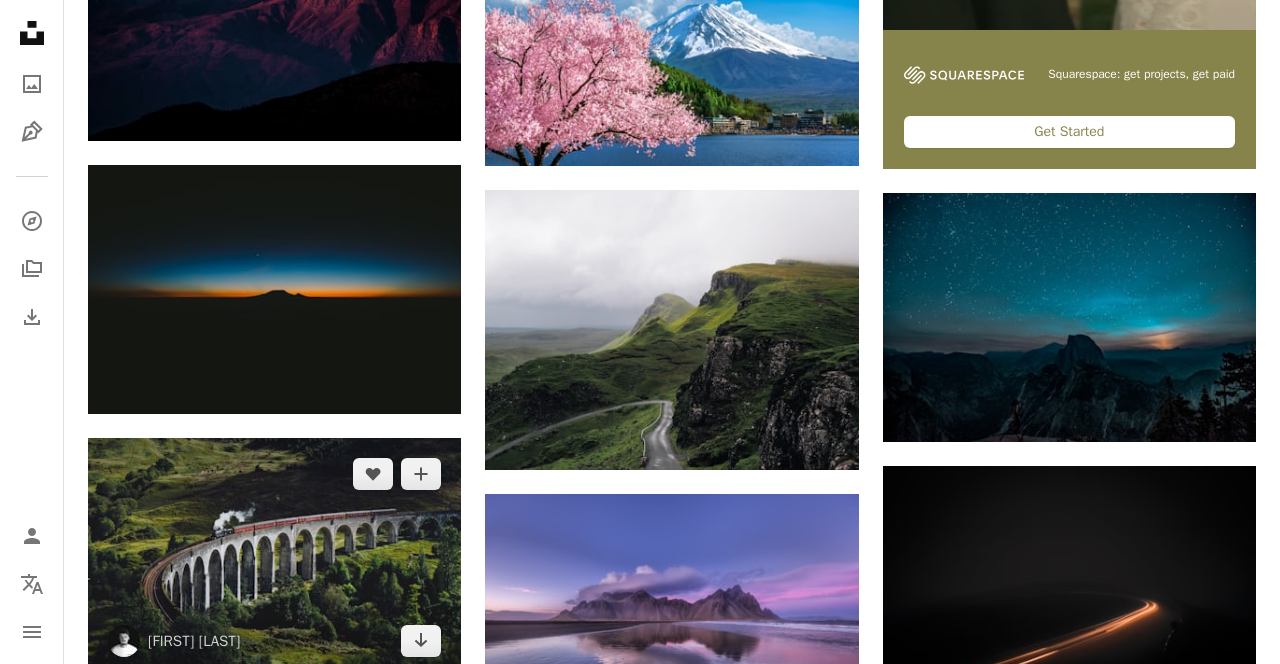 click at bounding box center (274, 557) 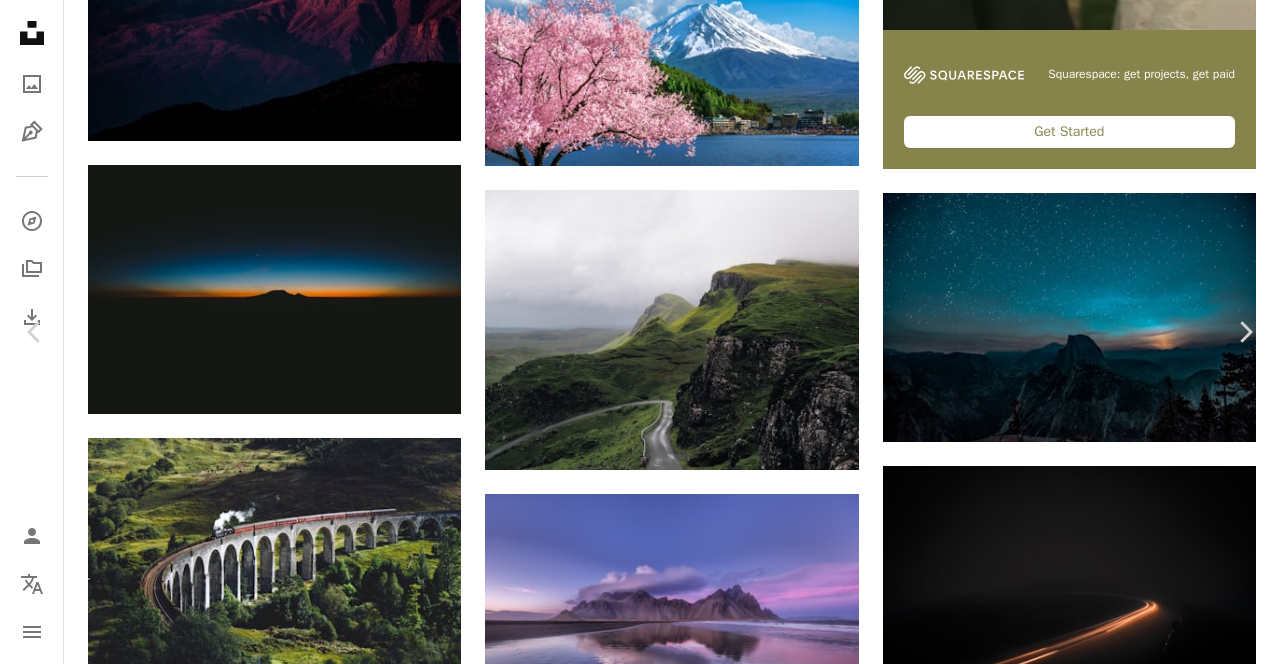 click on "Download free" at bounding box center [1081, 3004] 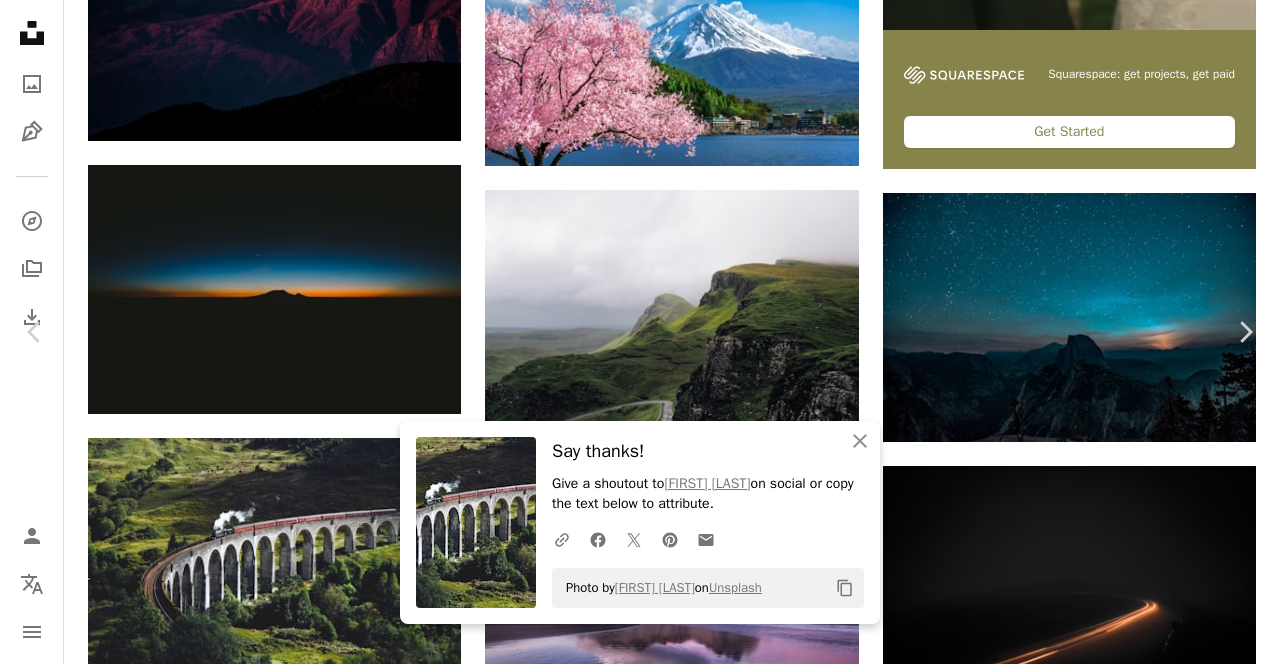 click on "An X shape Close" at bounding box center (860, 441) 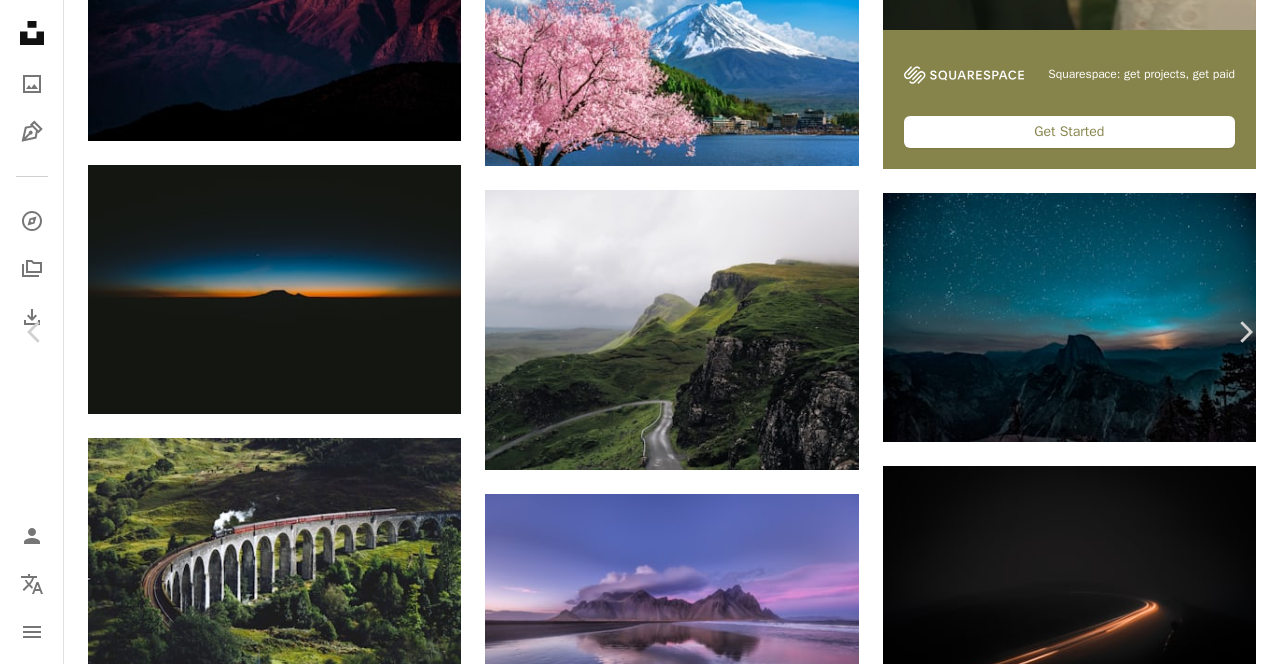 click on "Chevron right" 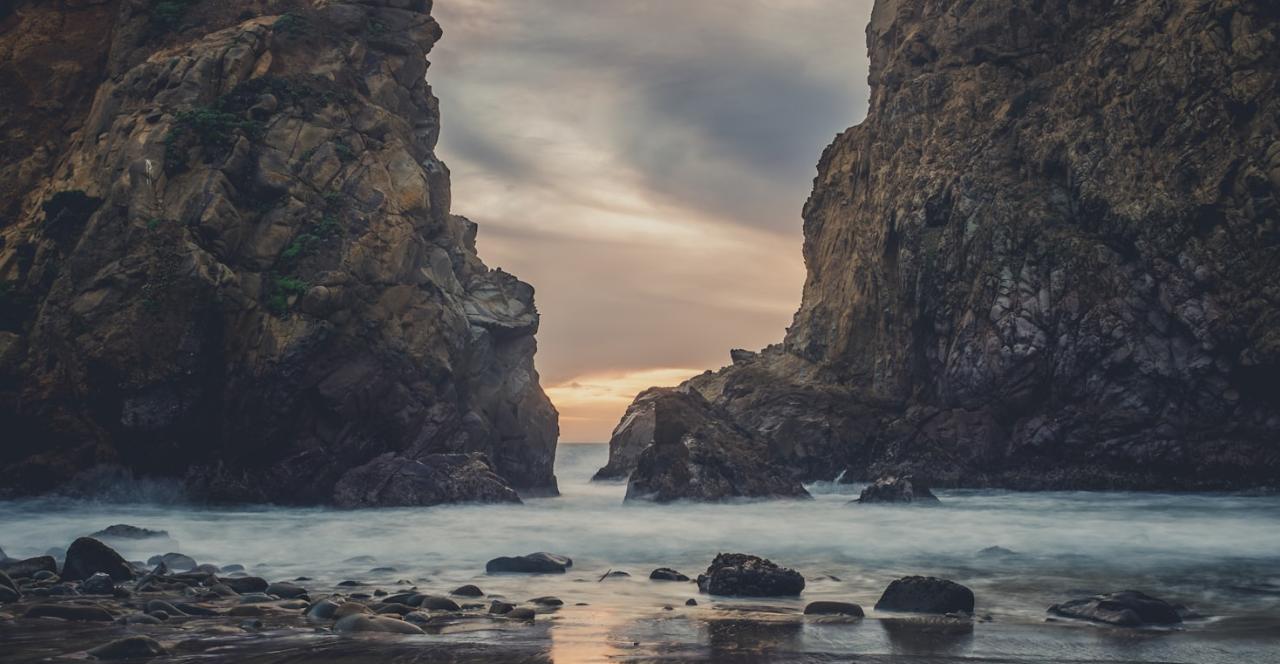 scroll, scrollTop: 95, scrollLeft: 0, axis: vertical 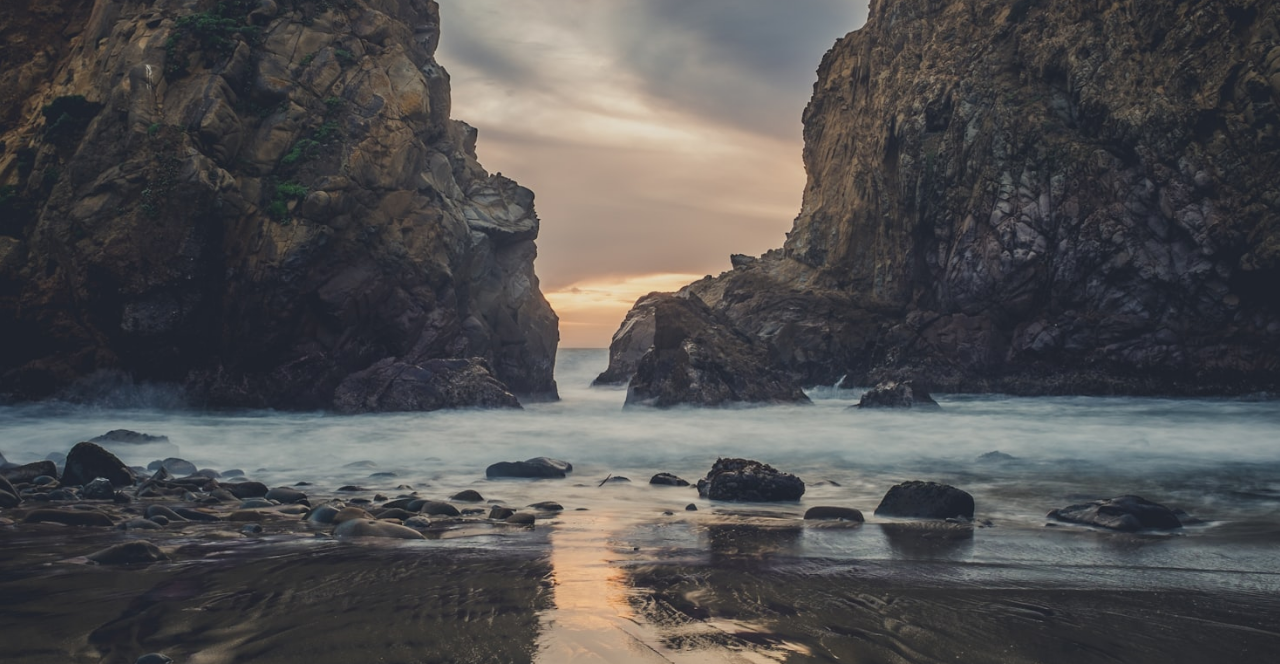click at bounding box center [640, 331] 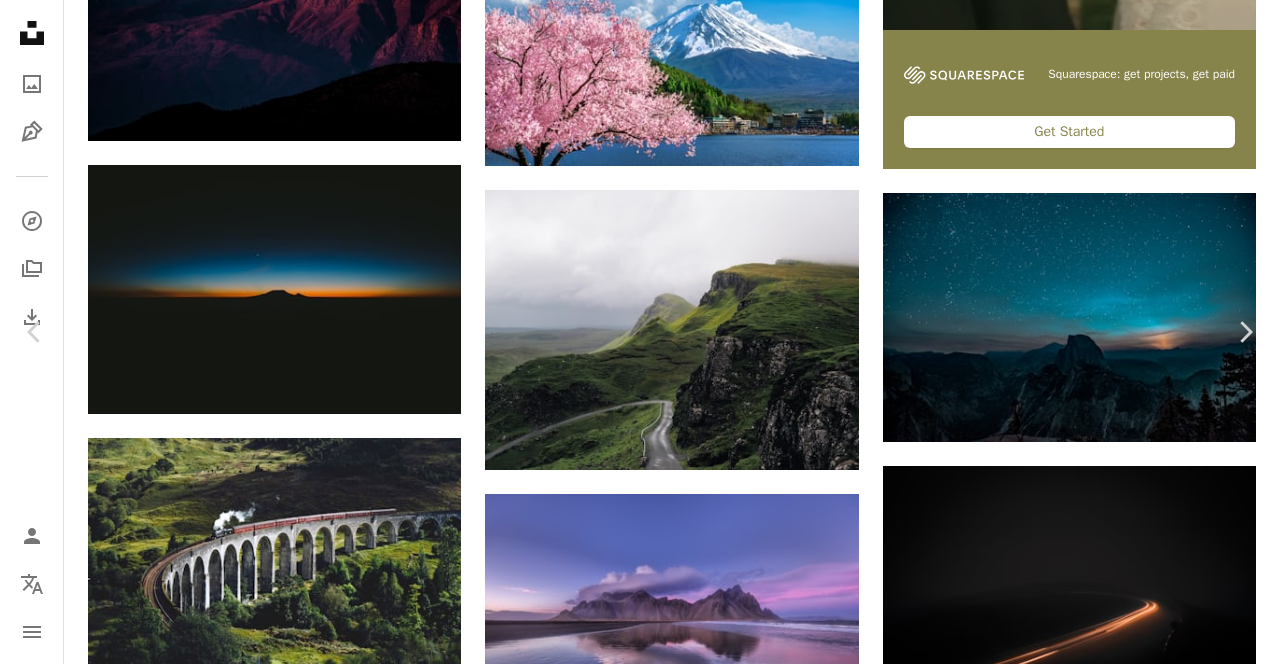 click on "Download free" at bounding box center (1081, 3000) 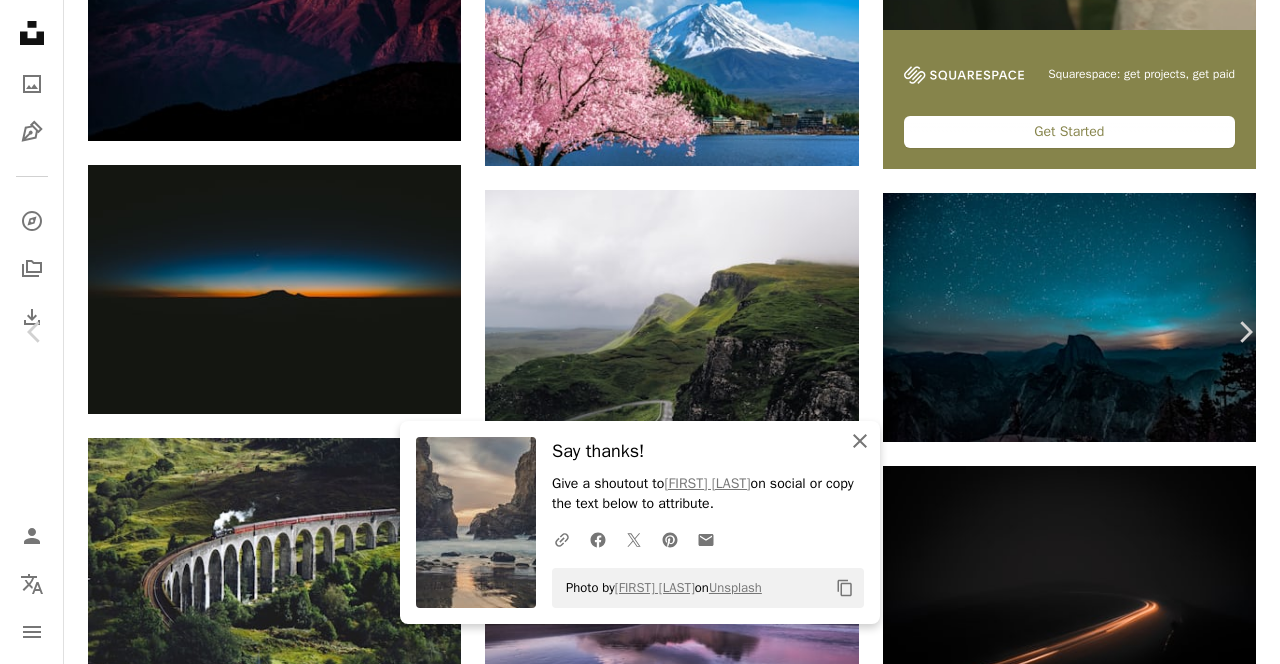click on "An X shape Close" at bounding box center (860, 441) 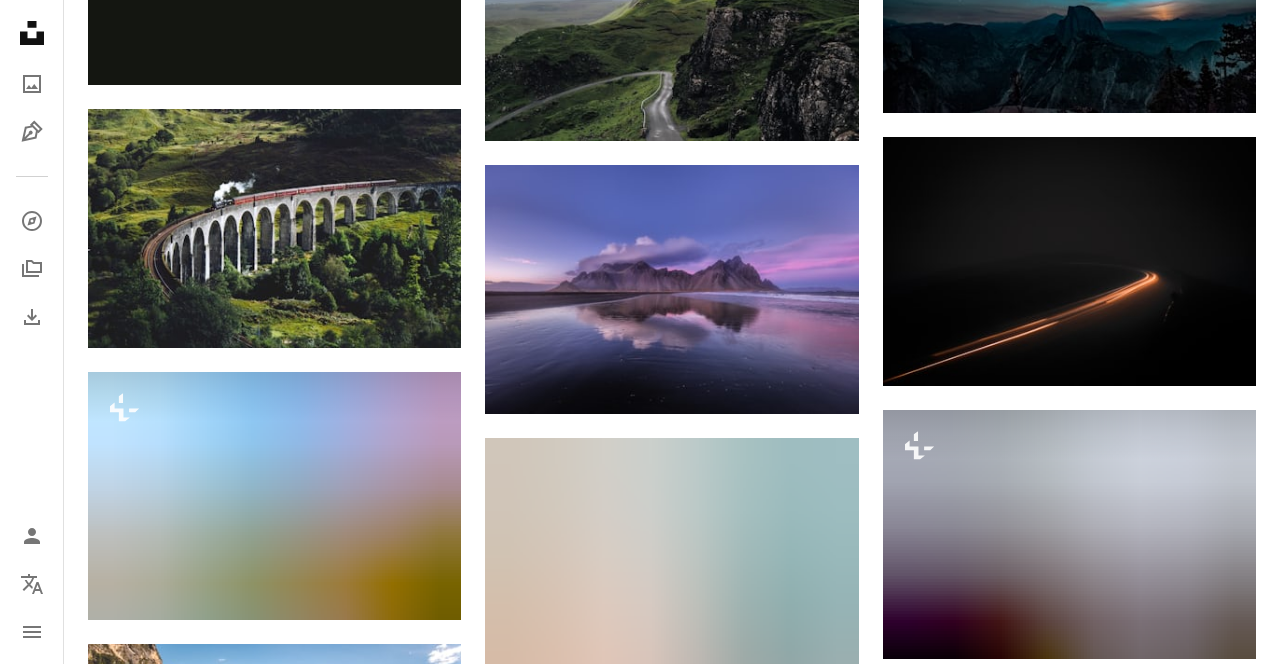 scroll, scrollTop: 1173, scrollLeft: 0, axis: vertical 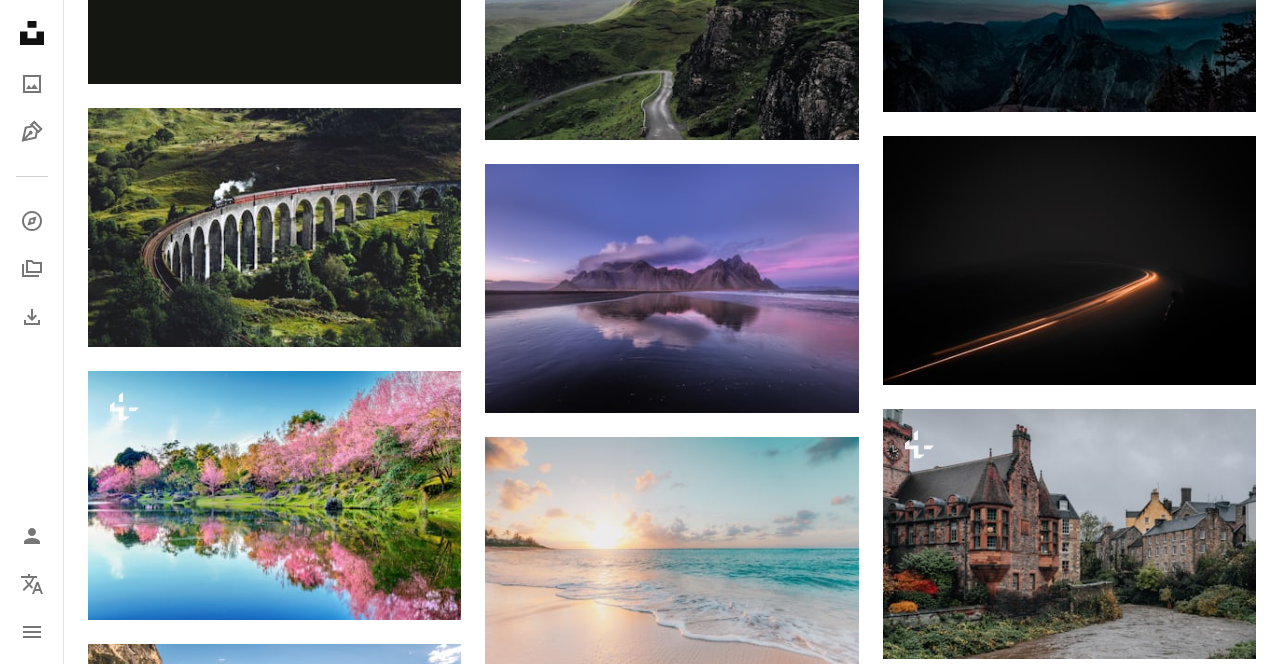 click at bounding box center [1069, 533] 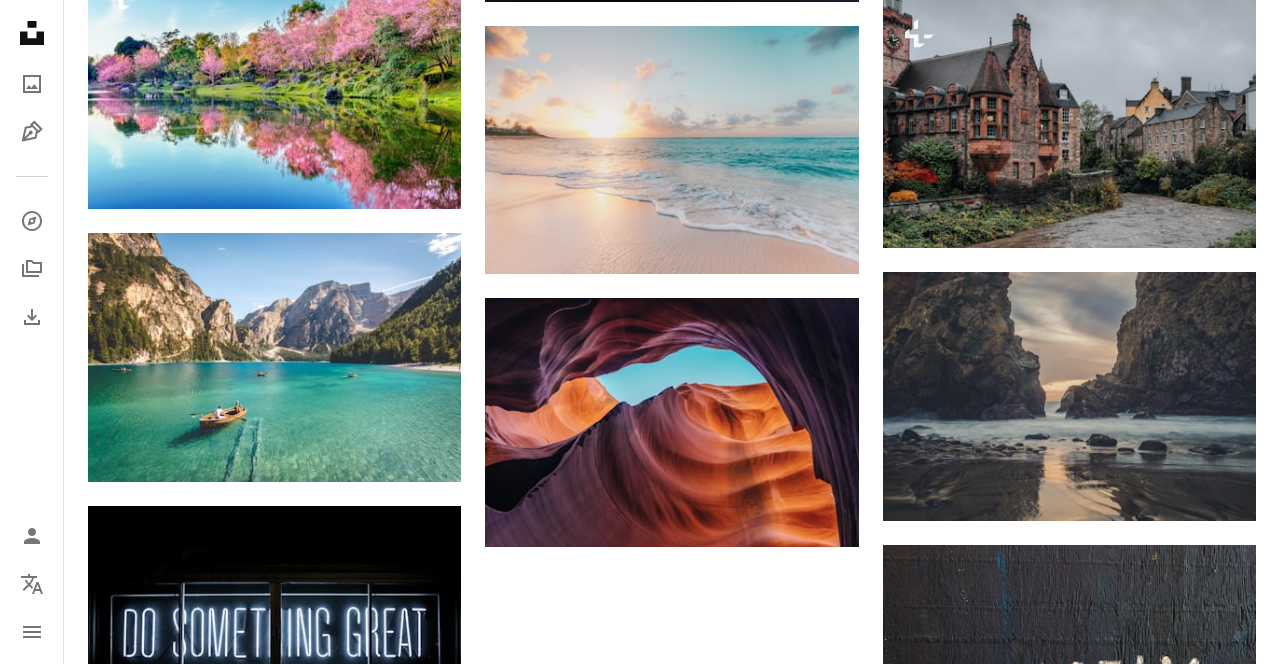 scroll, scrollTop: 1603, scrollLeft: 0, axis: vertical 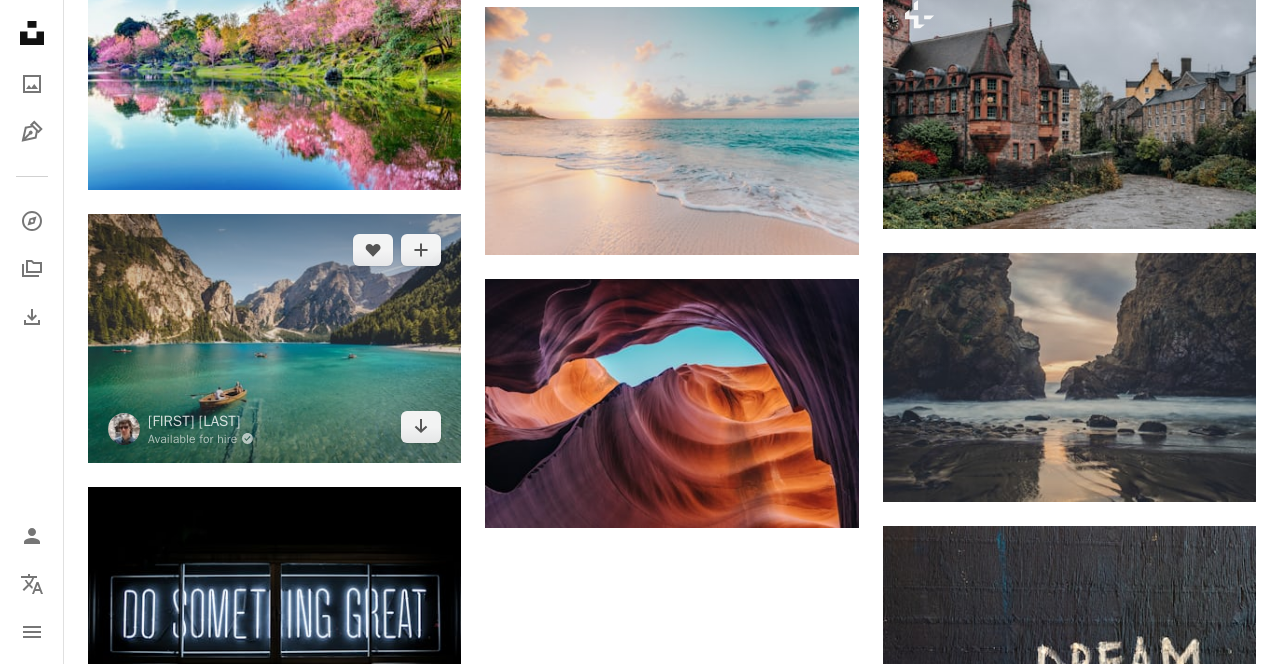 click at bounding box center (274, 338) 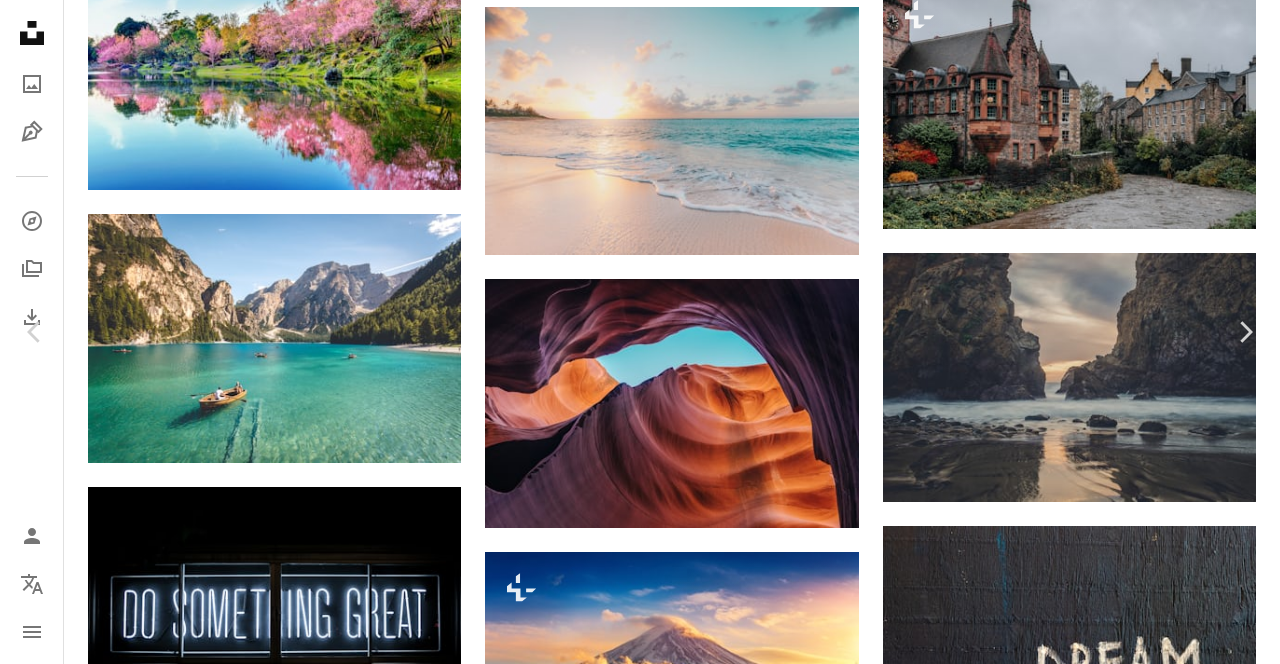 click on "Download free" at bounding box center (1081, 4238) 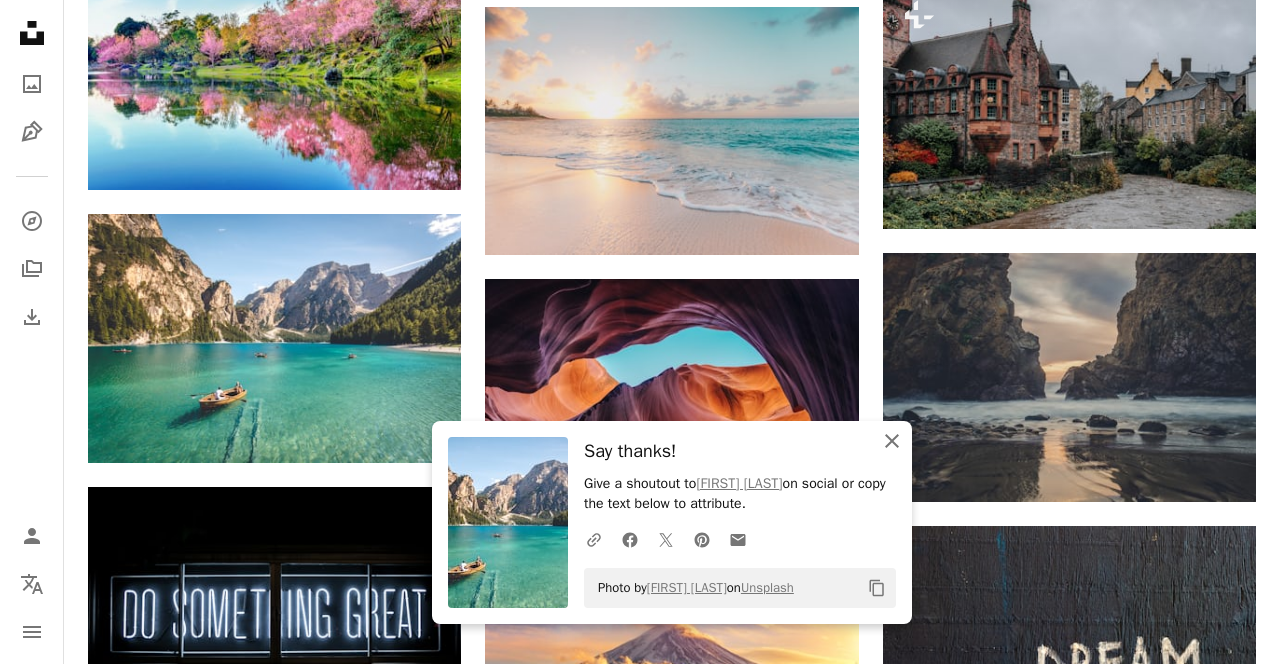 click on "An X shape Close" at bounding box center (892, 441) 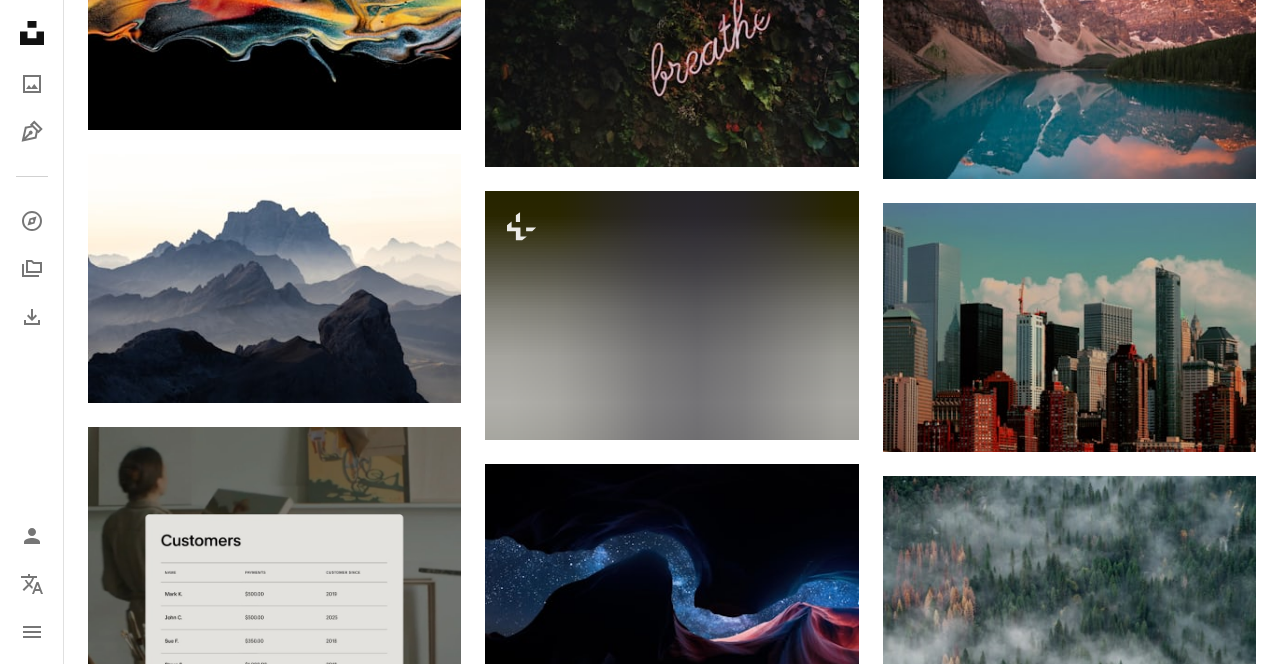 scroll, scrollTop: 2746, scrollLeft: 0, axis: vertical 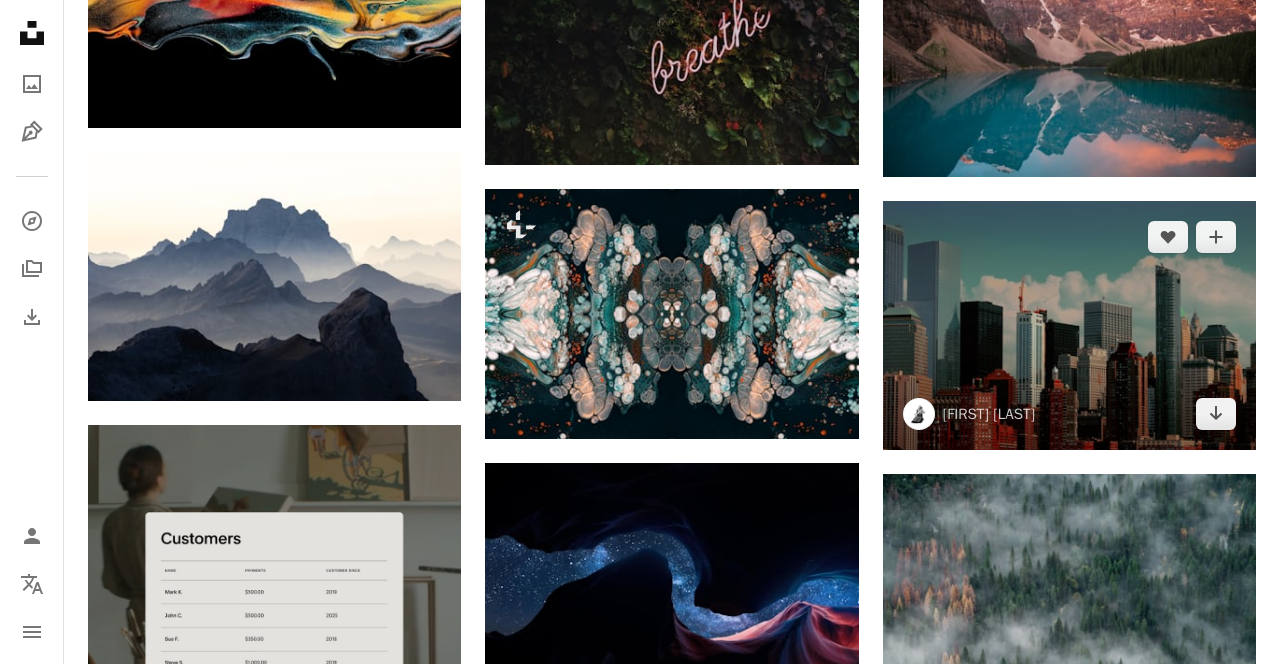 click at bounding box center (1069, 325) 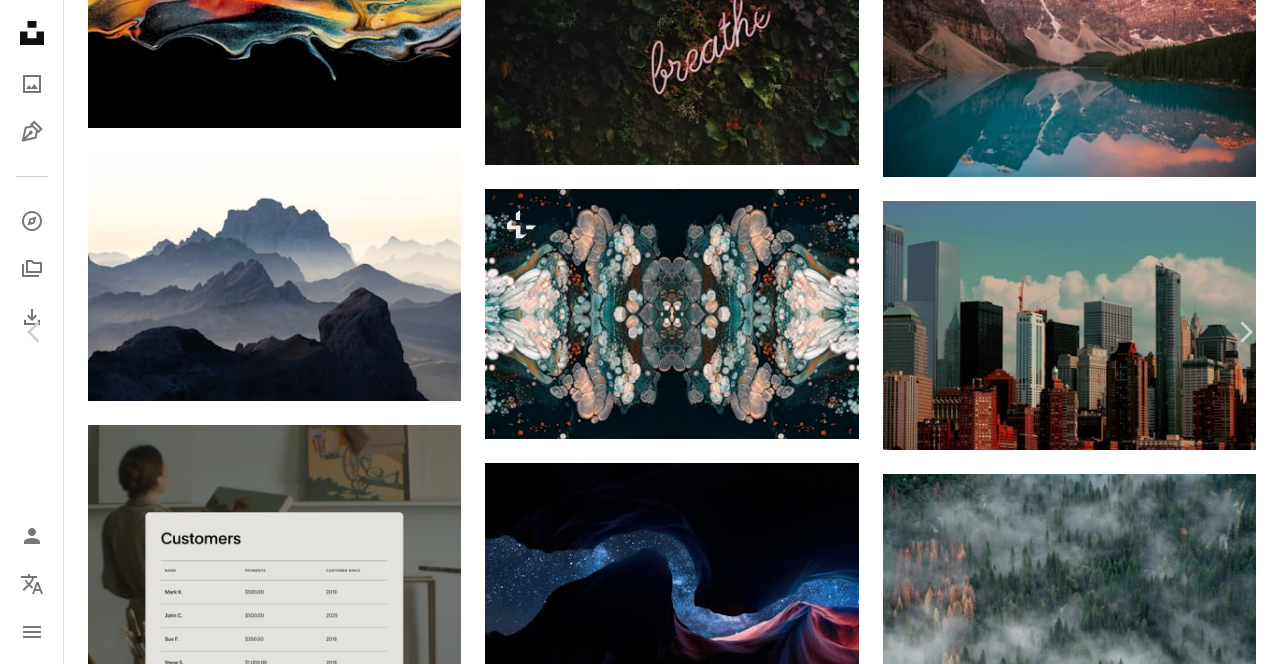 click on "Download free" at bounding box center (1081, 3095) 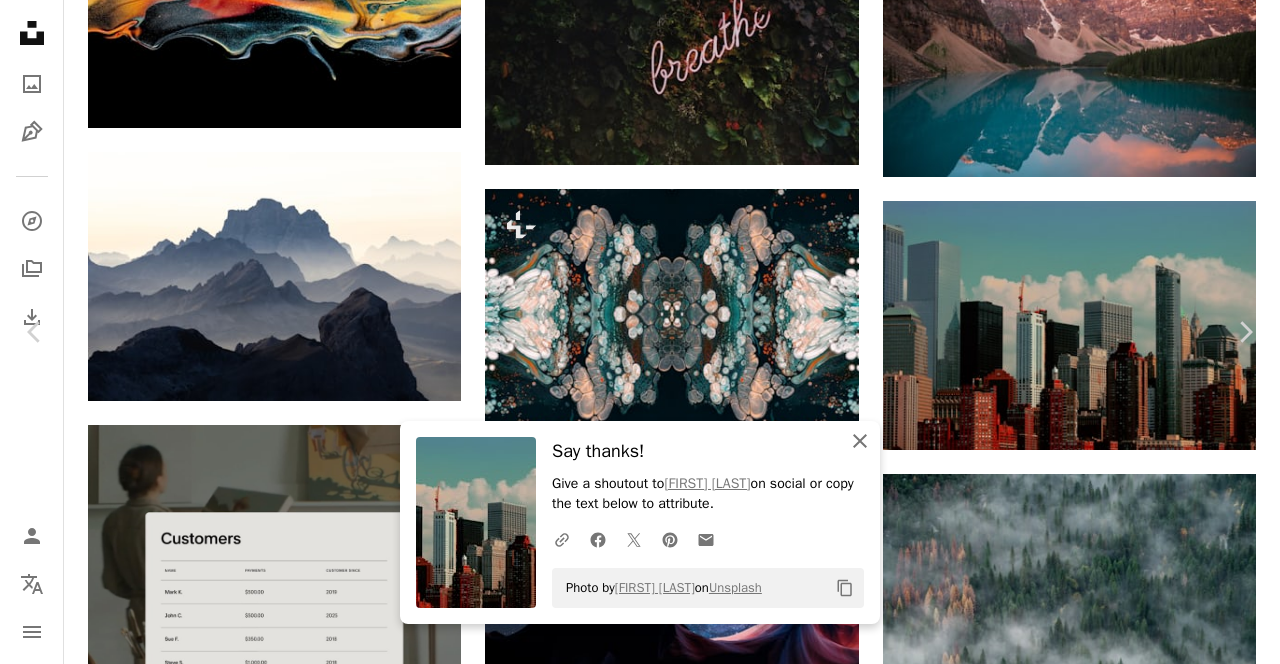 click on "An X shape" 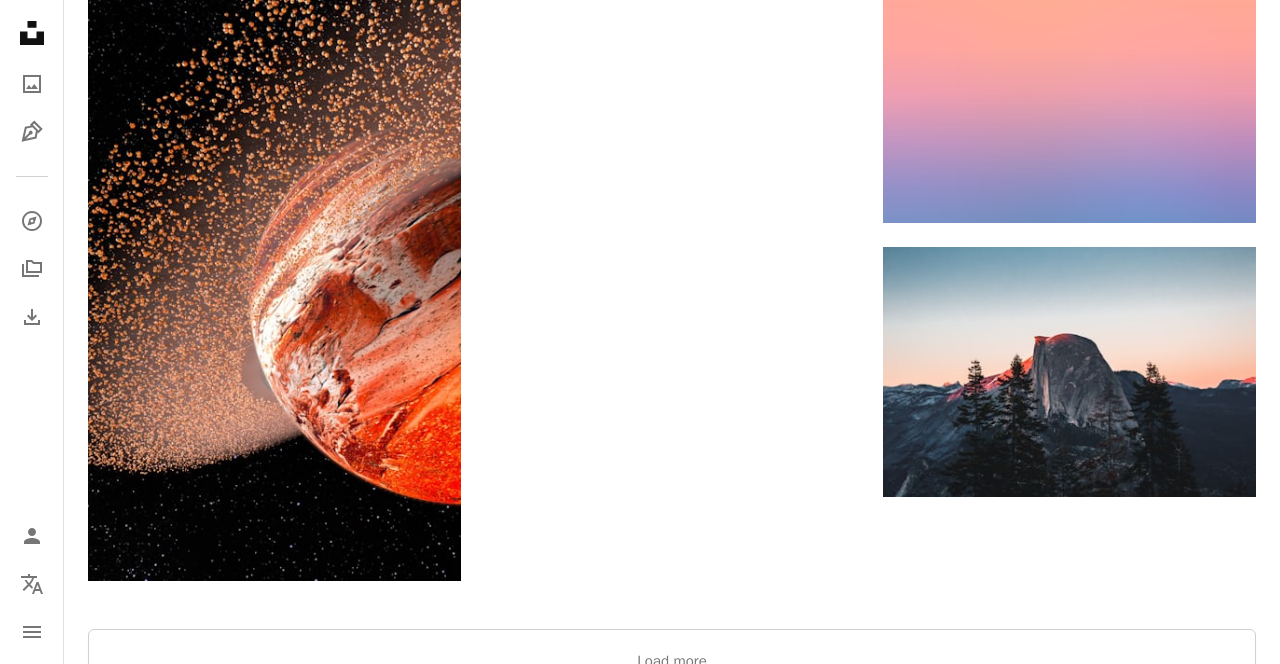 scroll, scrollTop: 4343, scrollLeft: 0, axis: vertical 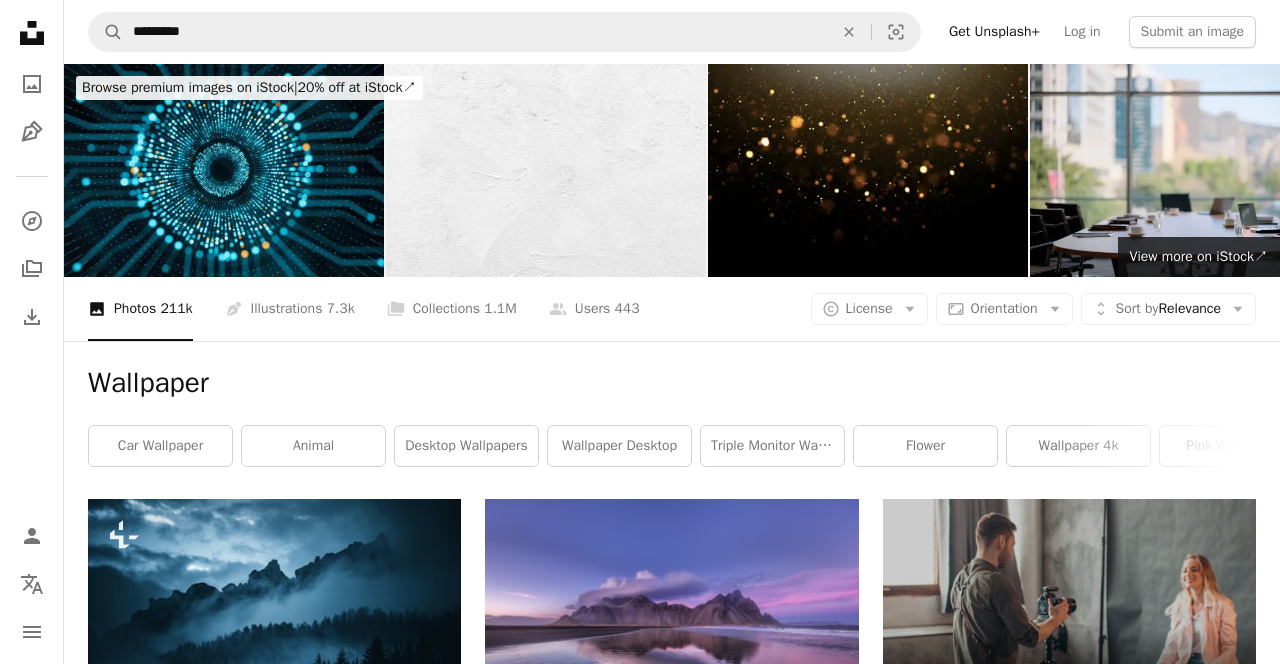 click on "car wallpaper" at bounding box center (160, 446) 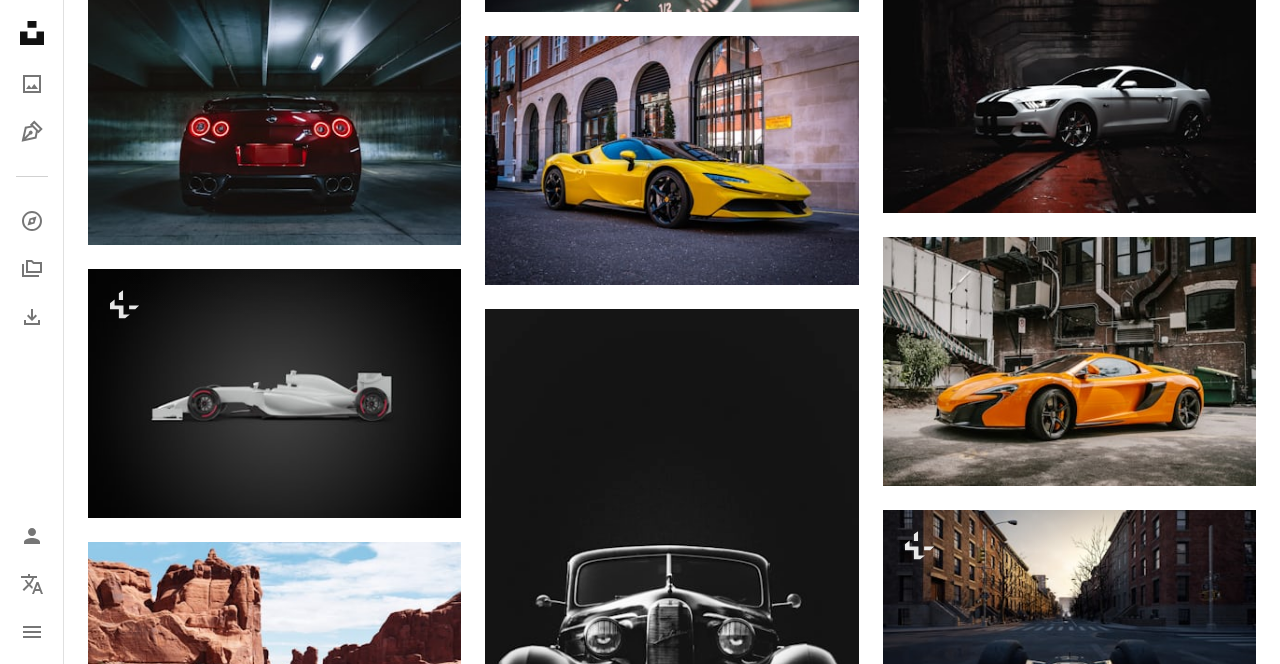scroll, scrollTop: 1874, scrollLeft: 0, axis: vertical 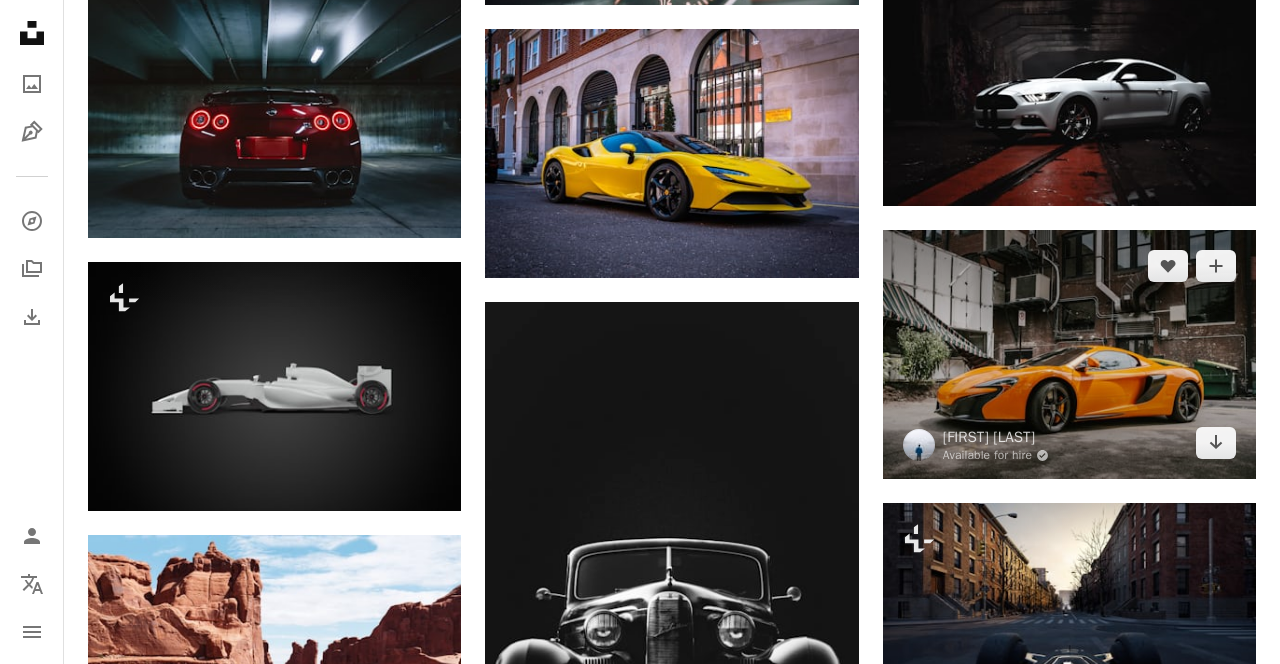 click at bounding box center [1069, 354] 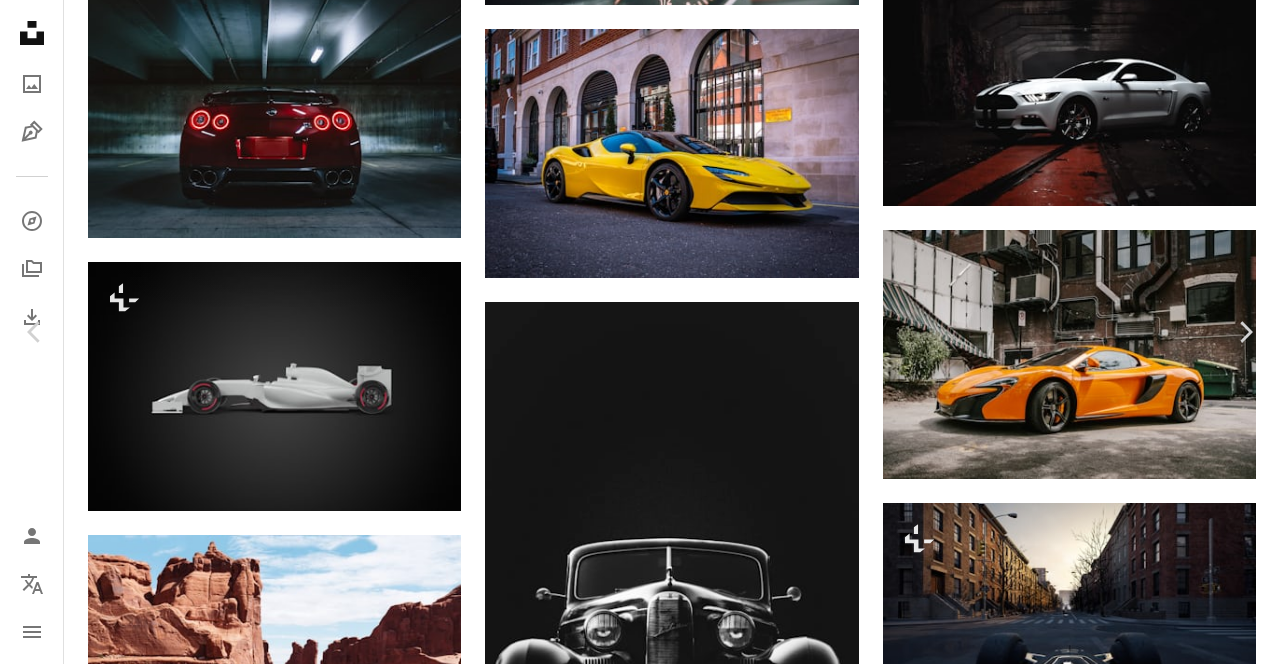 click on "Download free" at bounding box center (1081, 2135) 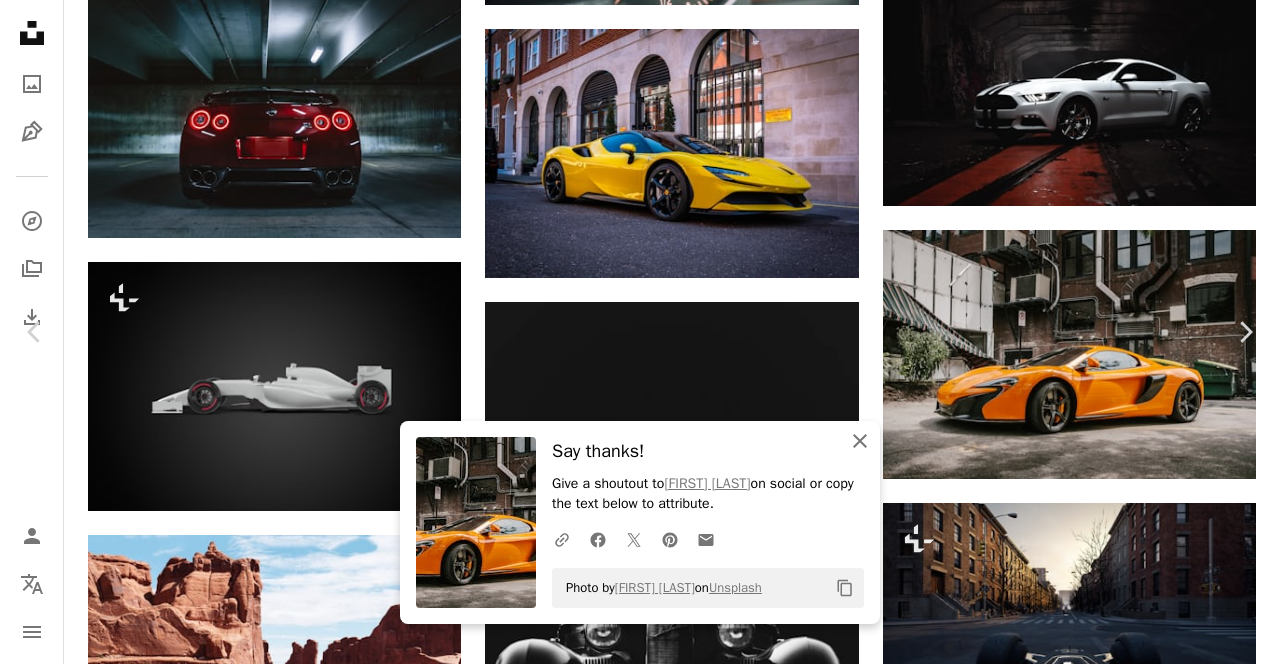 click on "An X shape Close" at bounding box center (860, 441) 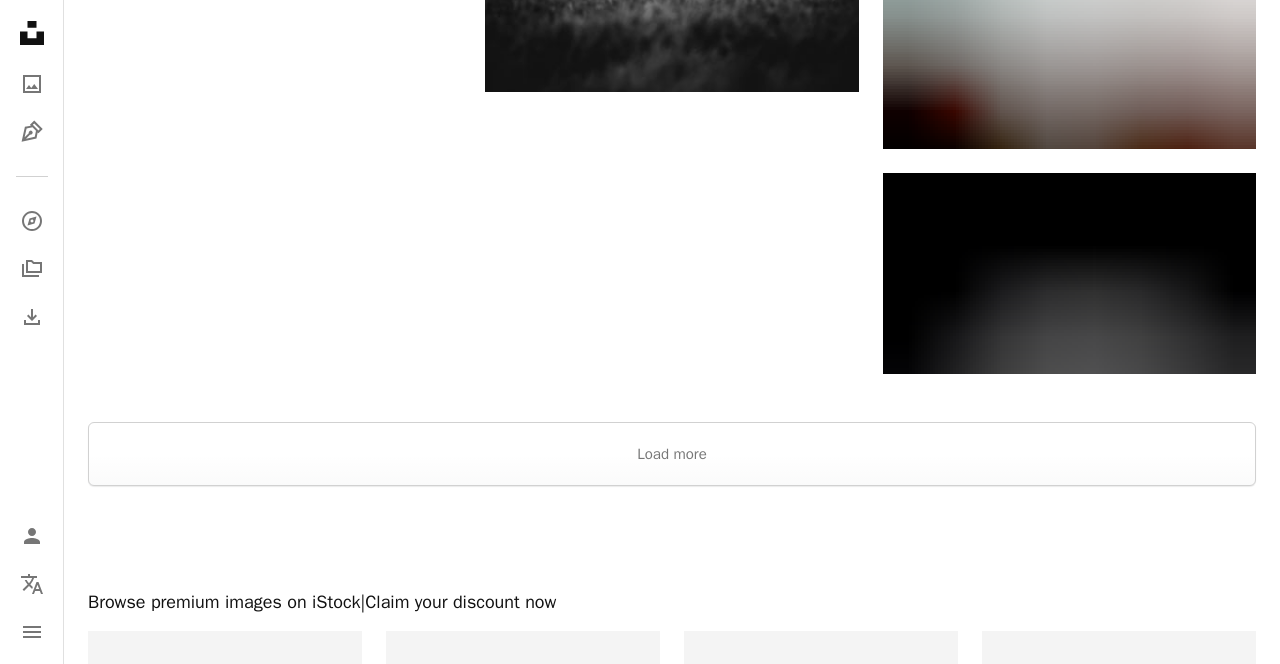 scroll, scrollTop: 2716, scrollLeft: 0, axis: vertical 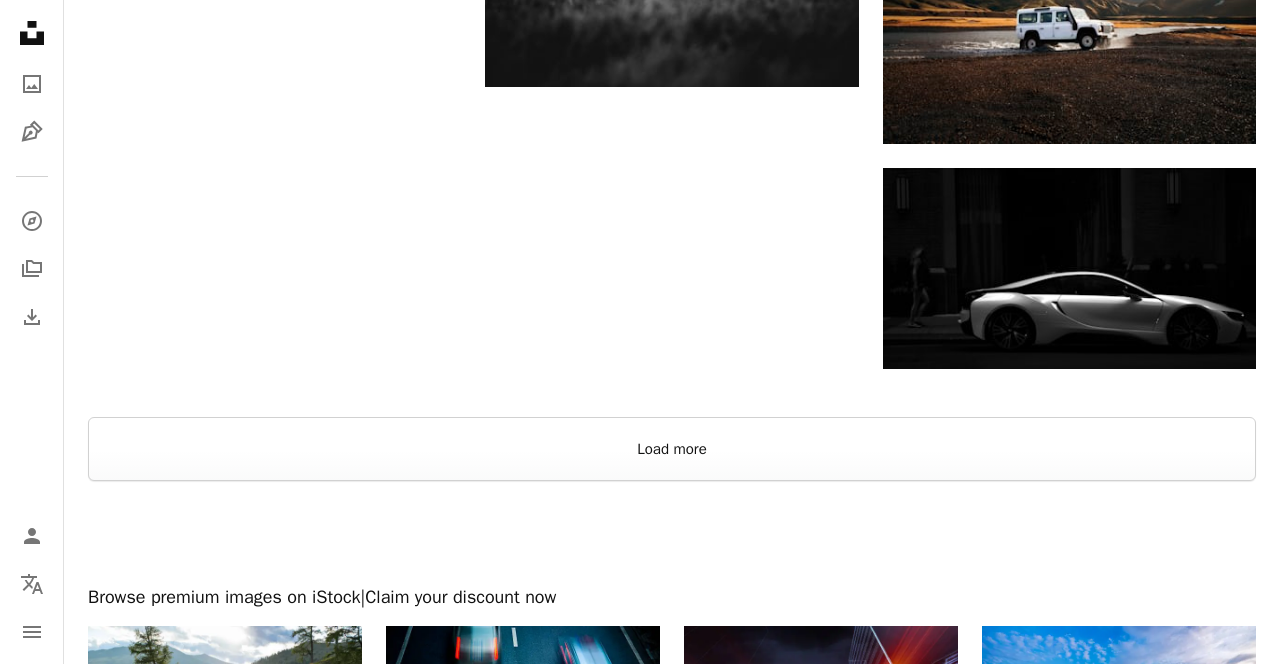 click on "Load more" at bounding box center [672, 449] 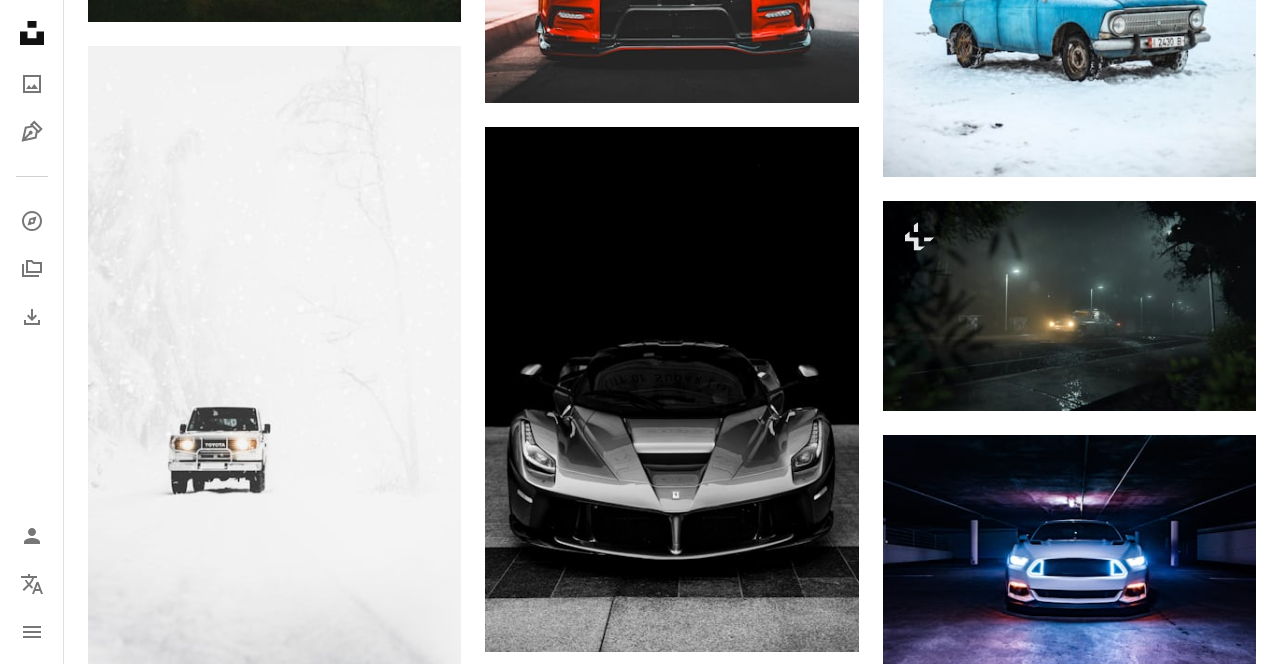 scroll, scrollTop: 4542, scrollLeft: 0, axis: vertical 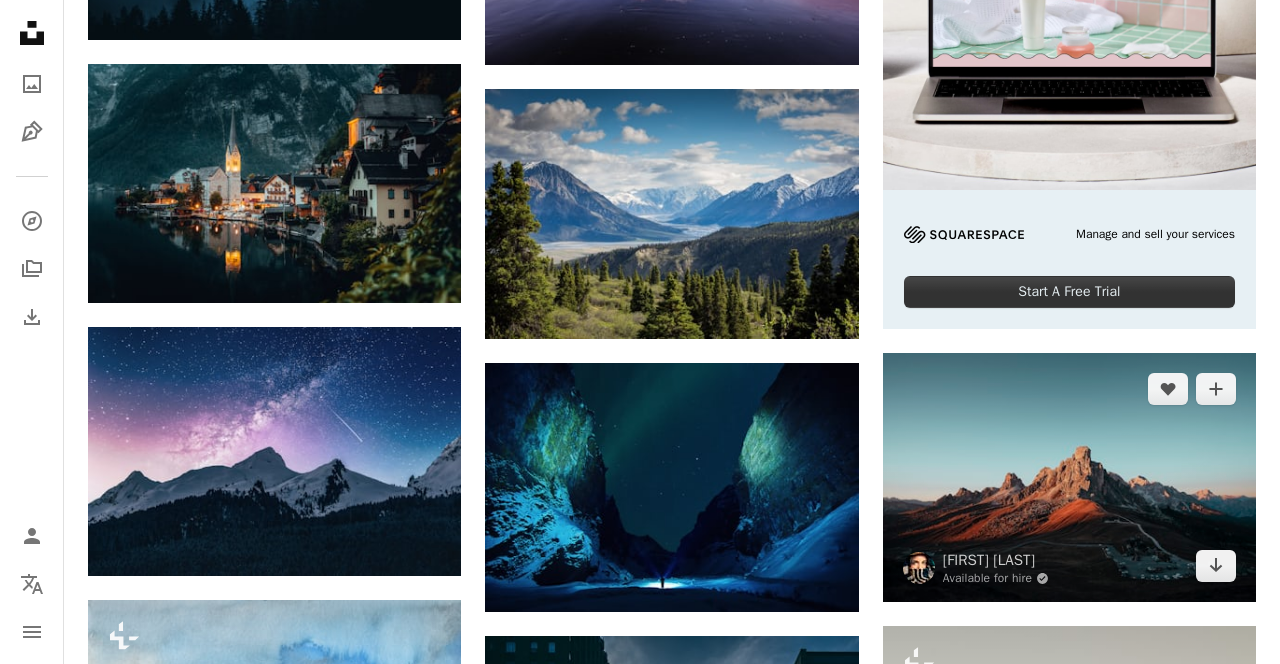 click at bounding box center (1069, 477) 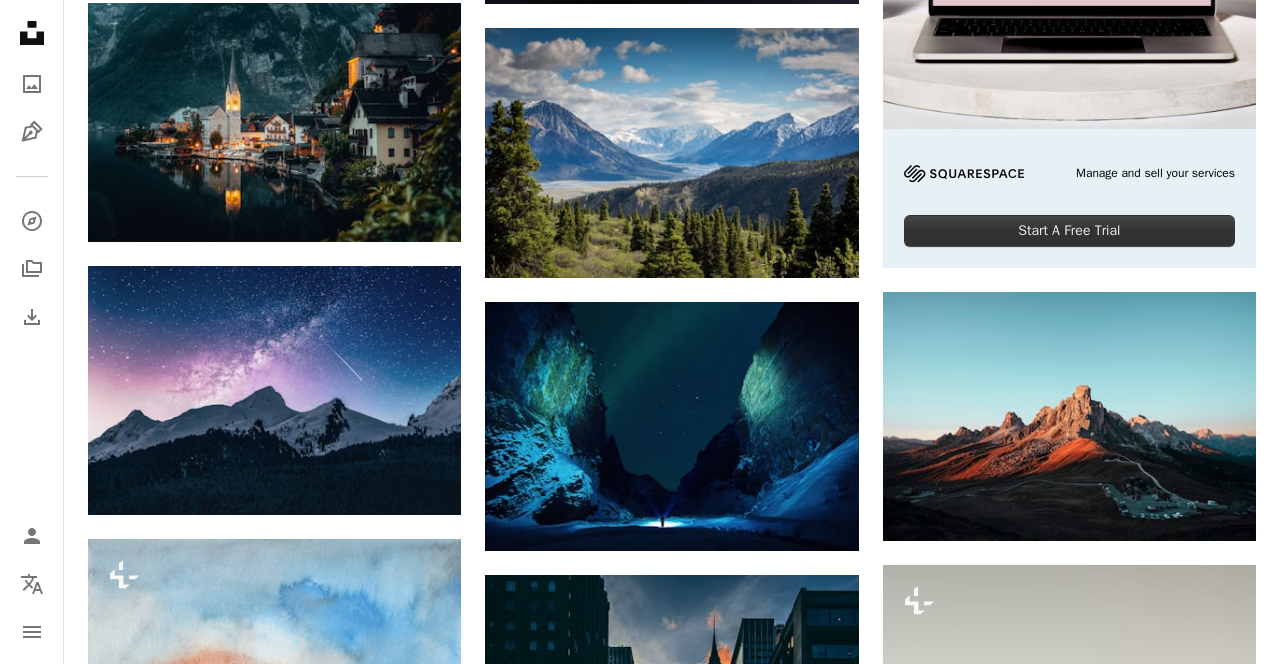 scroll, scrollTop: 747, scrollLeft: 0, axis: vertical 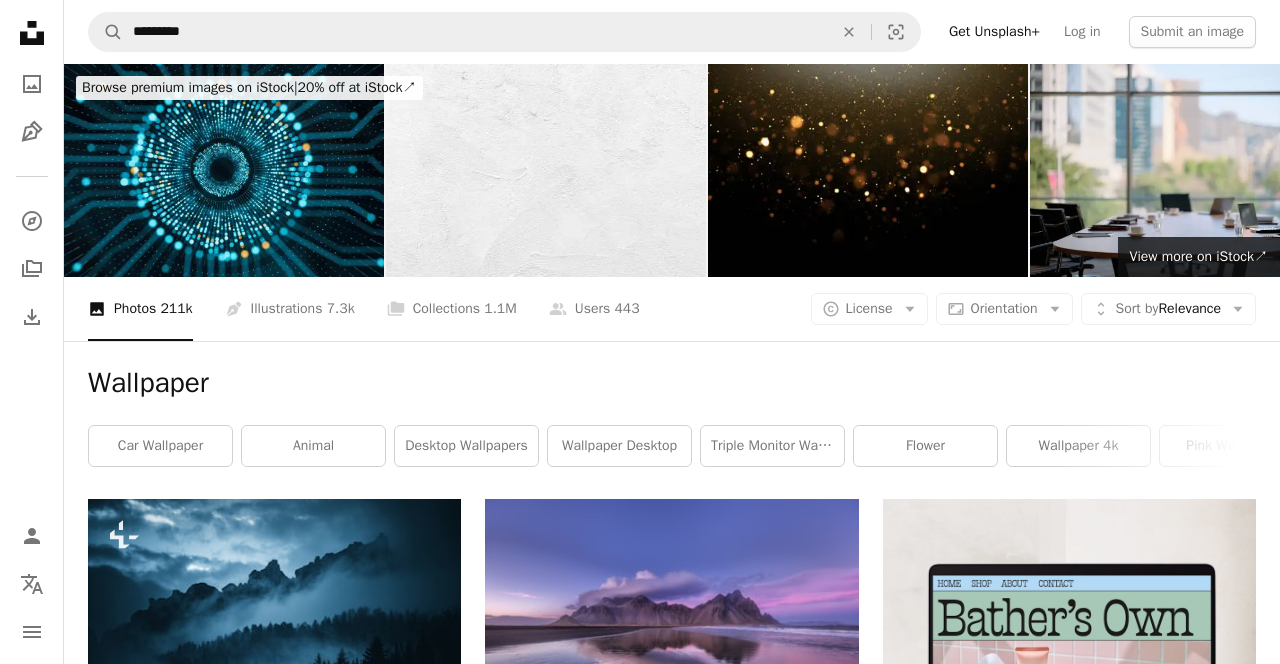 click on "wallpaper desktop" at bounding box center (619, 446) 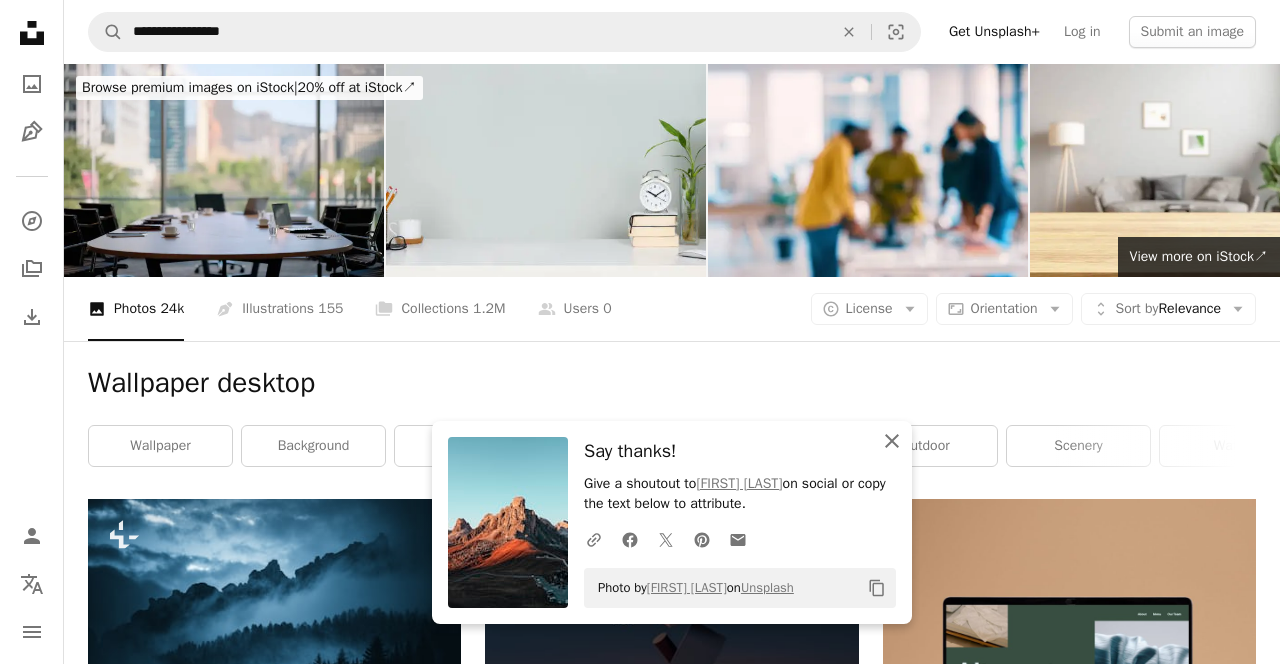 click on "An X shape Close" at bounding box center [892, 441] 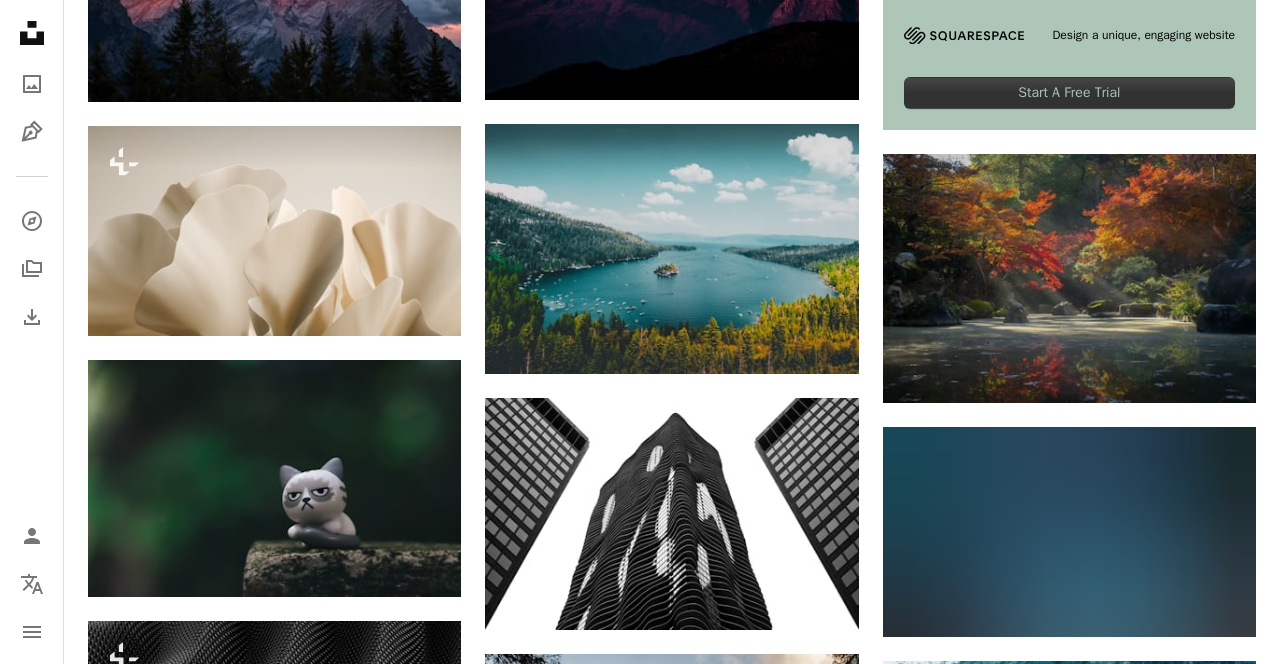 scroll, scrollTop: 885, scrollLeft: 0, axis: vertical 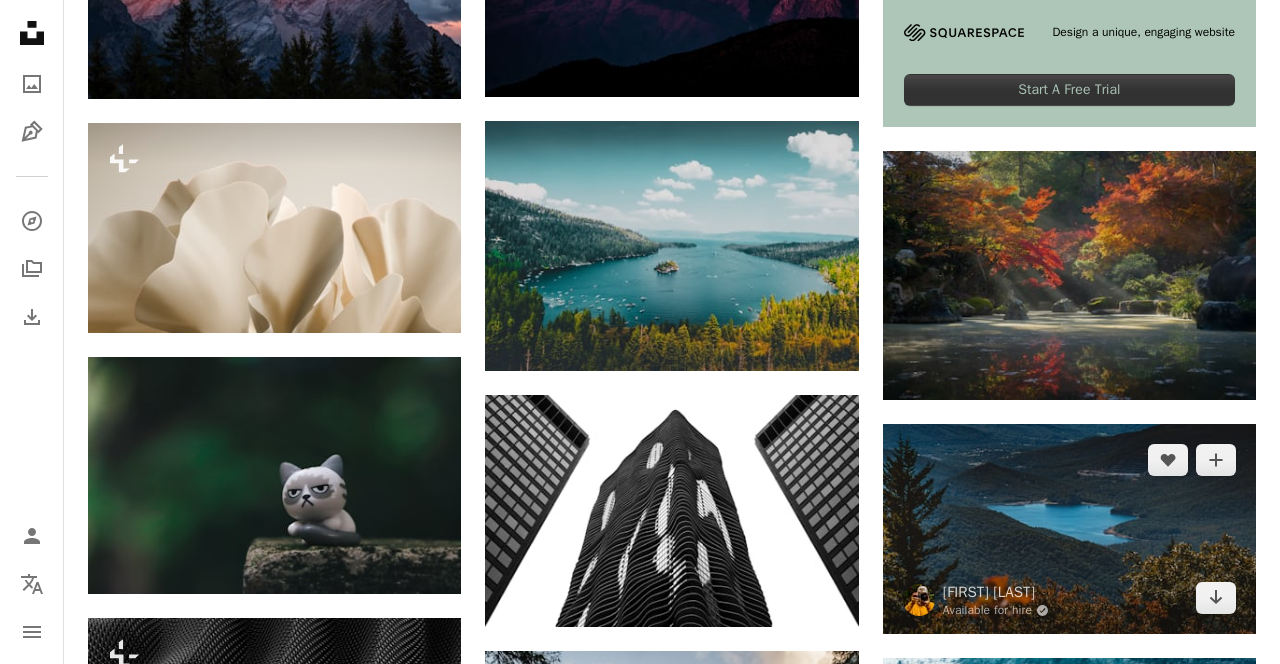 click at bounding box center [1069, 529] 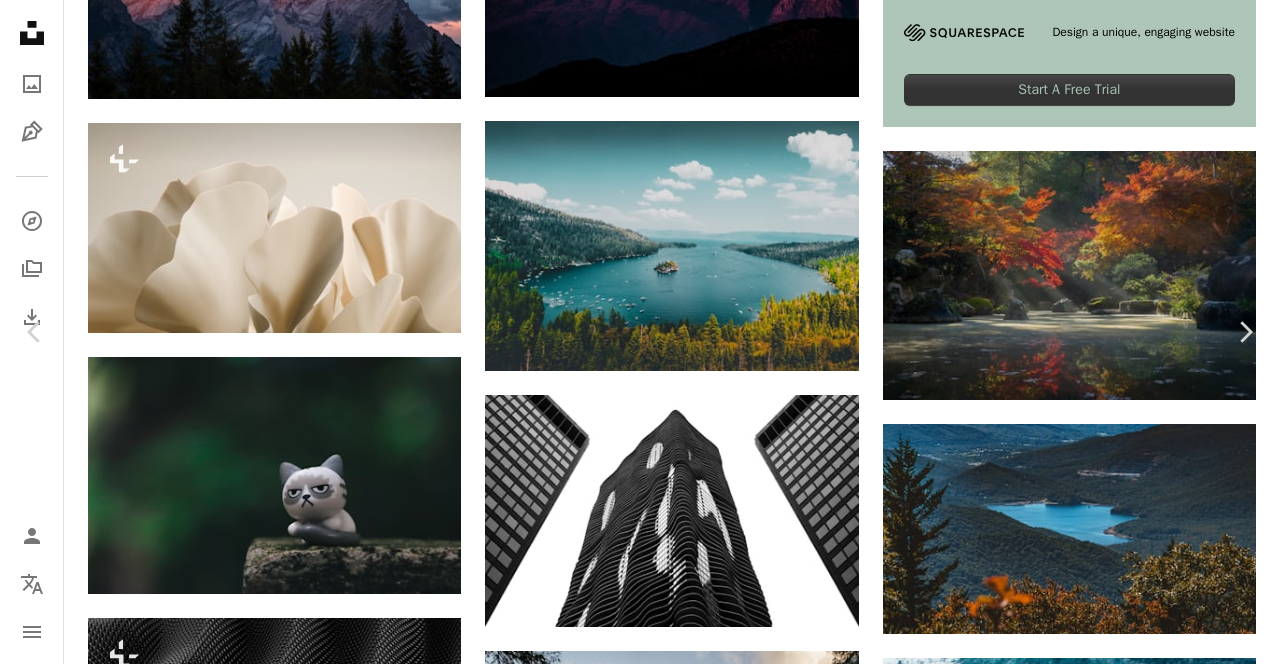 click on "Download free" at bounding box center [1081, 2642] 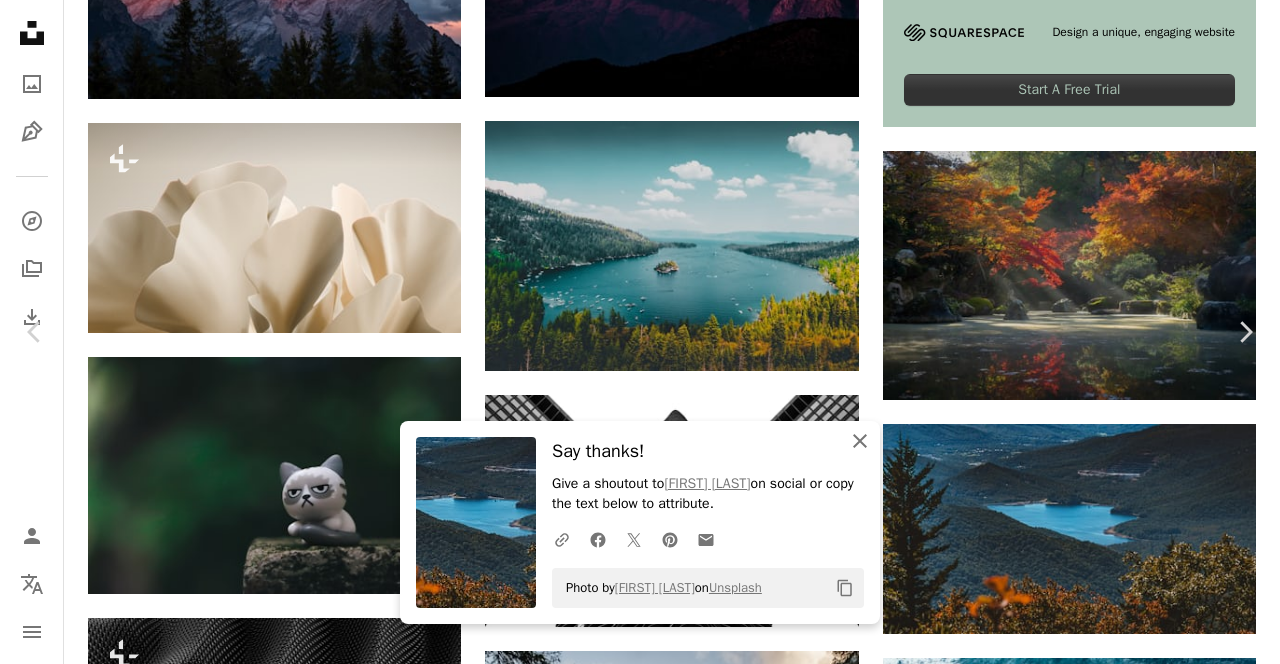click on "An X shape Close" at bounding box center (860, 441) 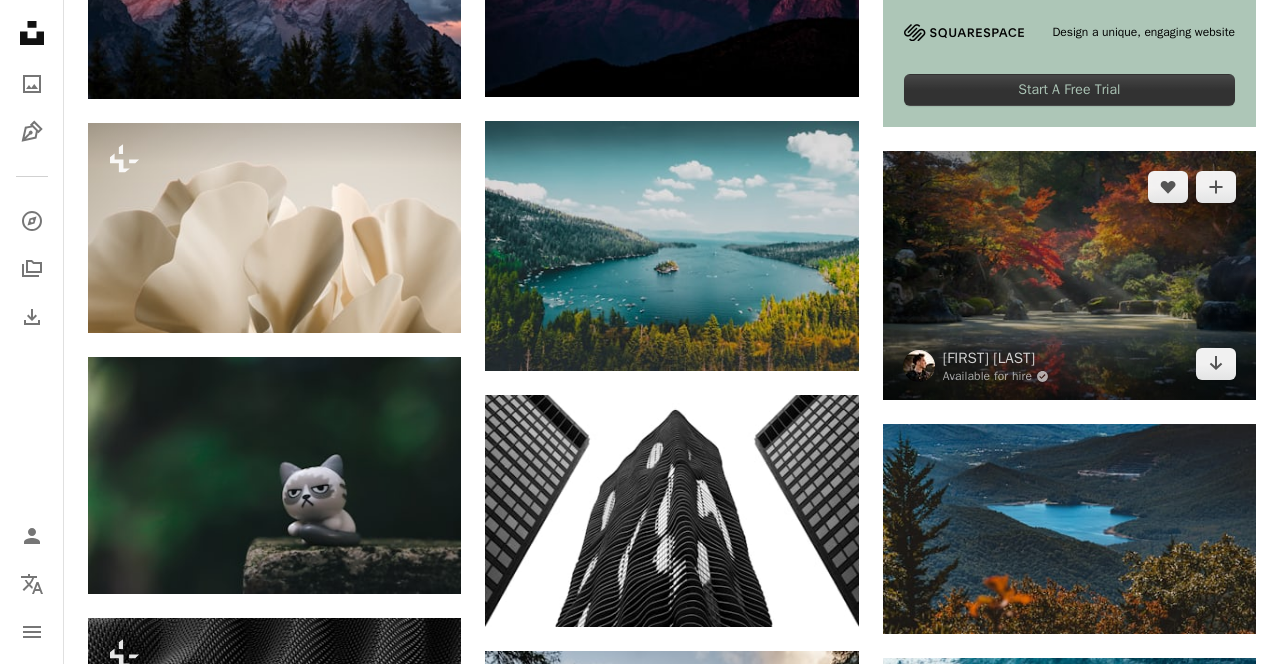 click at bounding box center (1069, 275) 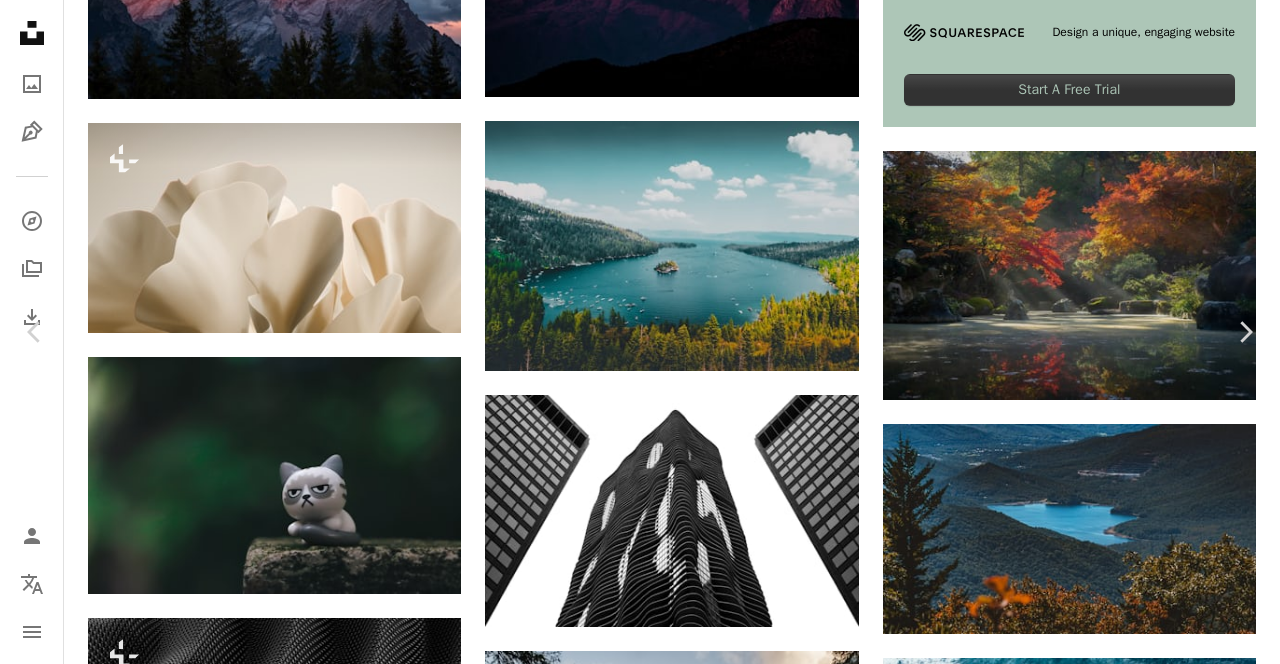 click on "Download free" at bounding box center (1081, 2642) 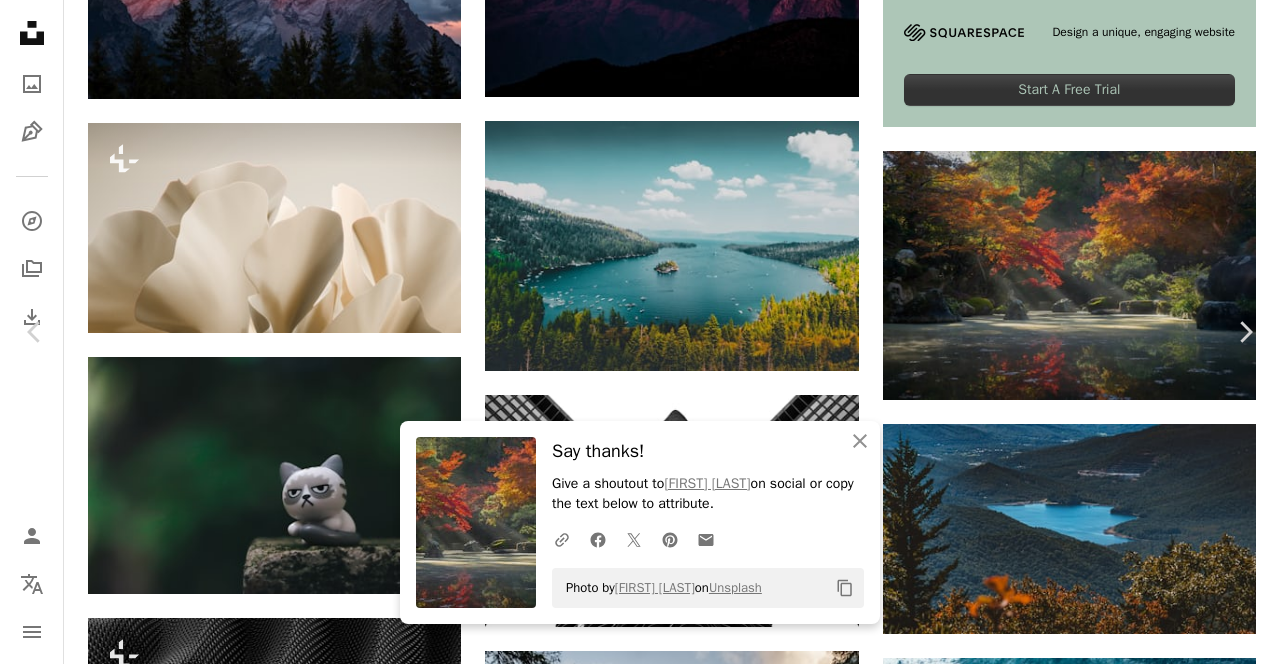 click on "An X shape Close" at bounding box center (860, 441) 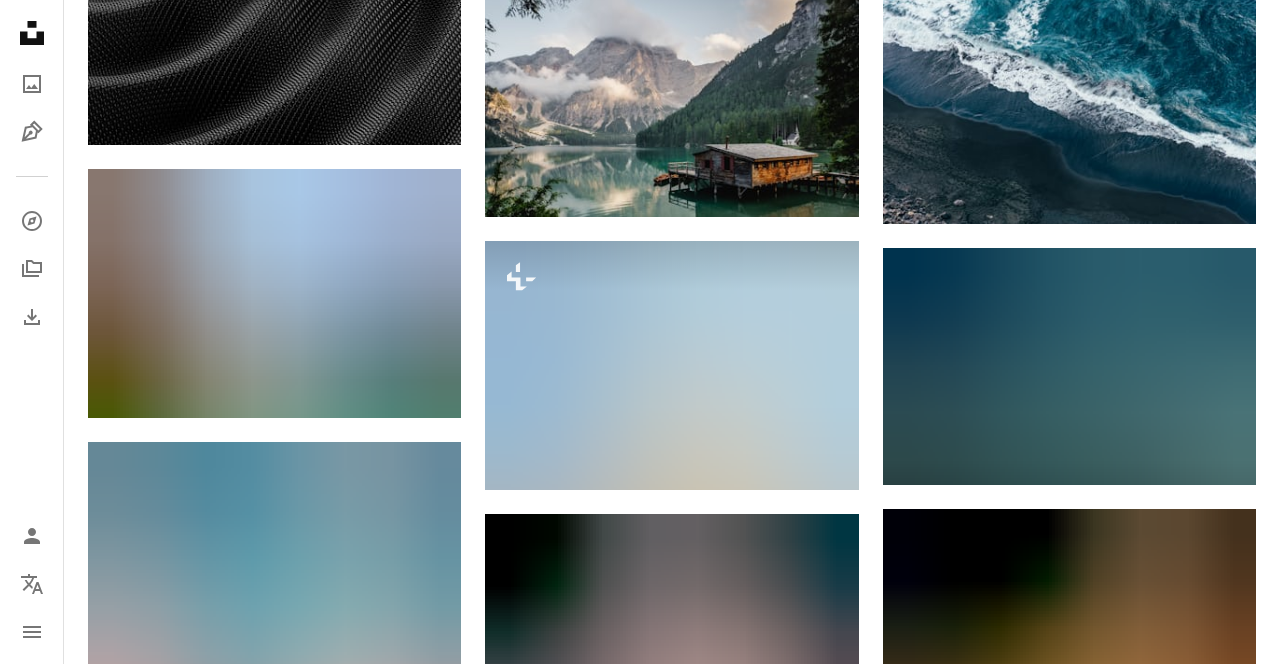 scroll, scrollTop: 1573, scrollLeft: 0, axis: vertical 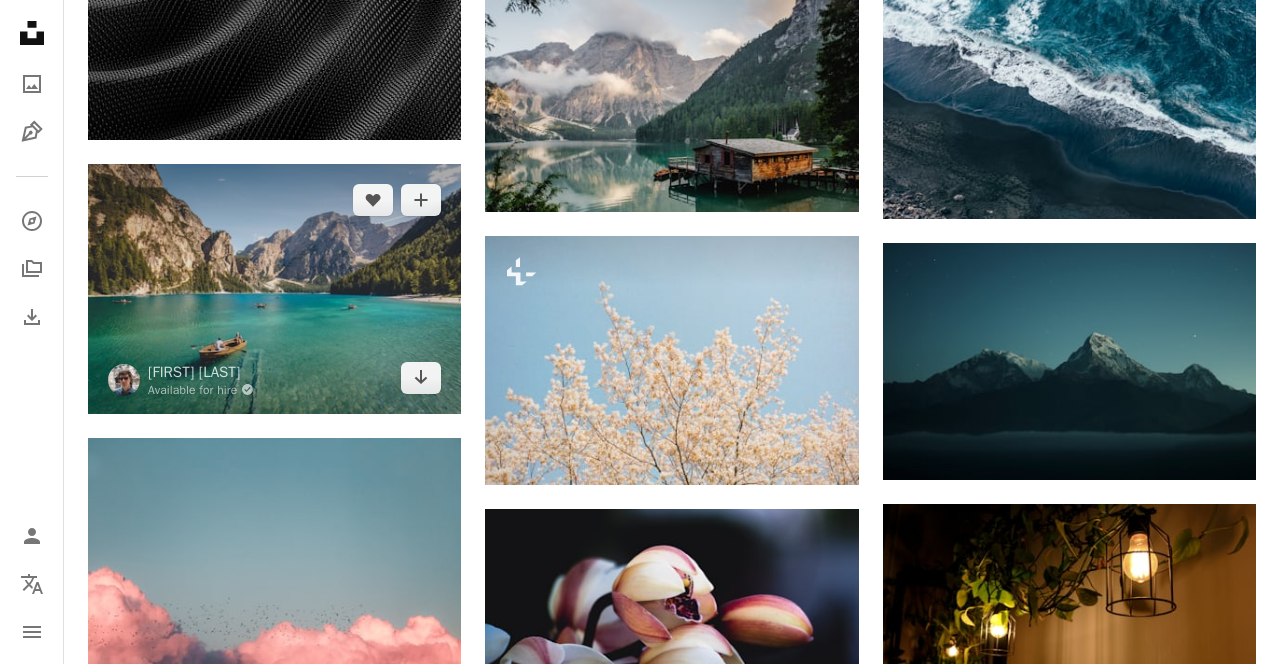 click at bounding box center [274, 288] 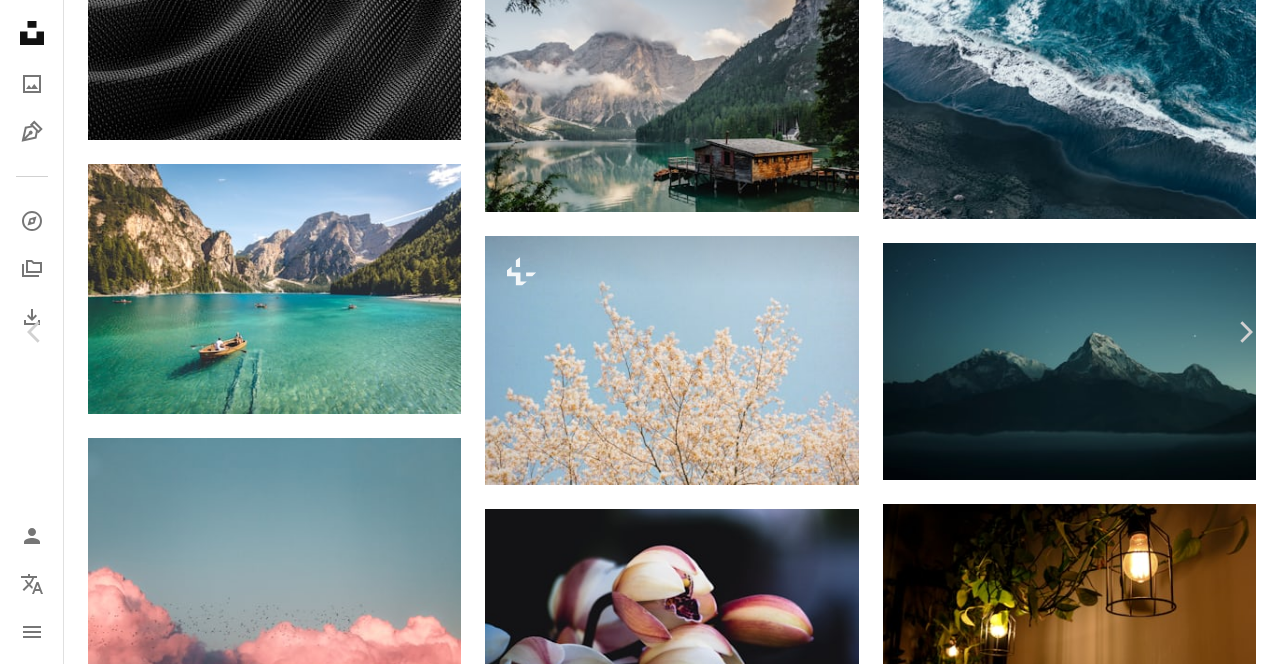 click on "Download free" at bounding box center (1081, 3915) 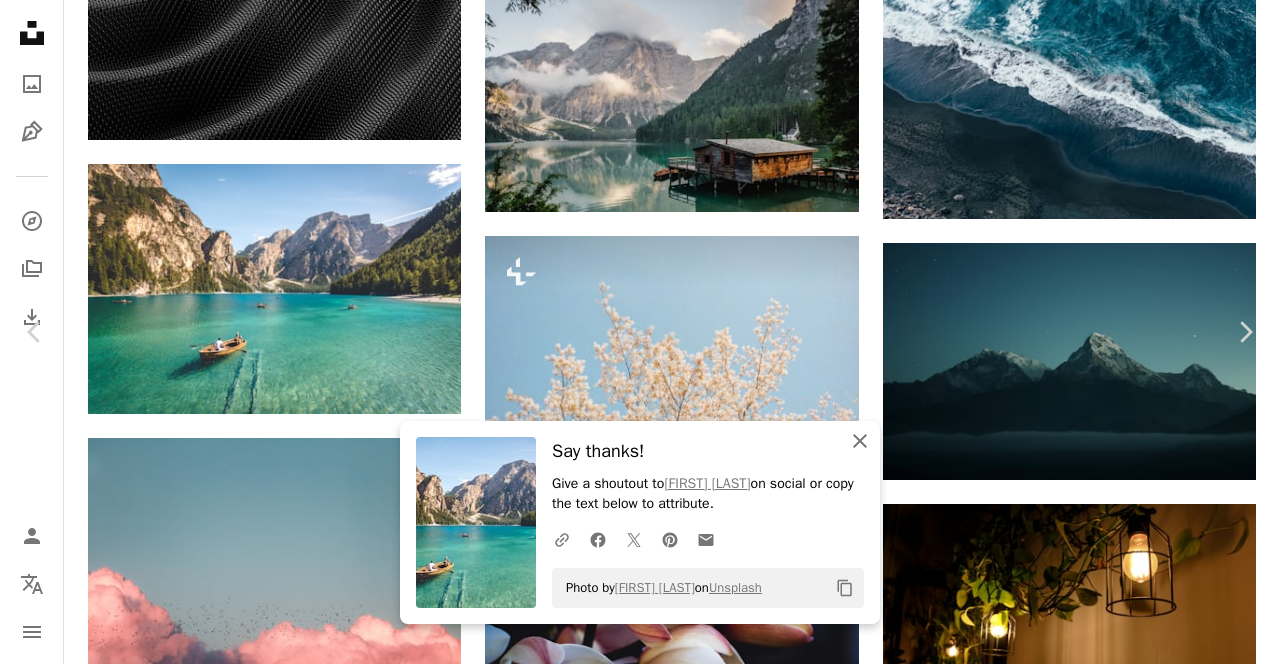 click on "An X shape Close" at bounding box center [860, 441] 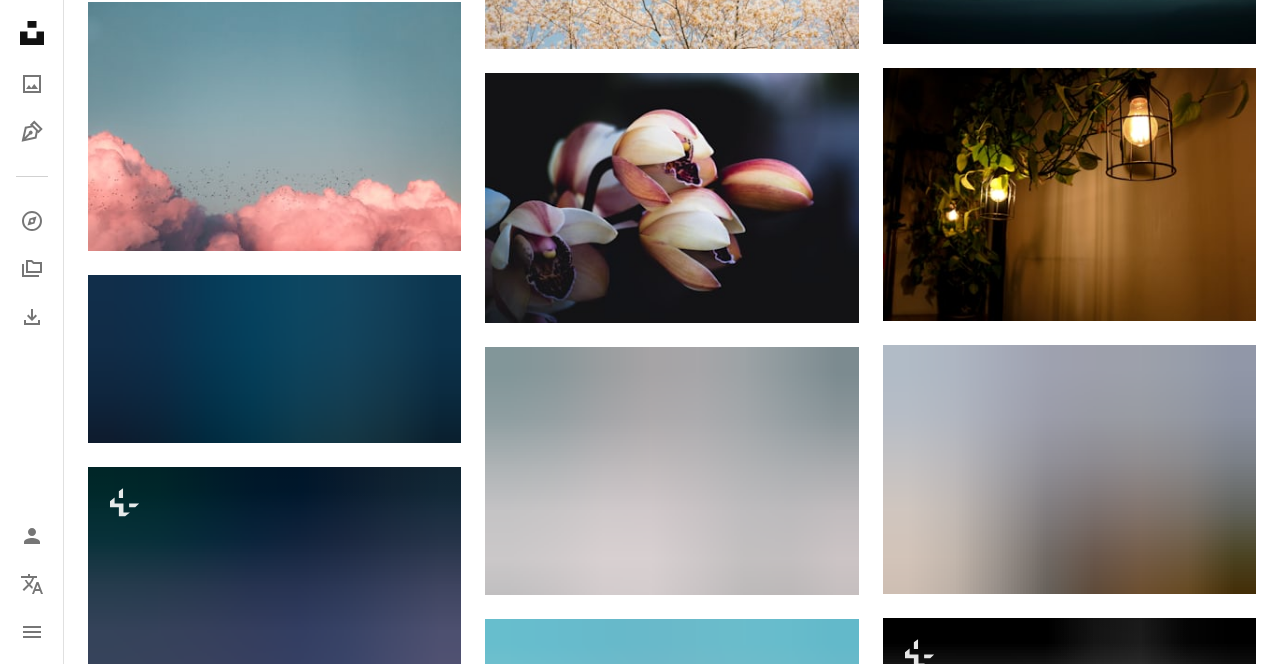 scroll, scrollTop: 2010, scrollLeft: 0, axis: vertical 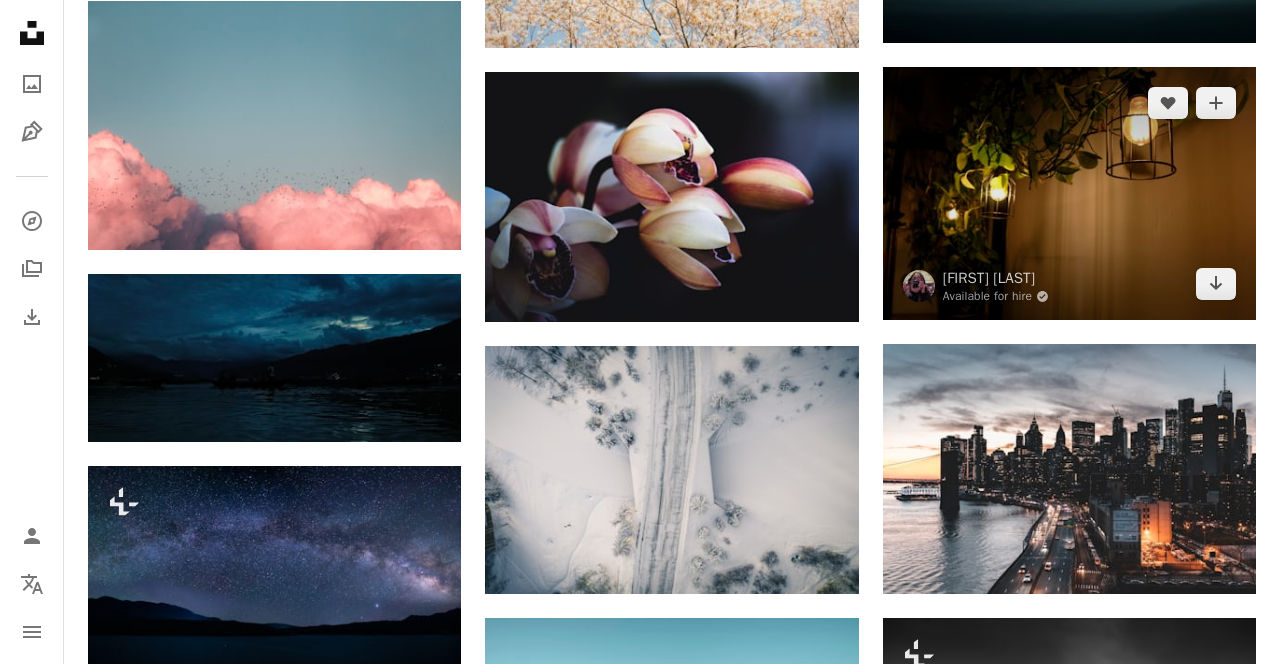 click at bounding box center [1069, 194] 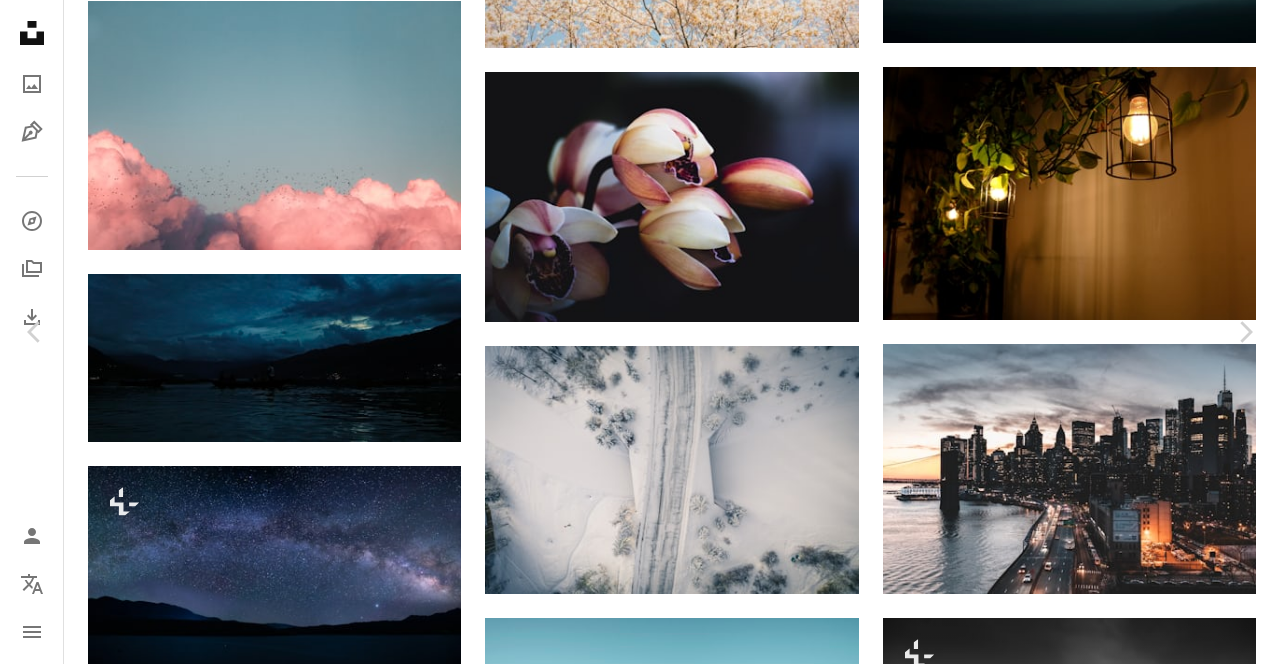click on "Download free" at bounding box center [1081, 3479] 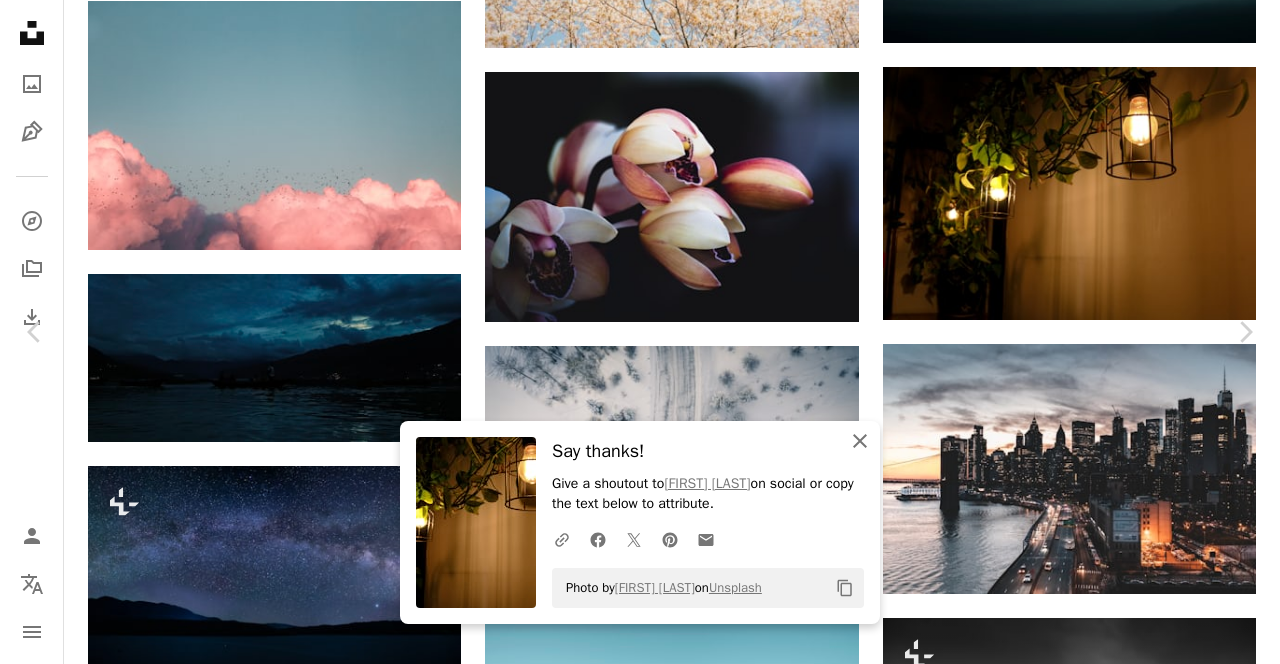 click on "An X shape Close" at bounding box center (860, 441) 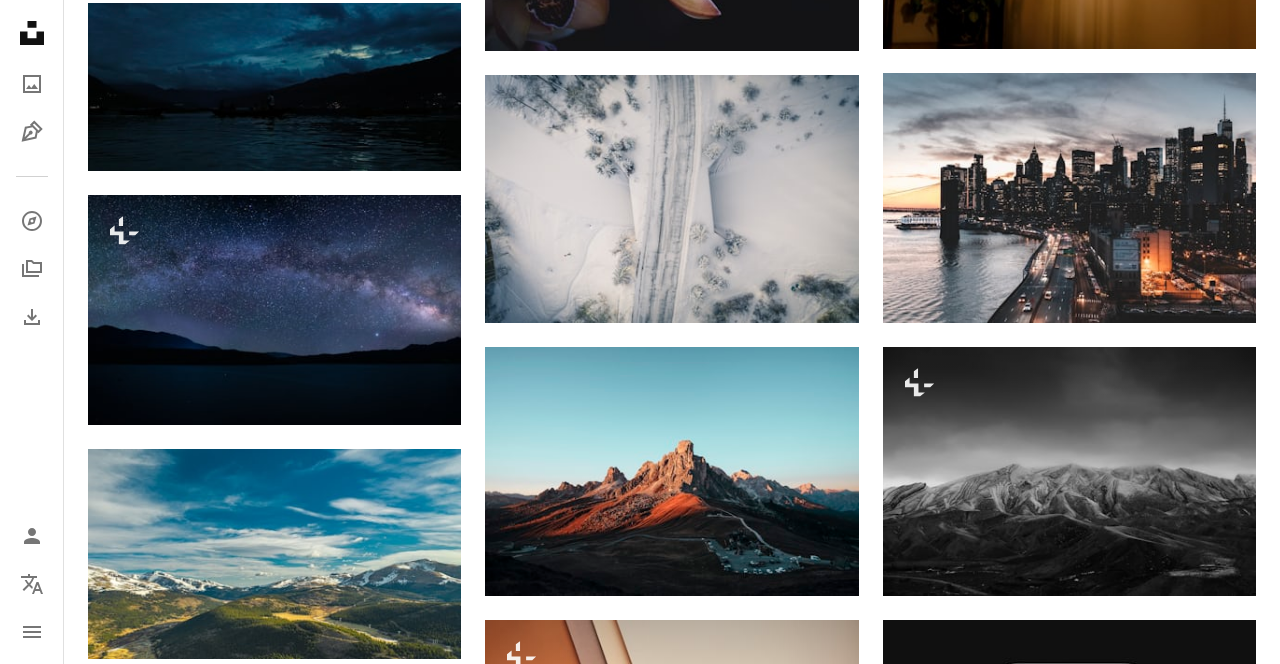 scroll, scrollTop: 2284, scrollLeft: 0, axis: vertical 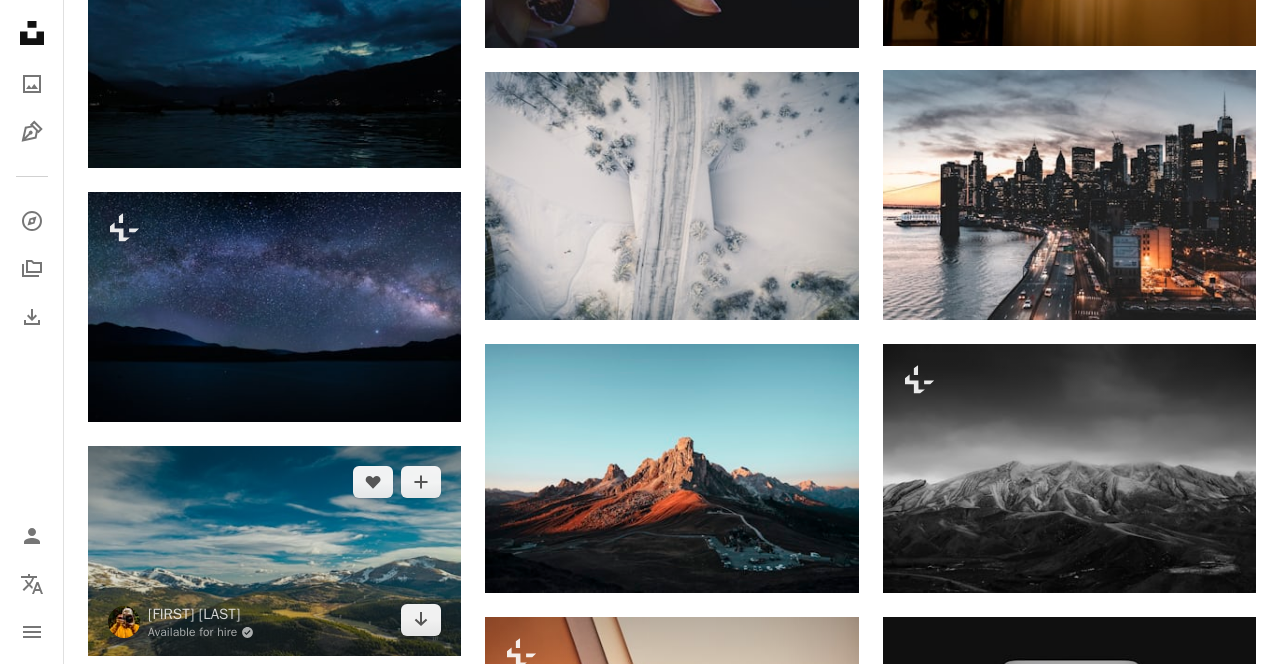 click at bounding box center [274, 551] 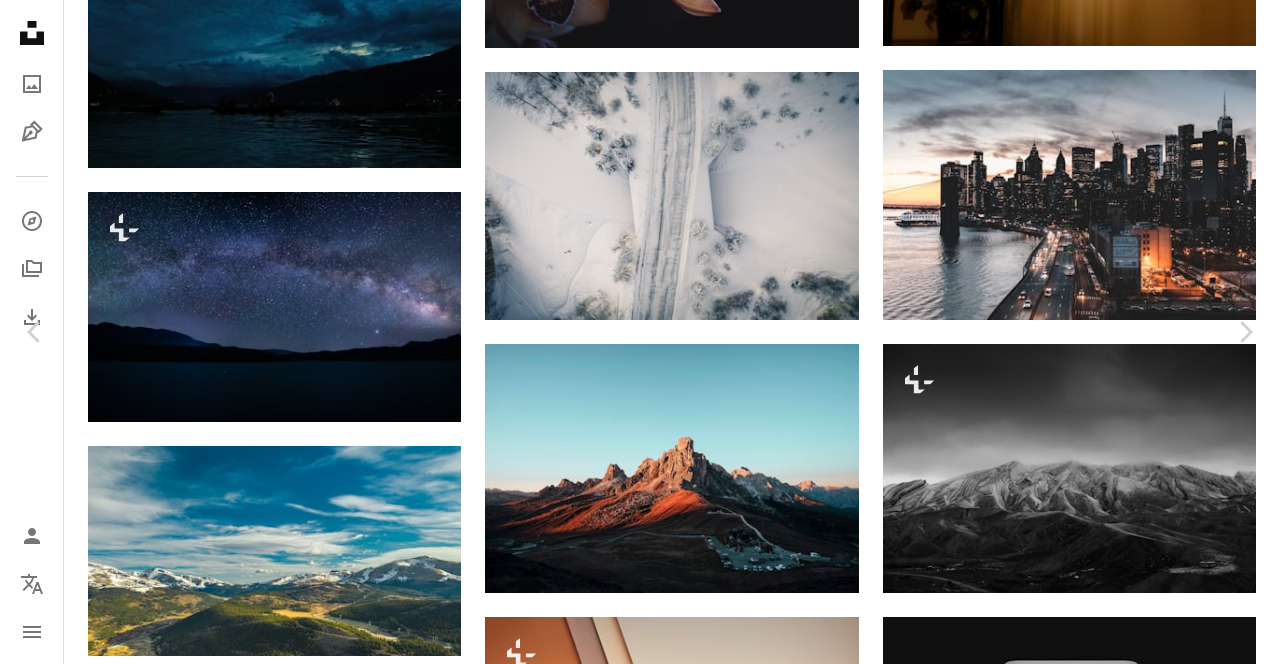 click on "Download free" at bounding box center (1081, 3205) 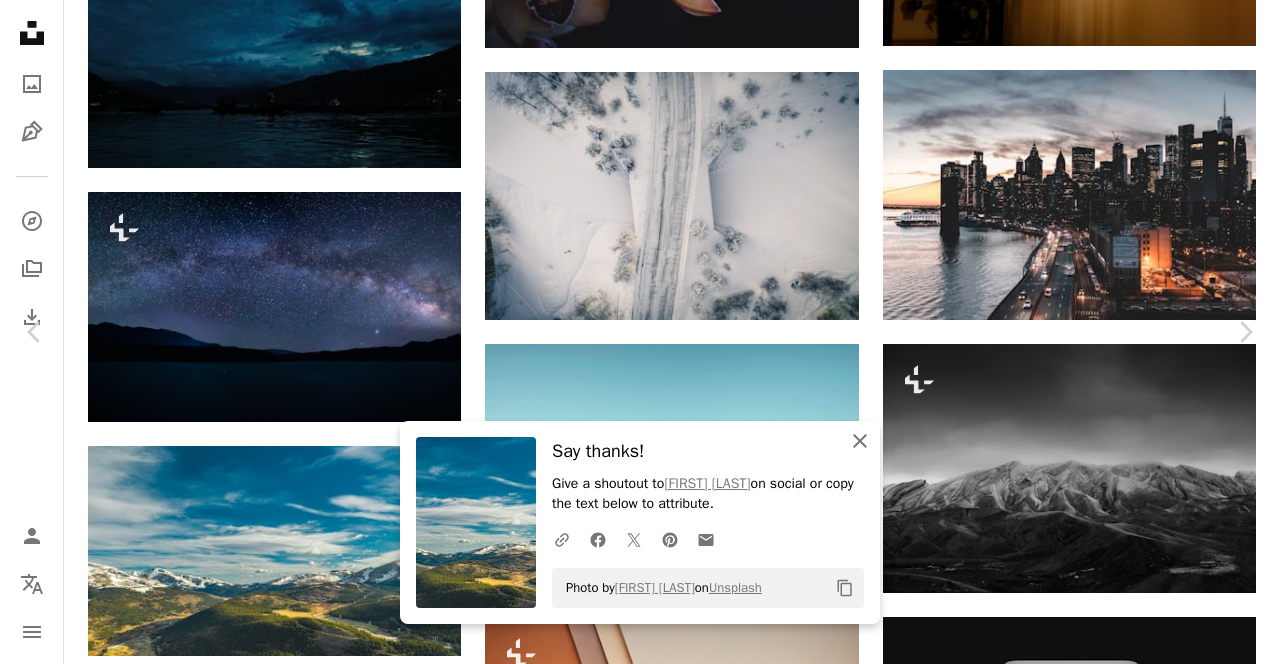 click on "An X shape Close" at bounding box center (860, 441) 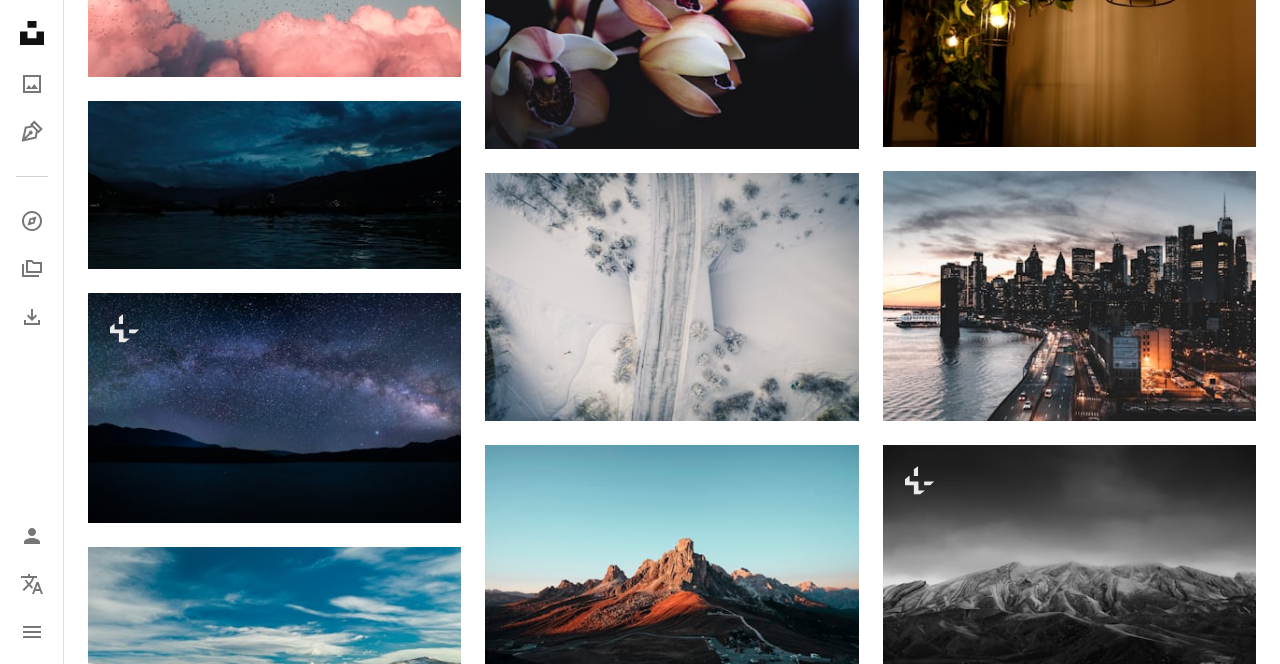 scroll, scrollTop: 2186, scrollLeft: 0, axis: vertical 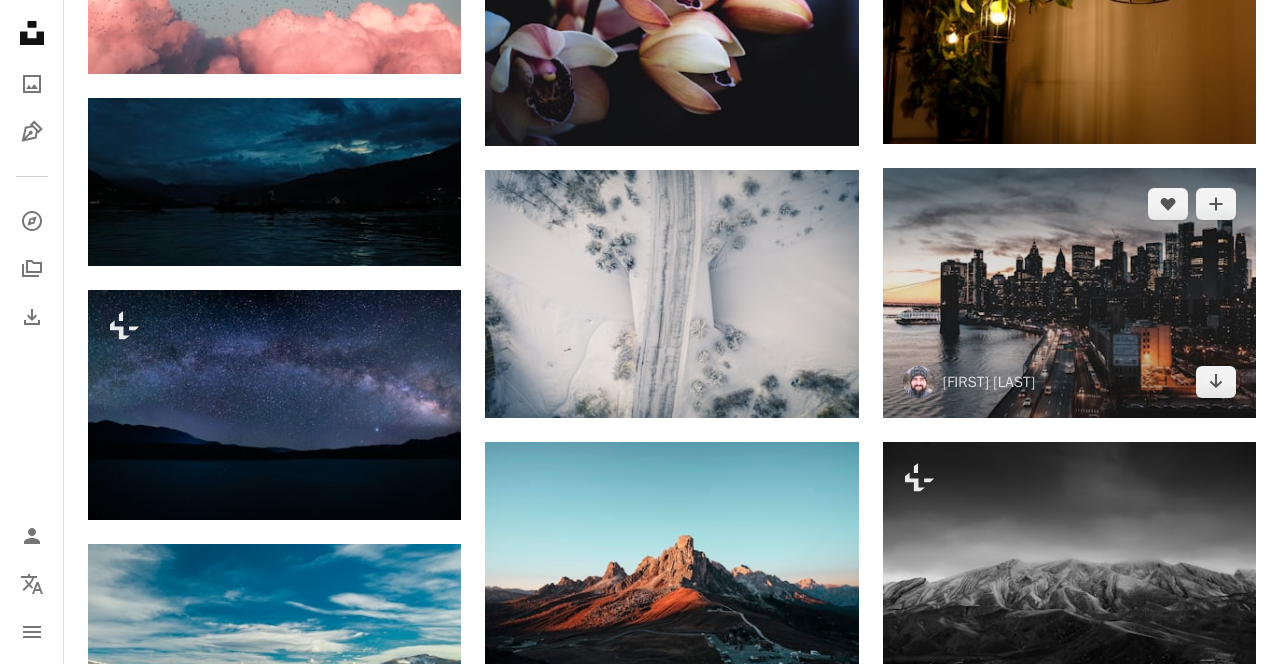 click at bounding box center (1069, 292) 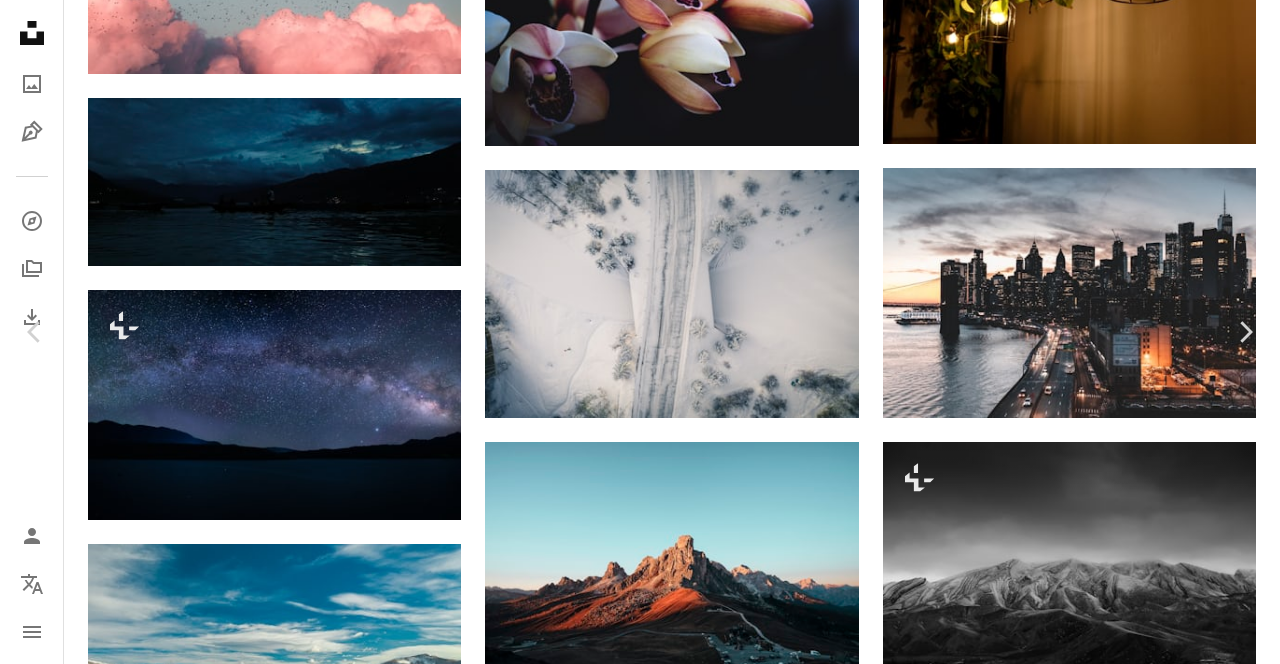 scroll, scrollTop: 177, scrollLeft: 0, axis: vertical 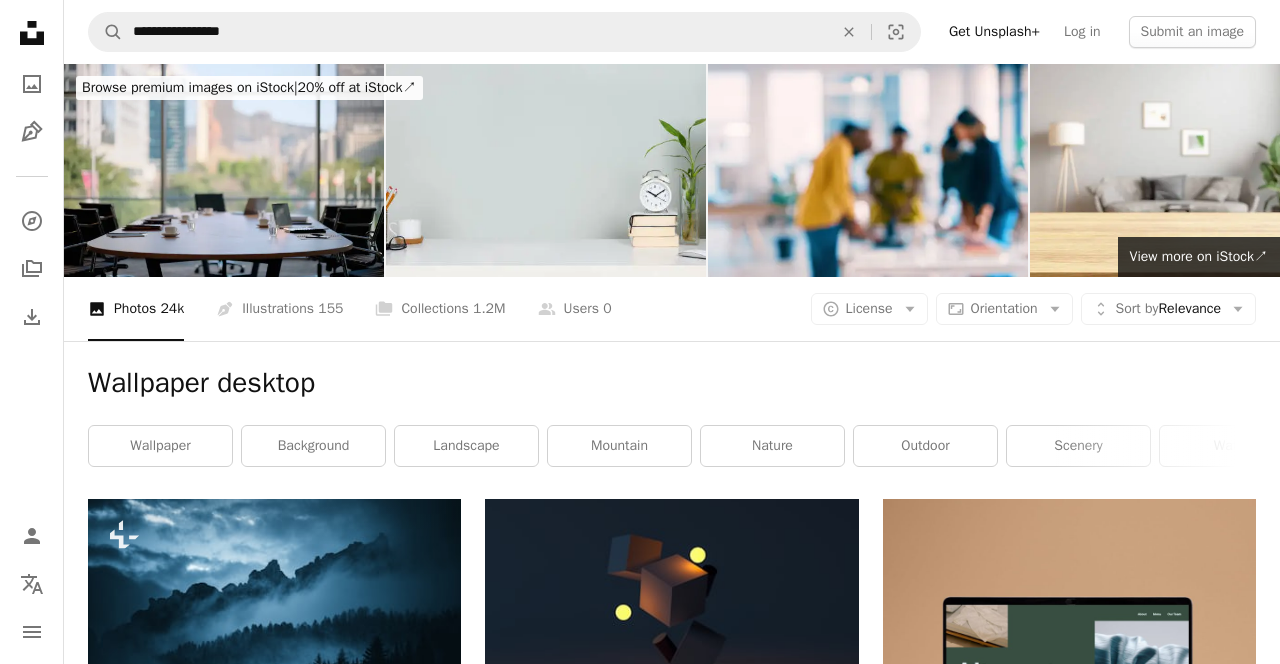 click on "nature" at bounding box center [772, 446] 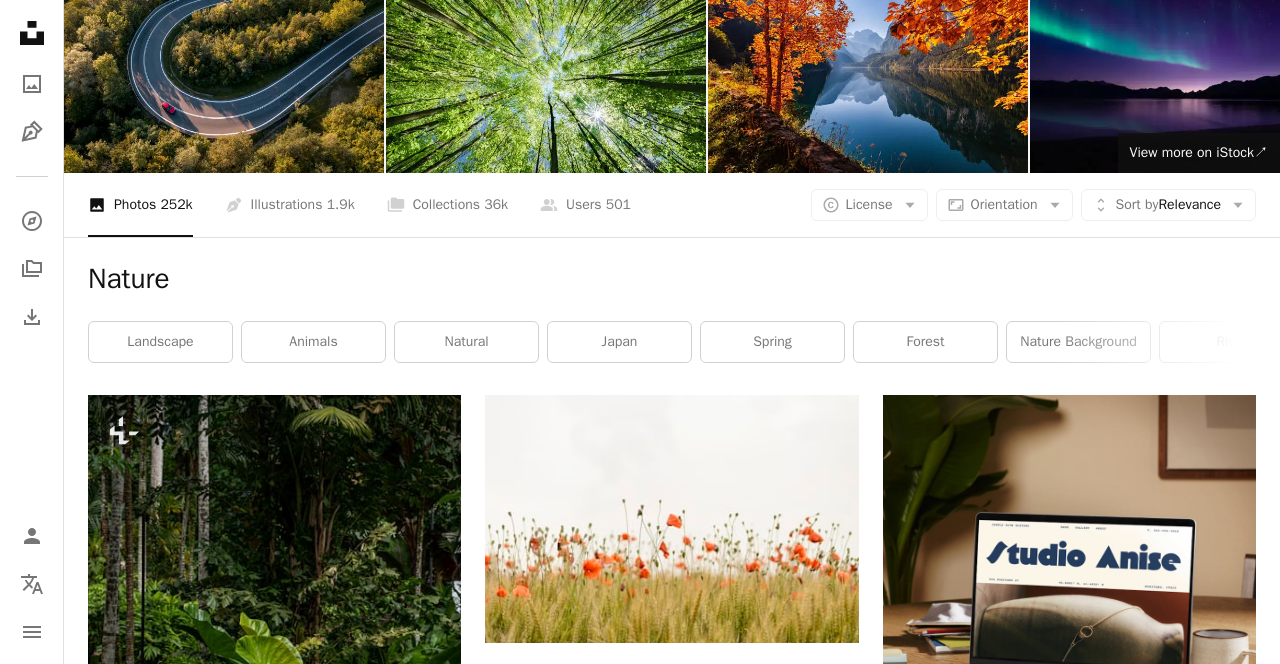 scroll, scrollTop: 0, scrollLeft: 0, axis: both 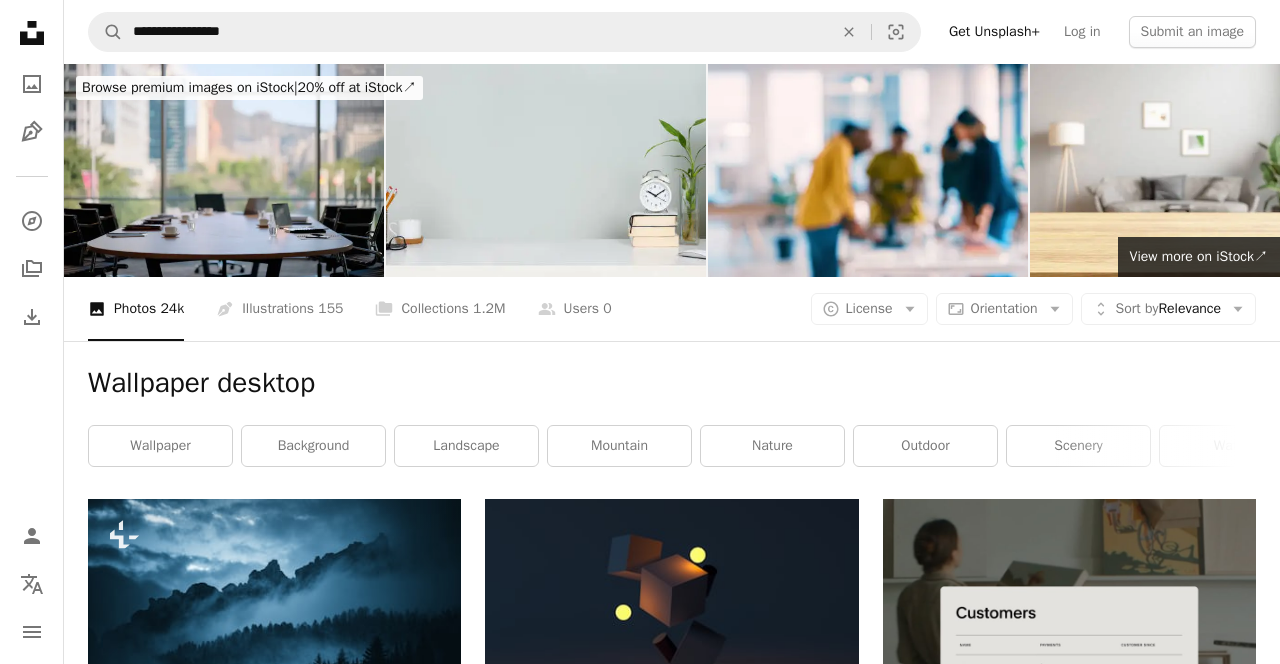 click on "background" at bounding box center (313, 446) 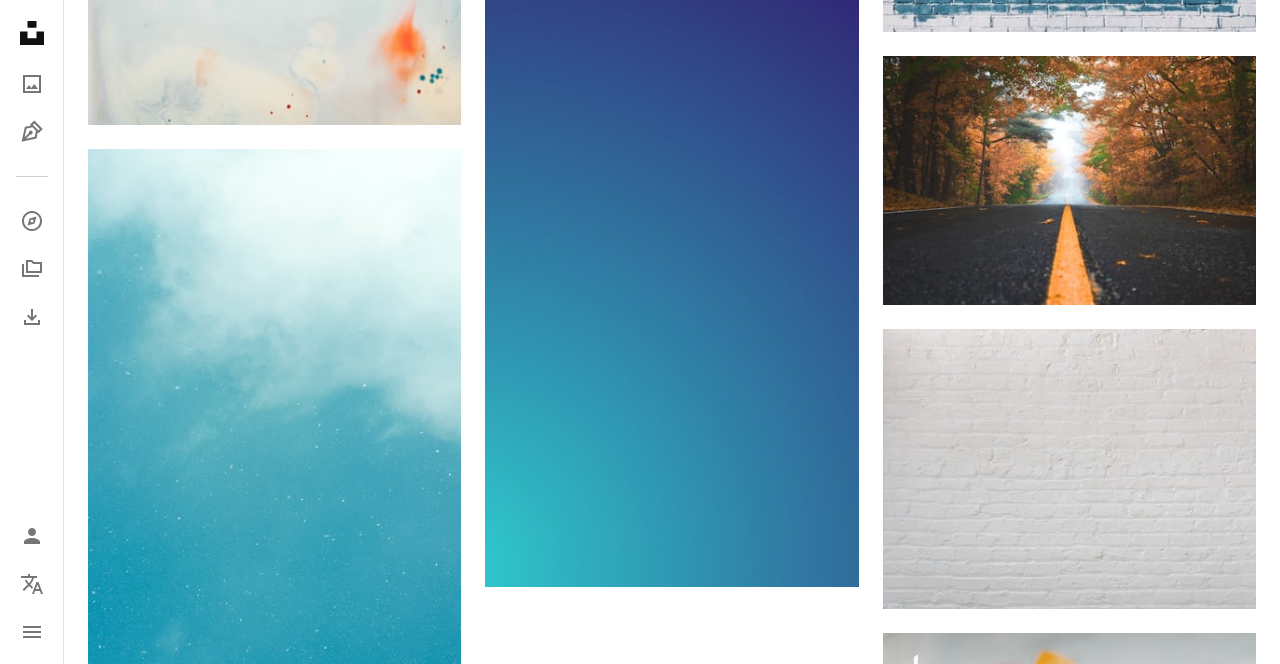 scroll, scrollTop: 2594, scrollLeft: 0, axis: vertical 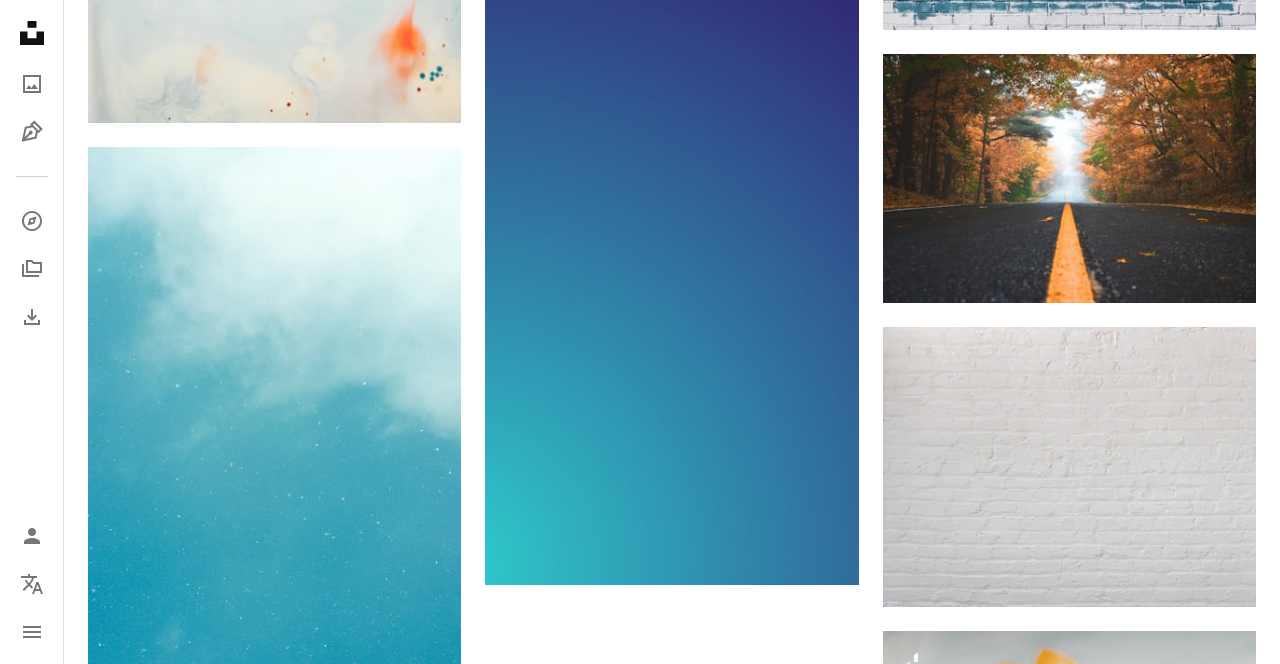 click at bounding box center [1069, 178] 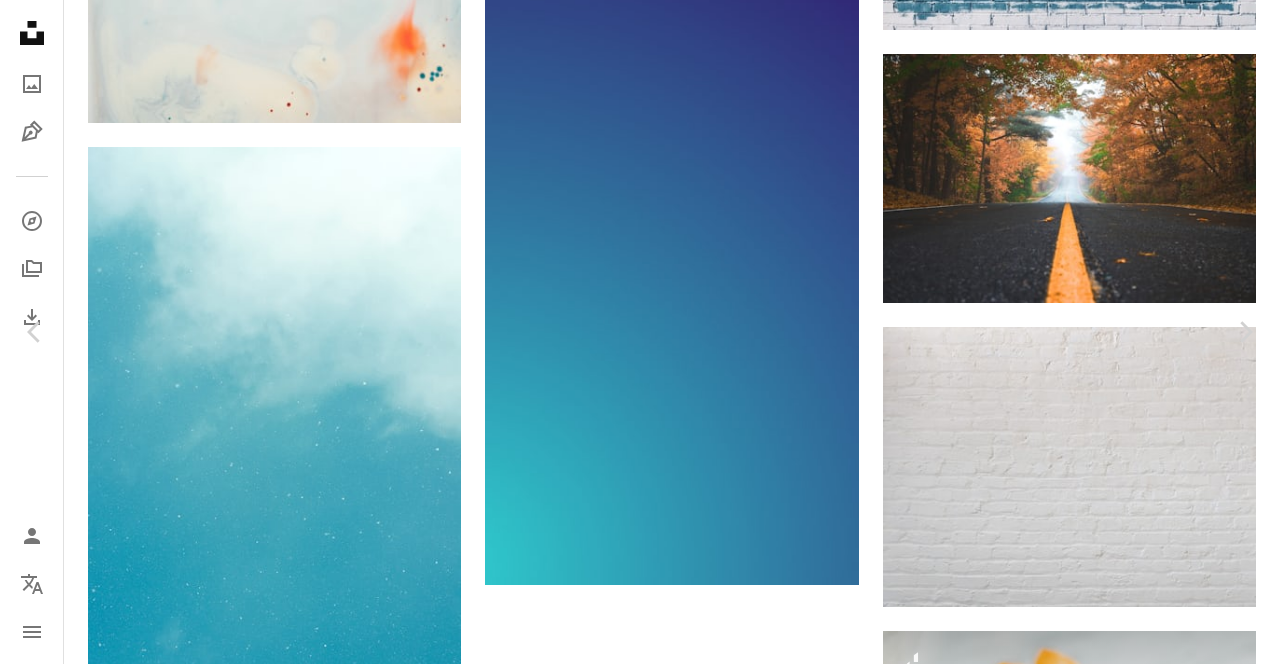 click on "Download free" at bounding box center (1081, 2118) 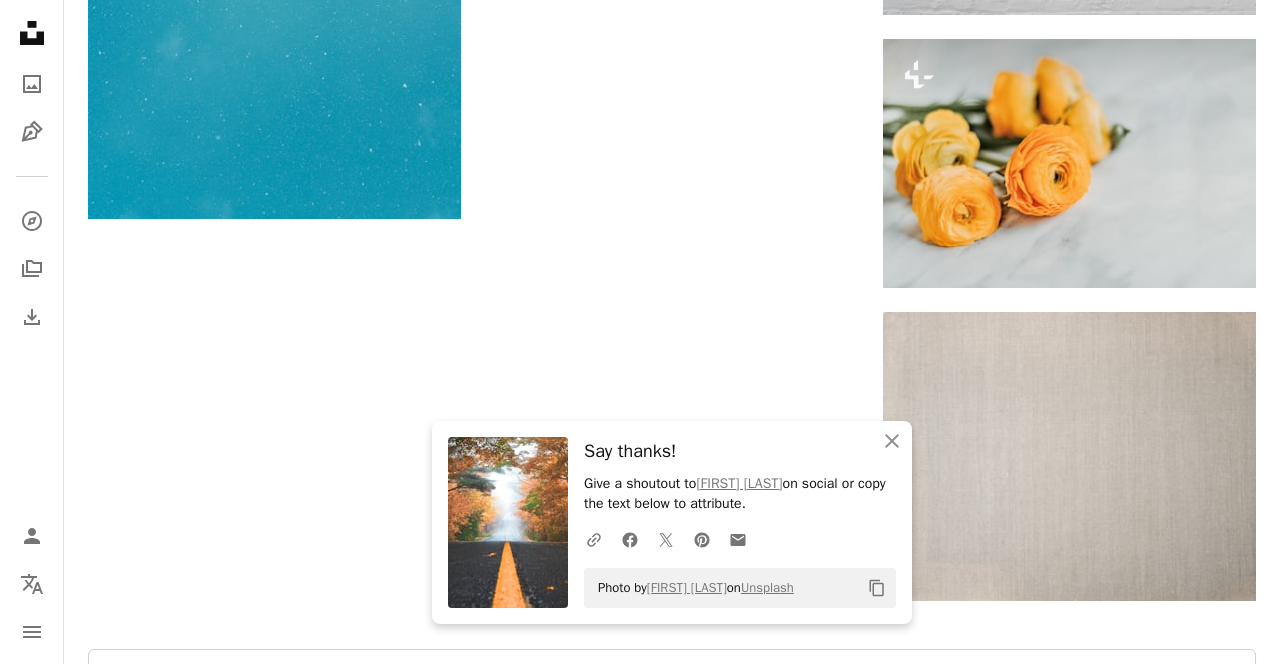 scroll, scrollTop: 3189, scrollLeft: 0, axis: vertical 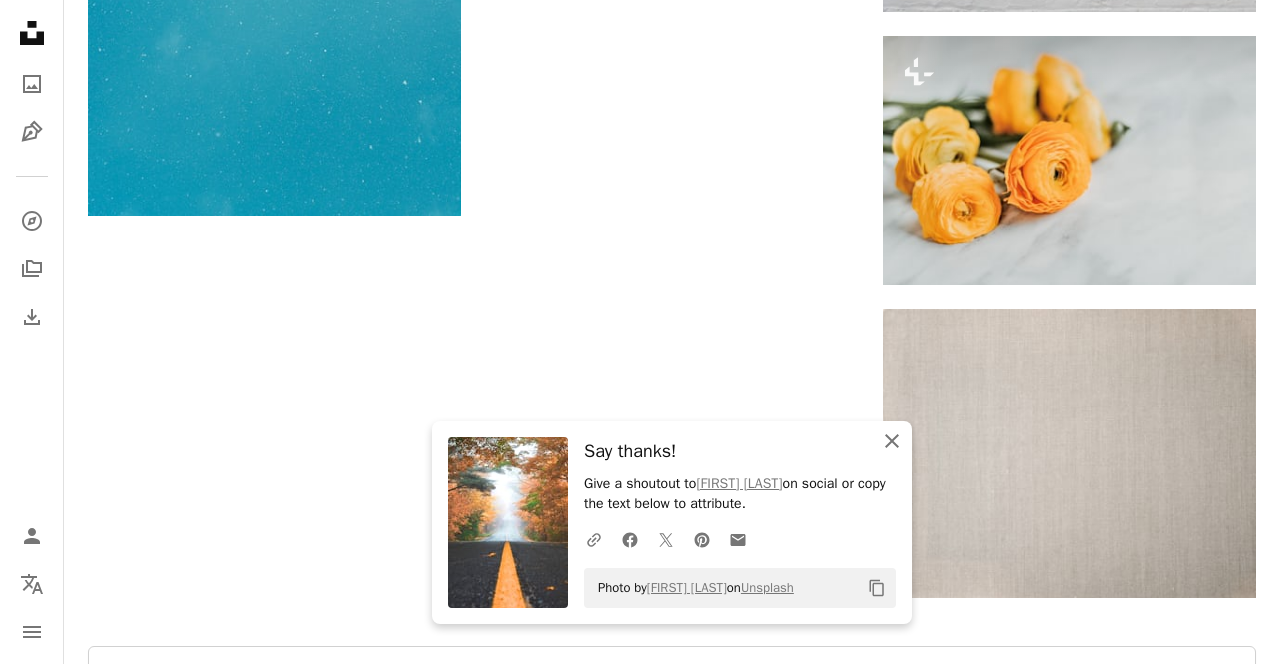click on "An X shape" 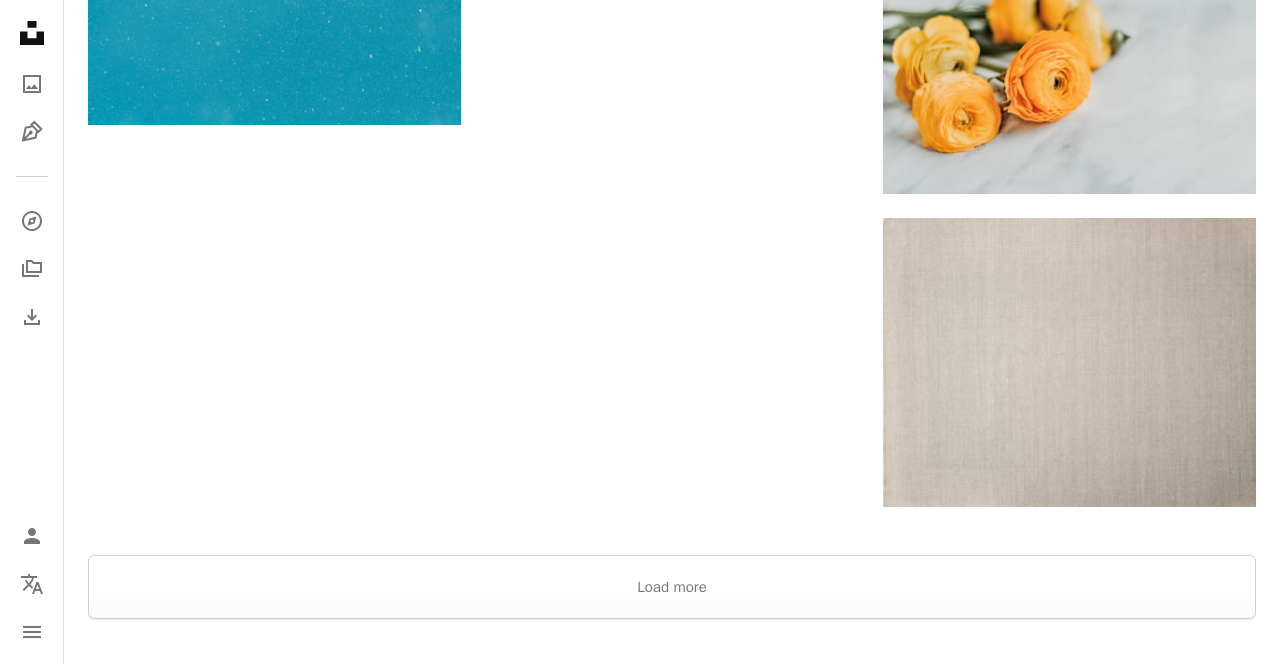 scroll, scrollTop: 3282, scrollLeft: 0, axis: vertical 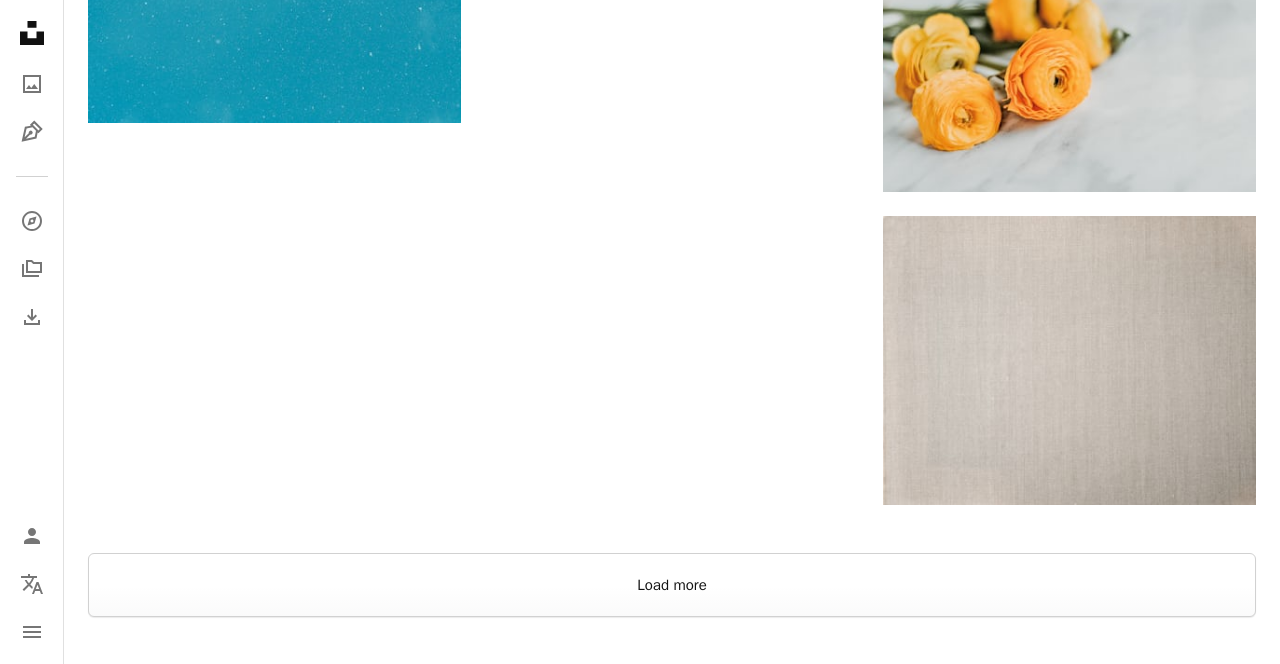 click on "Load more" at bounding box center [672, 585] 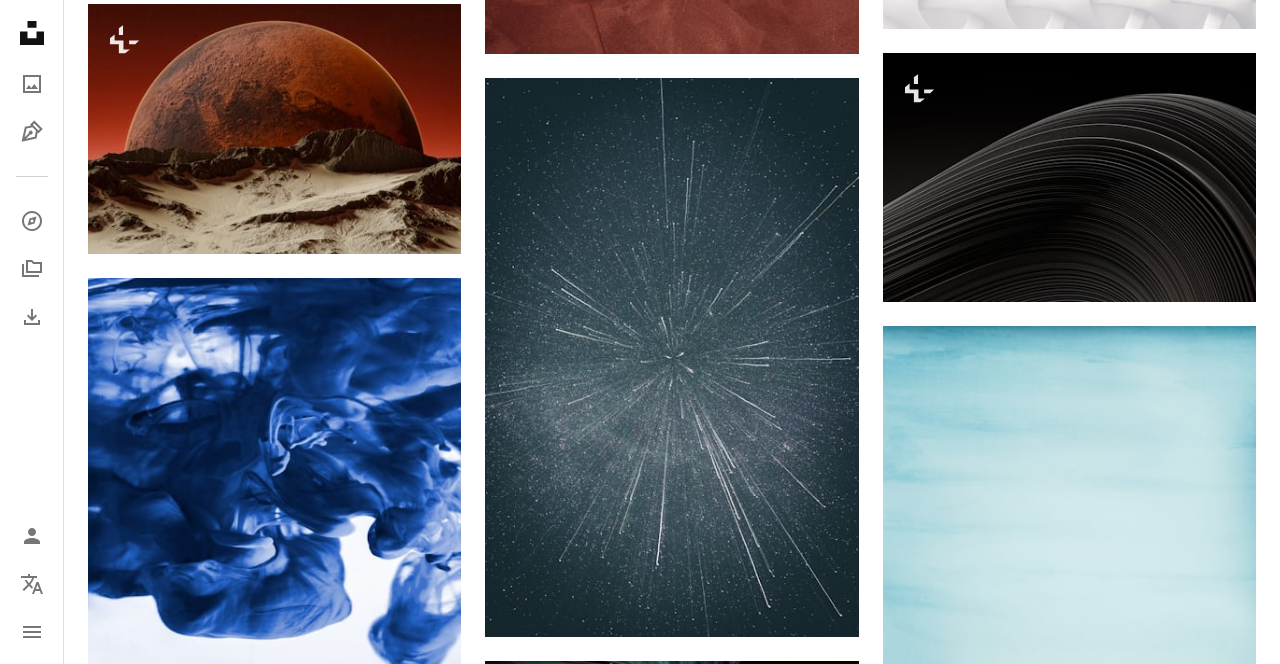 scroll, scrollTop: 8526, scrollLeft: 0, axis: vertical 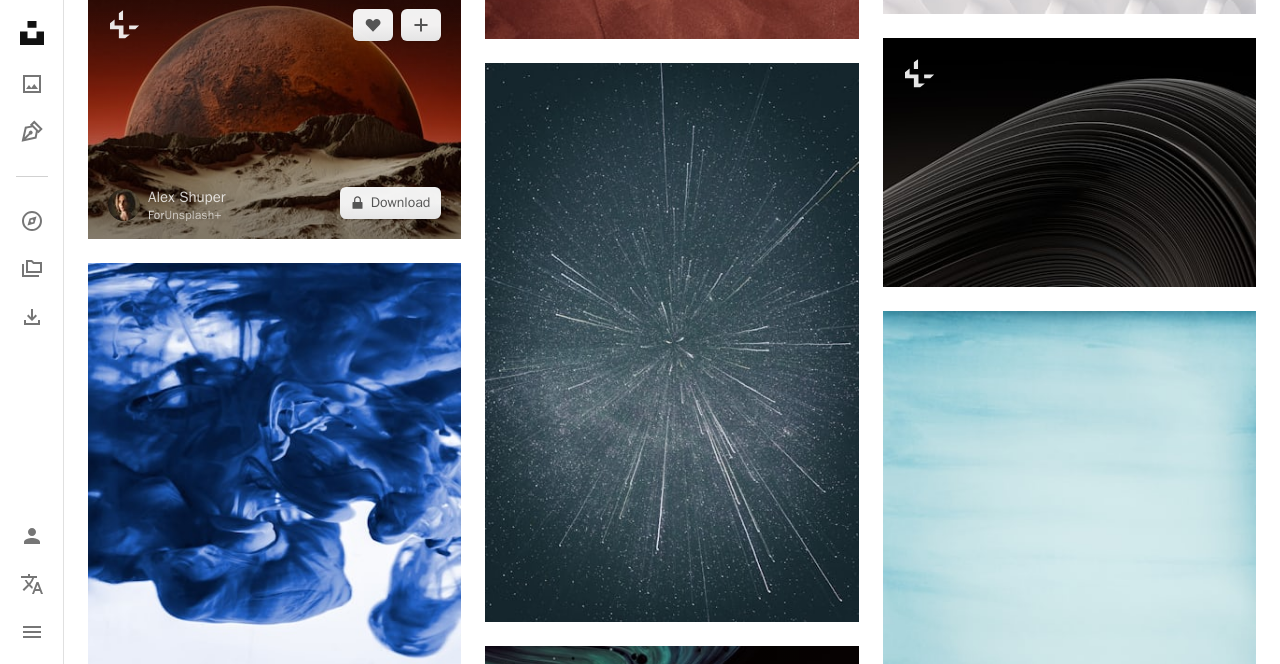 click at bounding box center [274, 113] 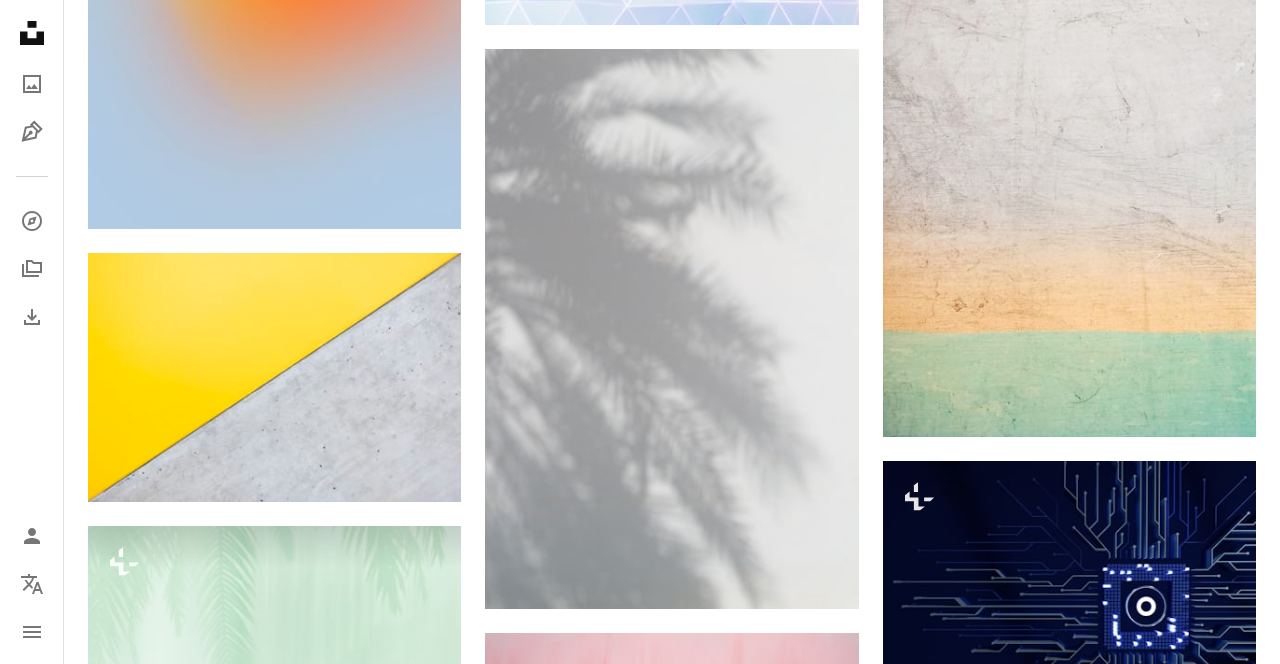 scroll, scrollTop: 12456, scrollLeft: 0, axis: vertical 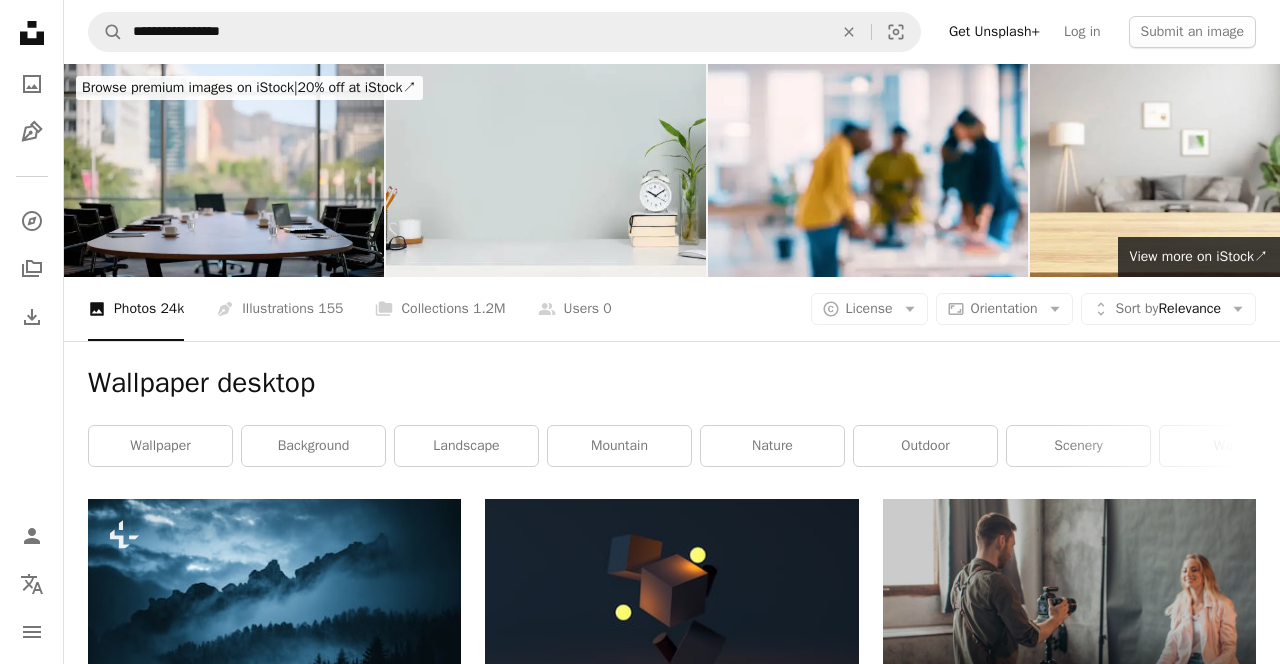 click on "wallpaper" at bounding box center [160, 446] 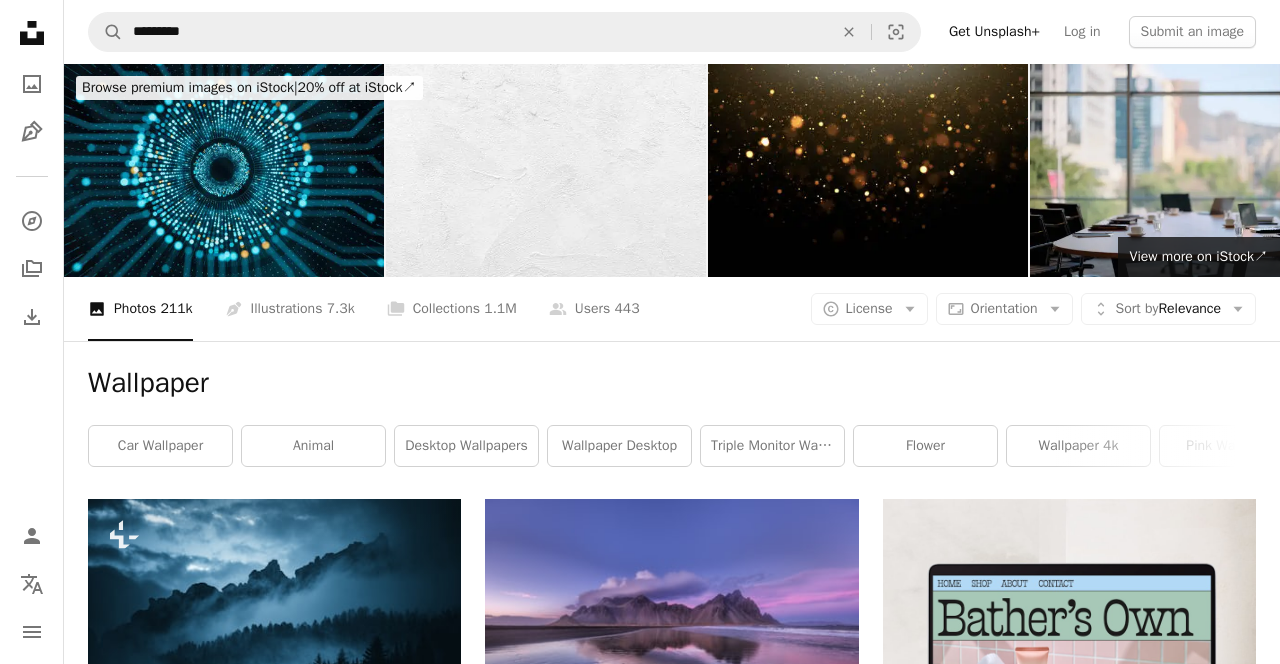 click on "desktop wallpapers" at bounding box center [466, 446] 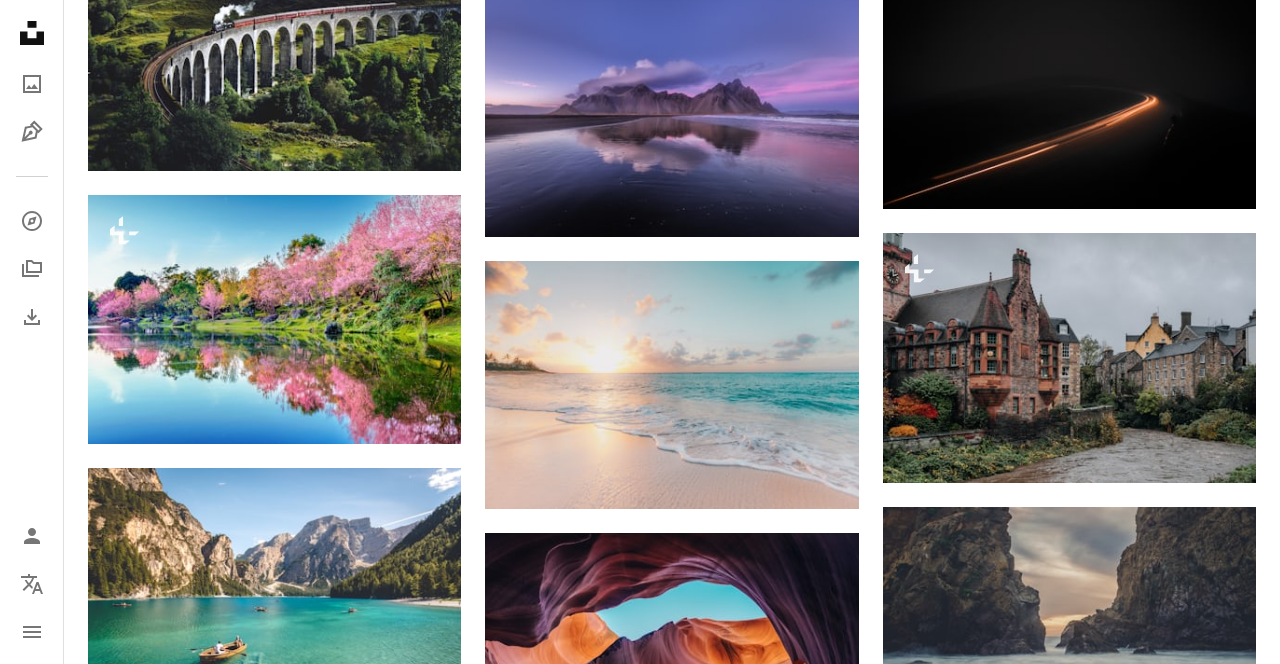 scroll, scrollTop: 1350, scrollLeft: 0, axis: vertical 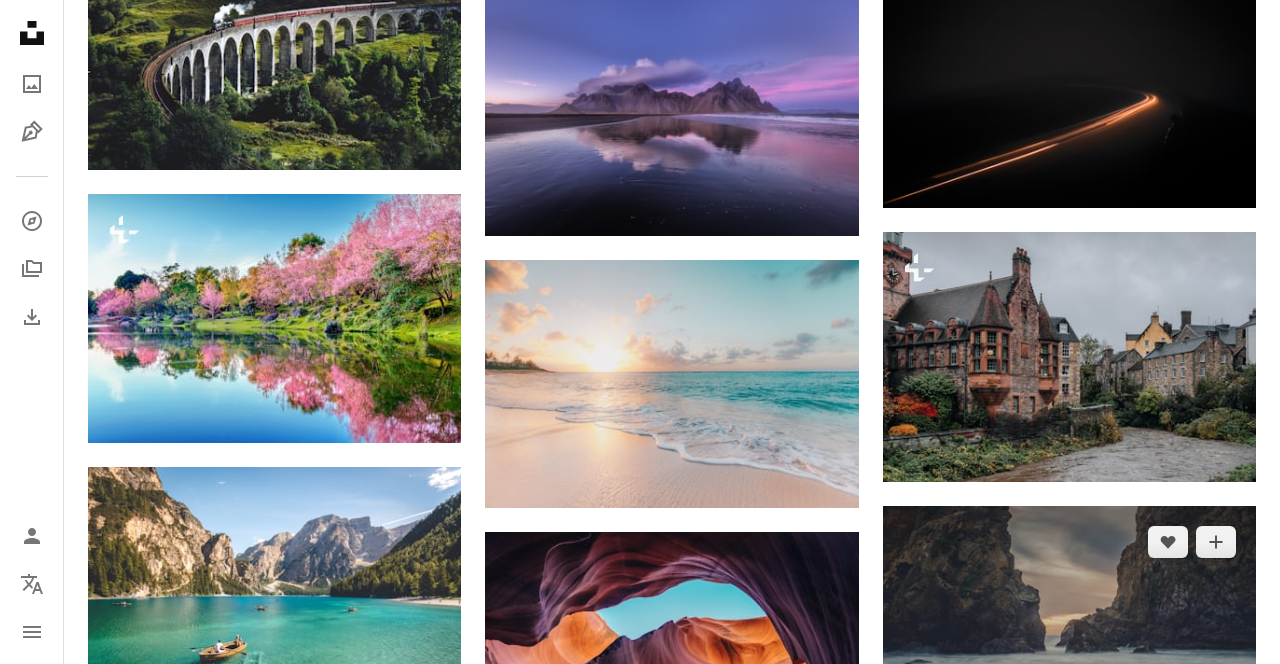 click at bounding box center (1069, 630) 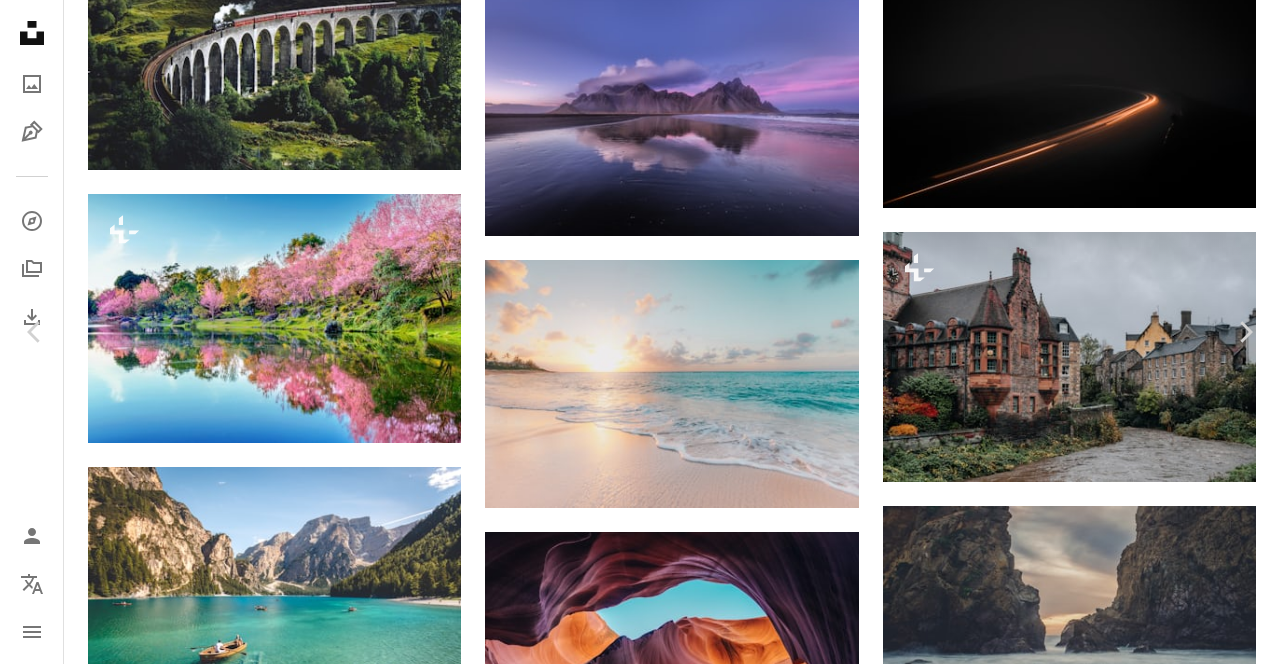 click on "An X shape Chevron left Chevron right Kace [LAST] kace A heart A plus sign Download free Chevron down Zoom in Views 65,201,515 Downloads 821,285 Featured in Photos A forward-right arrow Share Info icon Info More Actions Pfeiffer Beach at Dusk A map marker Pfeiffer Beach, [COUNTRY] Calendar outlined Published on [MONTH] [DAY], [YEAR] Camera FUJIFILM, X100S Safety Free to use under the Unsplash License wallpaper beach sea sunset sunrise cloud rock coast cliff mist amazing wallpaper boulder wafe crag background desktop wall scenery sand Creative Commons images Browse premium related images on iStock | Save 20% with code UNSPLASH20 Related images A heart A plus sign [FIRST] [LAST] Available for hire A checkmark inside of a circle Arrow pointing down A heart A plus sign [FIRST] [LAST] Available for hire A checkmark inside of a circle Arrow pointing down A heart A plus sign [FIRST] [LAST] Available for hire A checkmark inside of a circle Arrow pointing down A heart A plus sign [FIRST] [LAST] A heart A heart" at bounding box center (640, 3899) 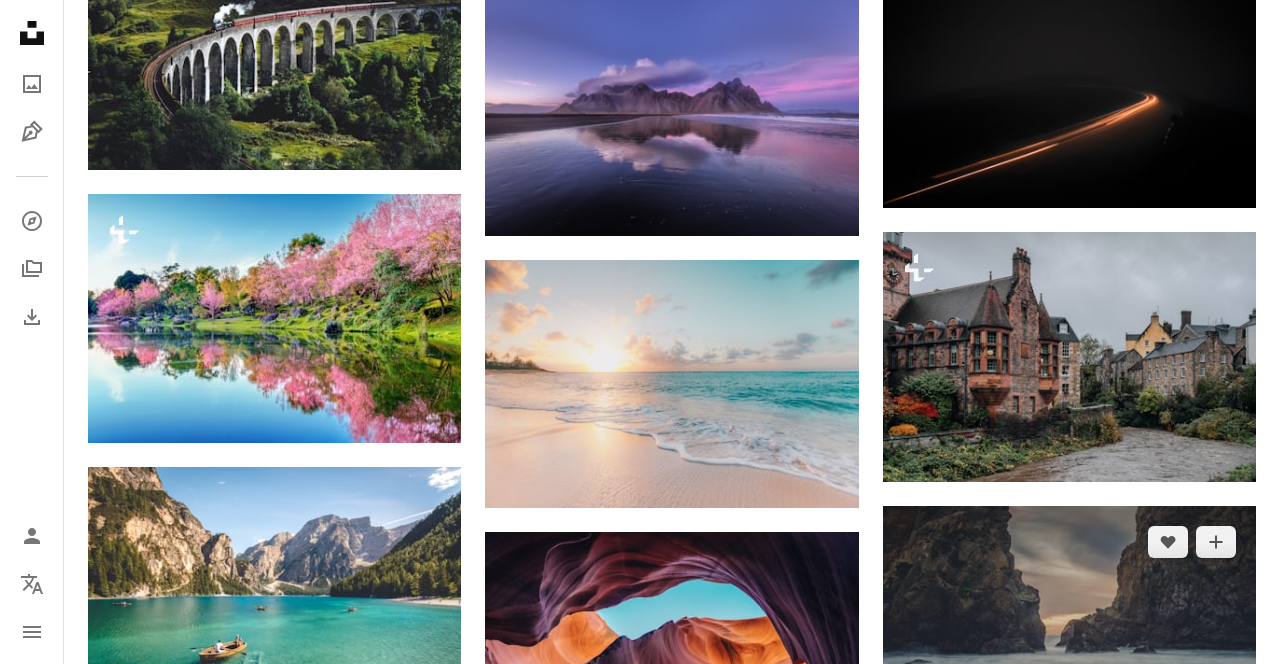 click at bounding box center [1069, 630] 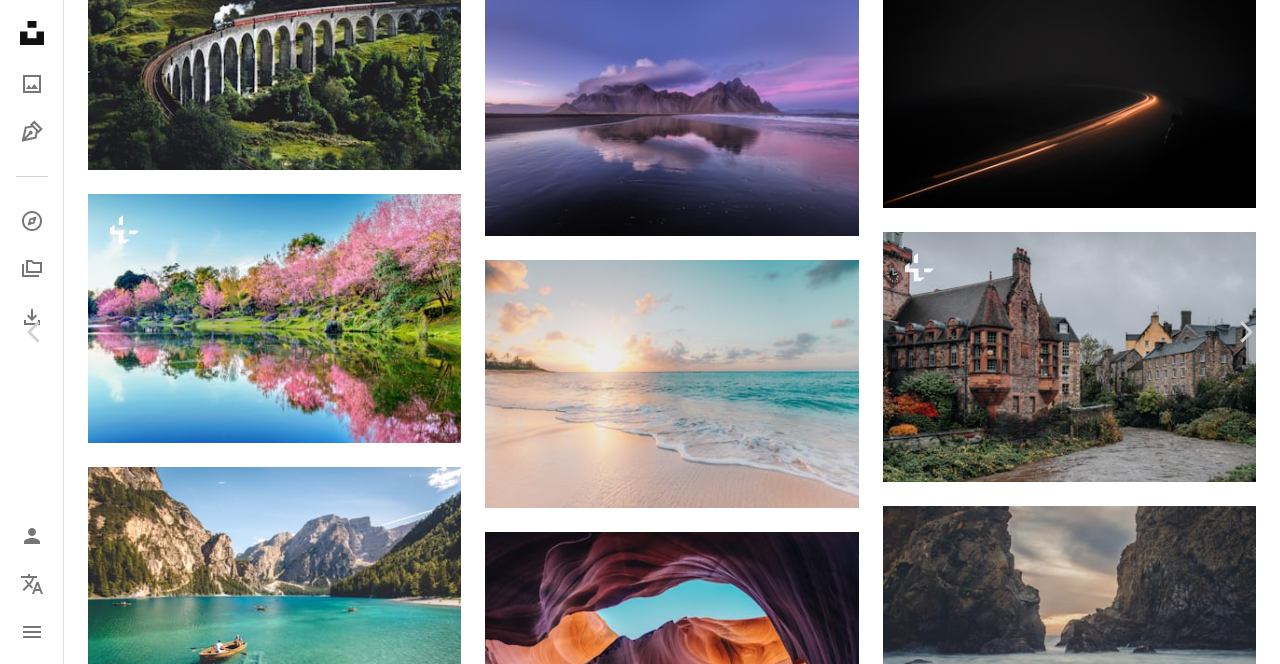click on "Download free" at bounding box center (1081, 3614) 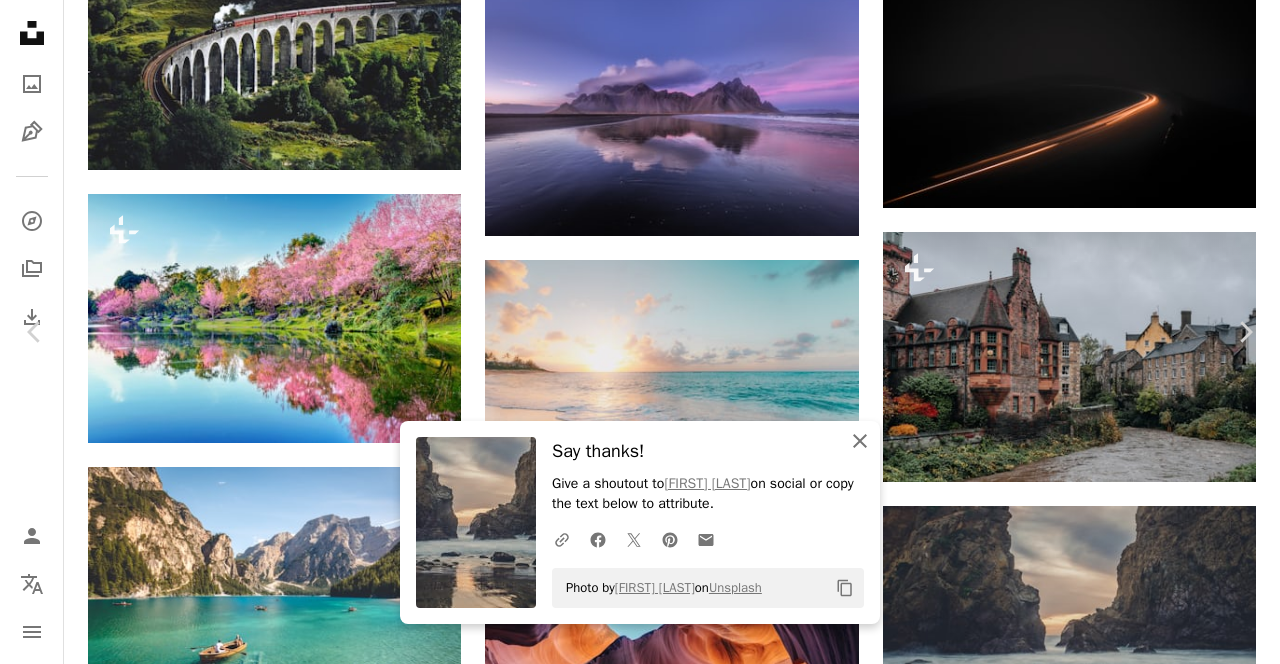 click on "An X shape Close" at bounding box center [860, 441] 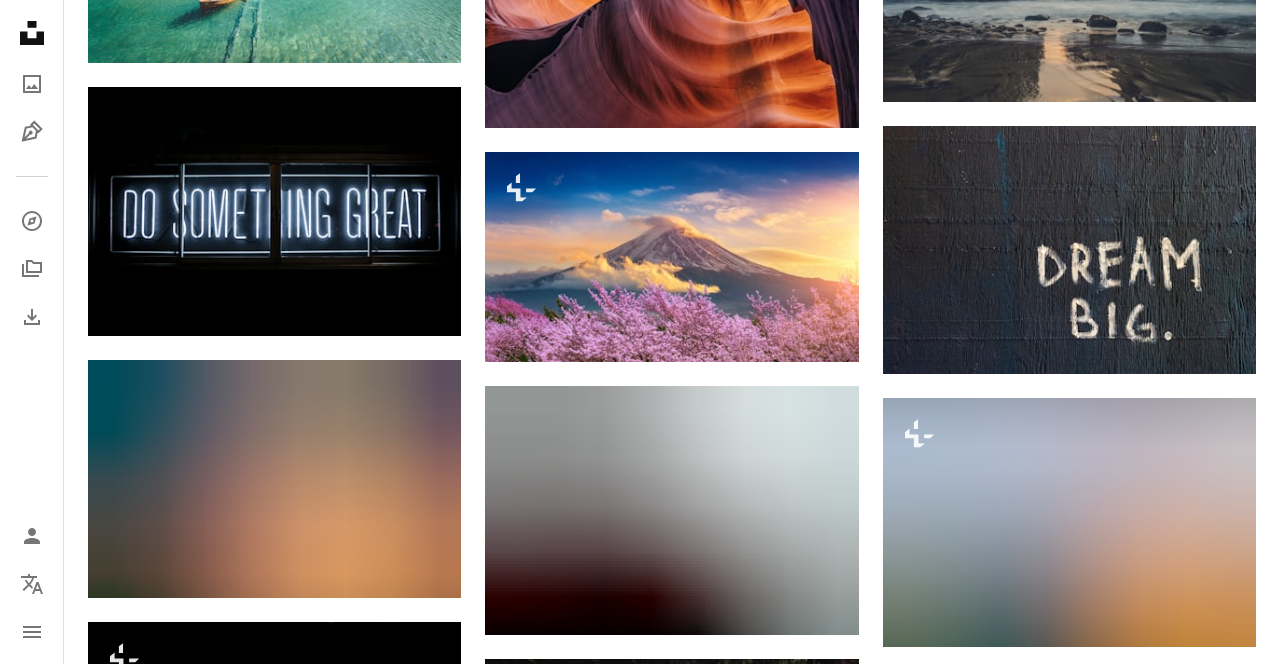 scroll, scrollTop: 2010, scrollLeft: 0, axis: vertical 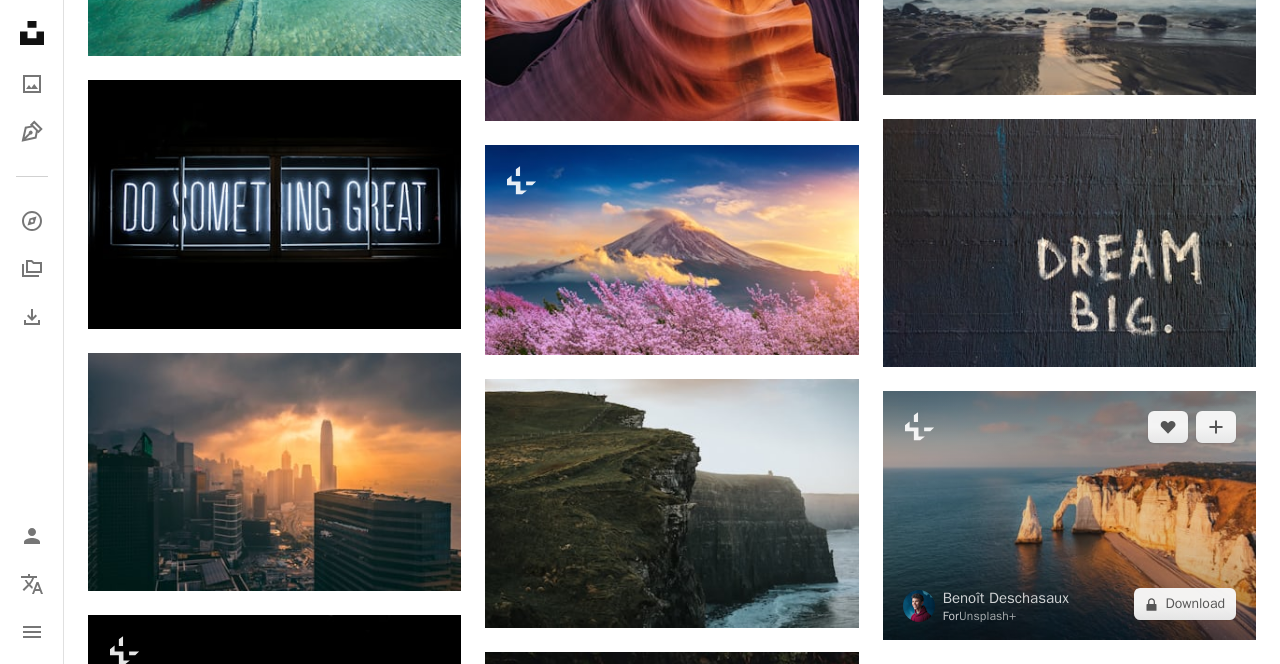 click at bounding box center (1069, 515) 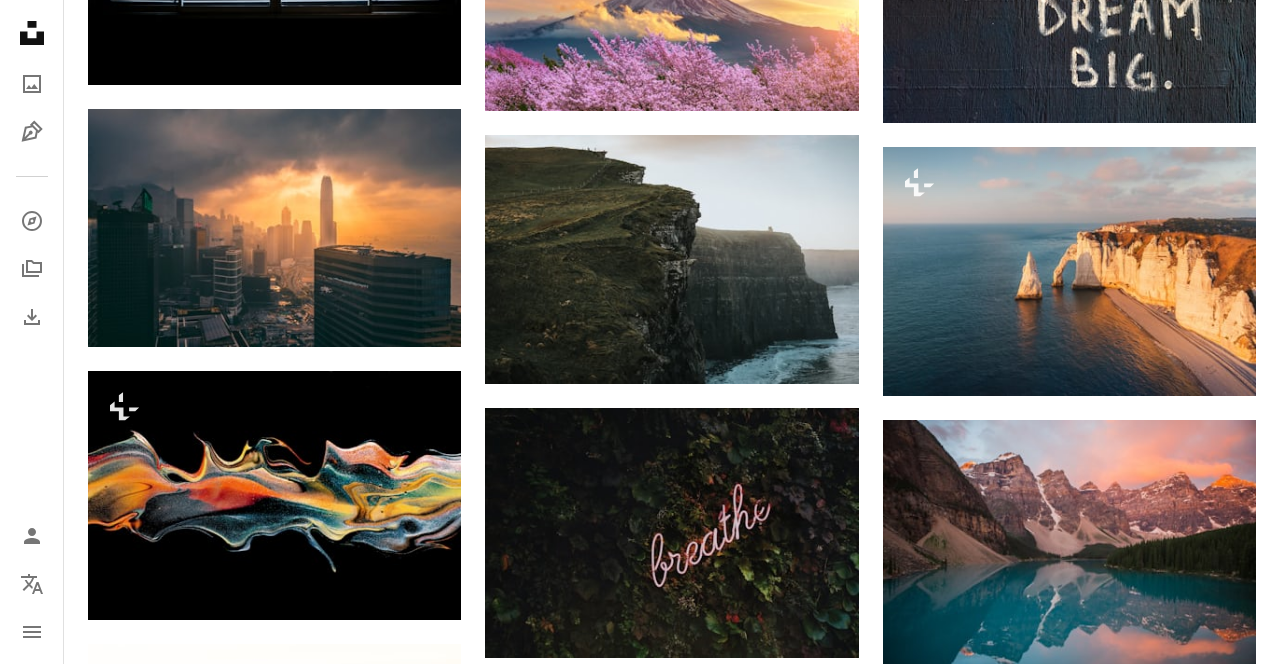 scroll, scrollTop: 2428, scrollLeft: 0, axis: vertical 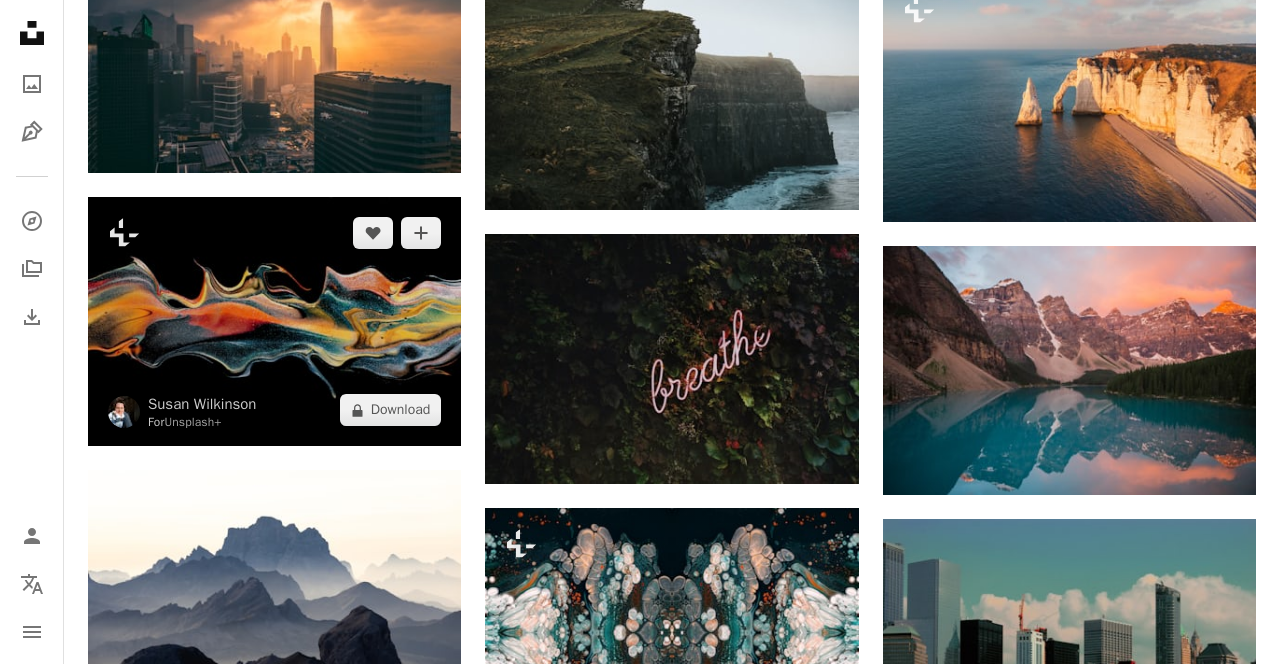 click at bounding box center [274, 321] 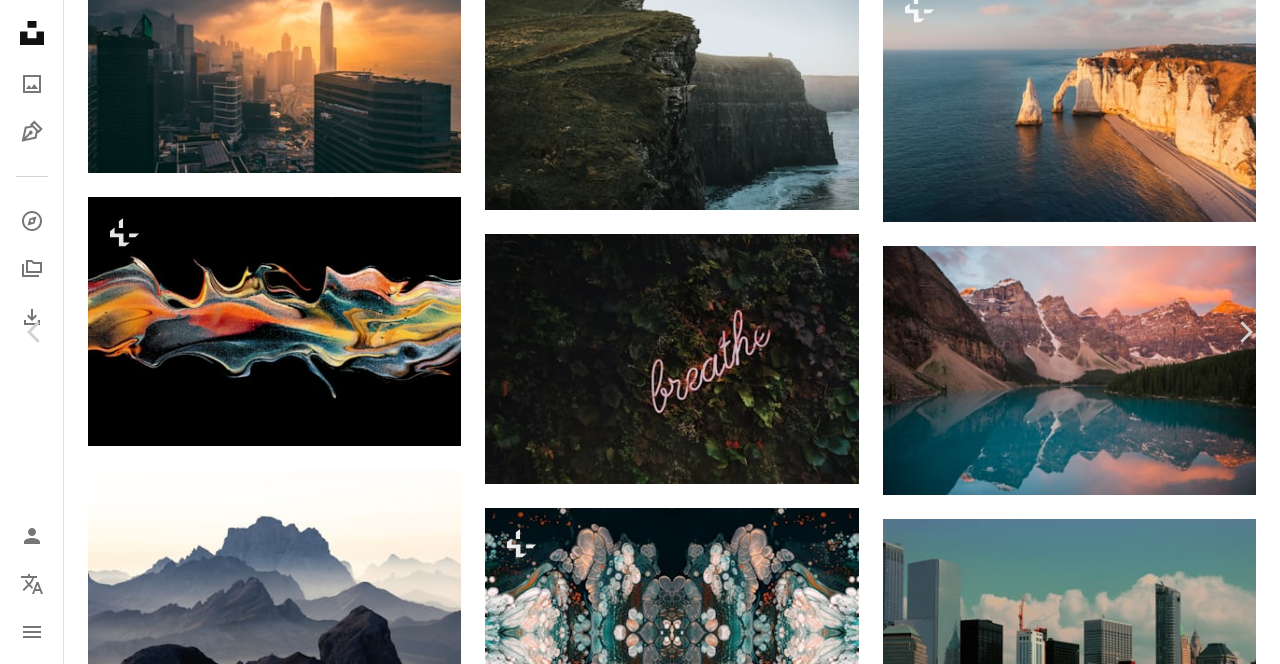 scroll, scrollTop: 59, scrollLeft: 0, axis: vertical 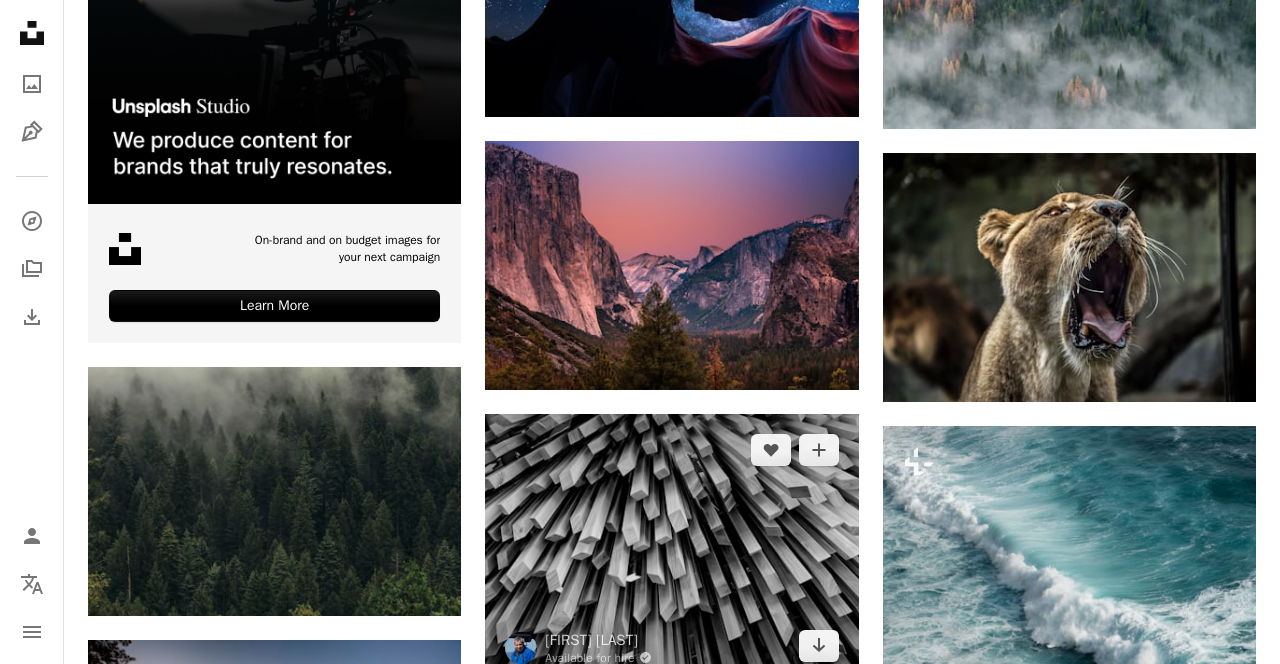 click at bounding box center [671, 548] 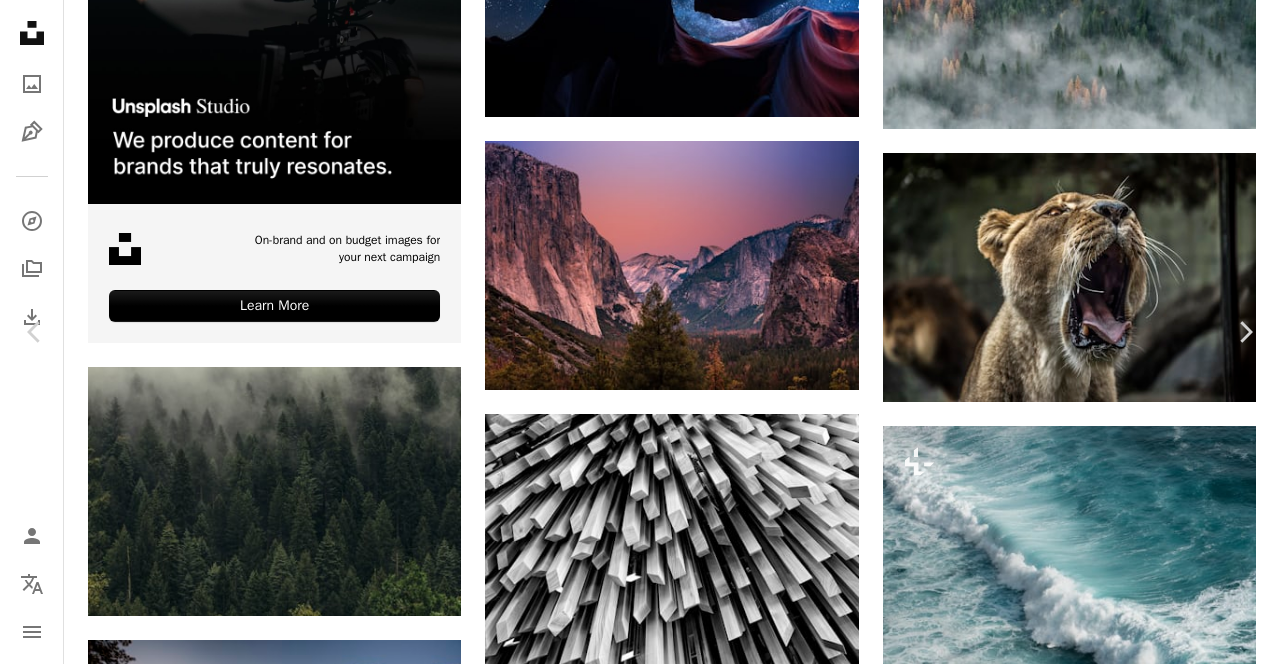 click on "Download free" at bounding box center (1081, 3709) 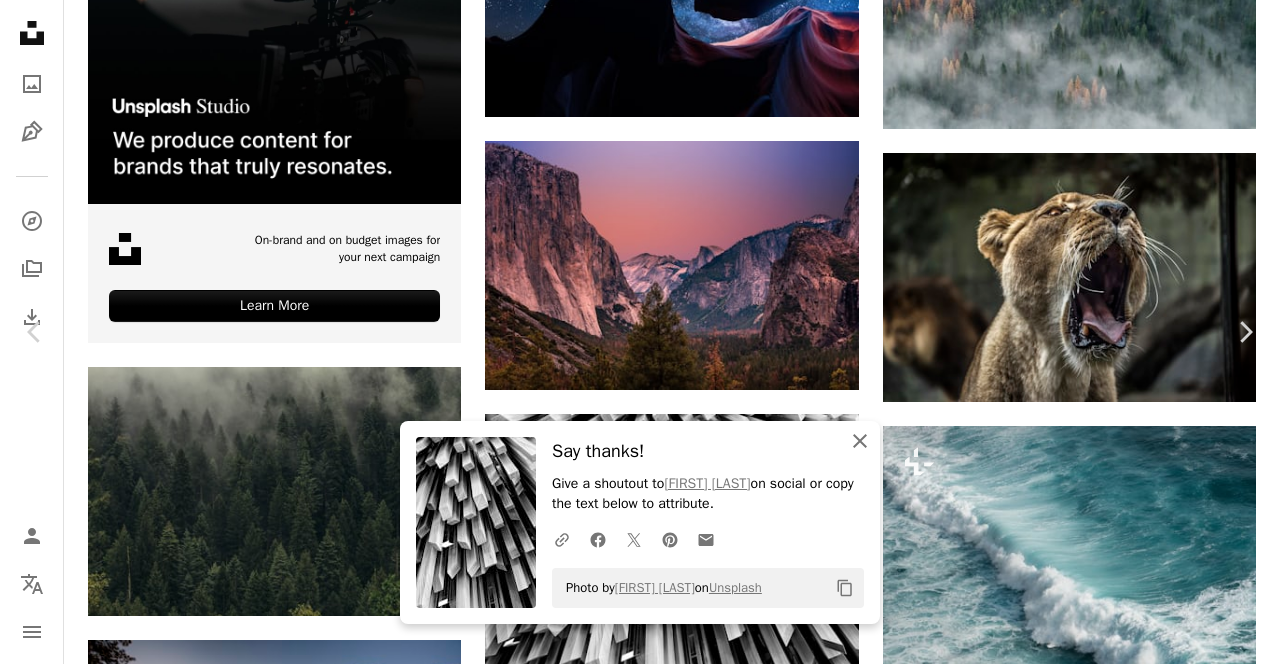 click on "An X shape" 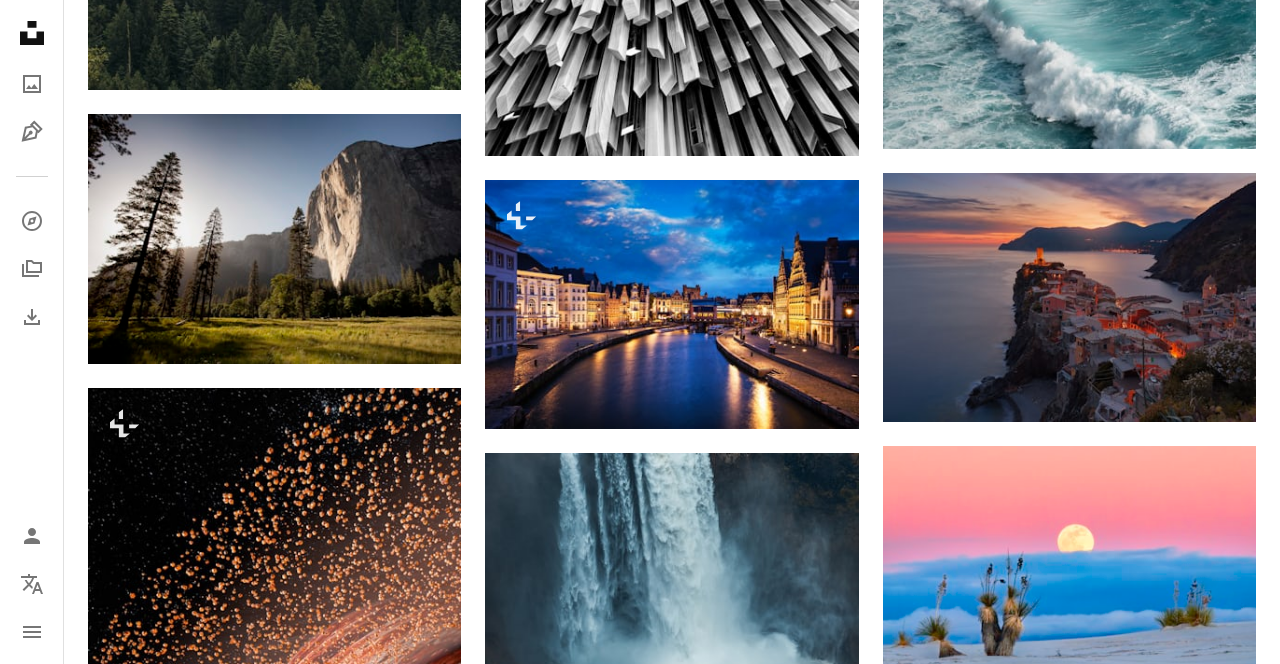 scroll, scrollTop: 3874, scrollLeft: 0, axis: vertical 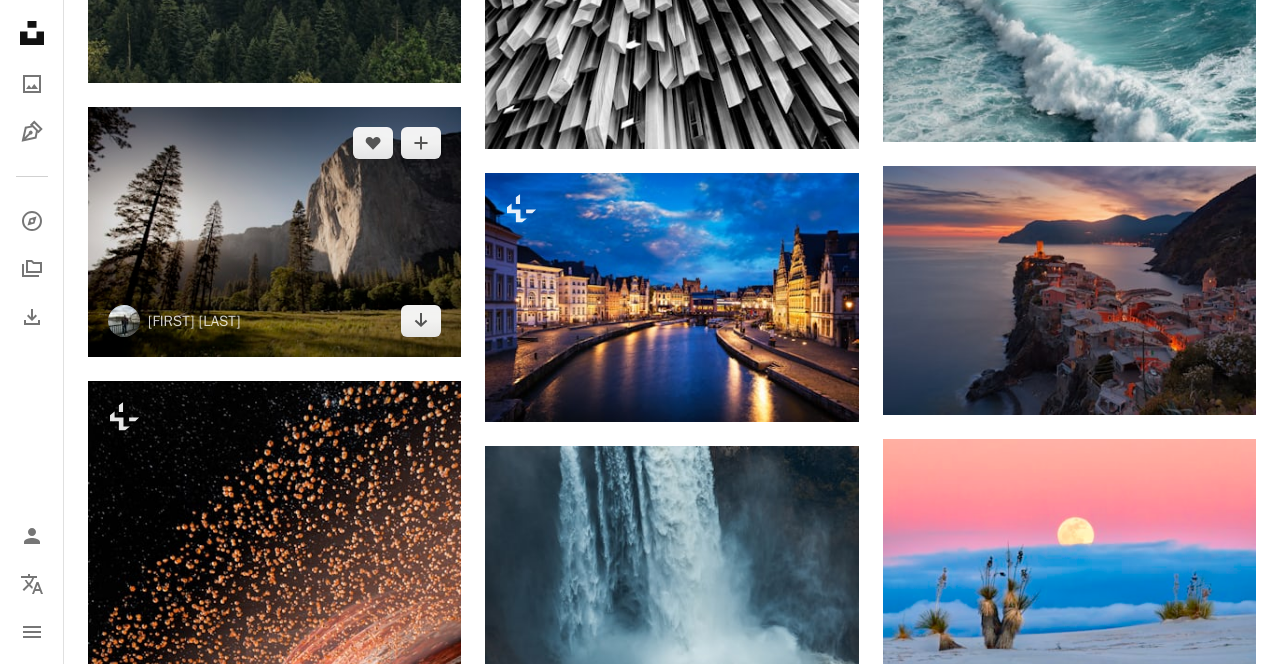 click at bounding box center [274, 231] 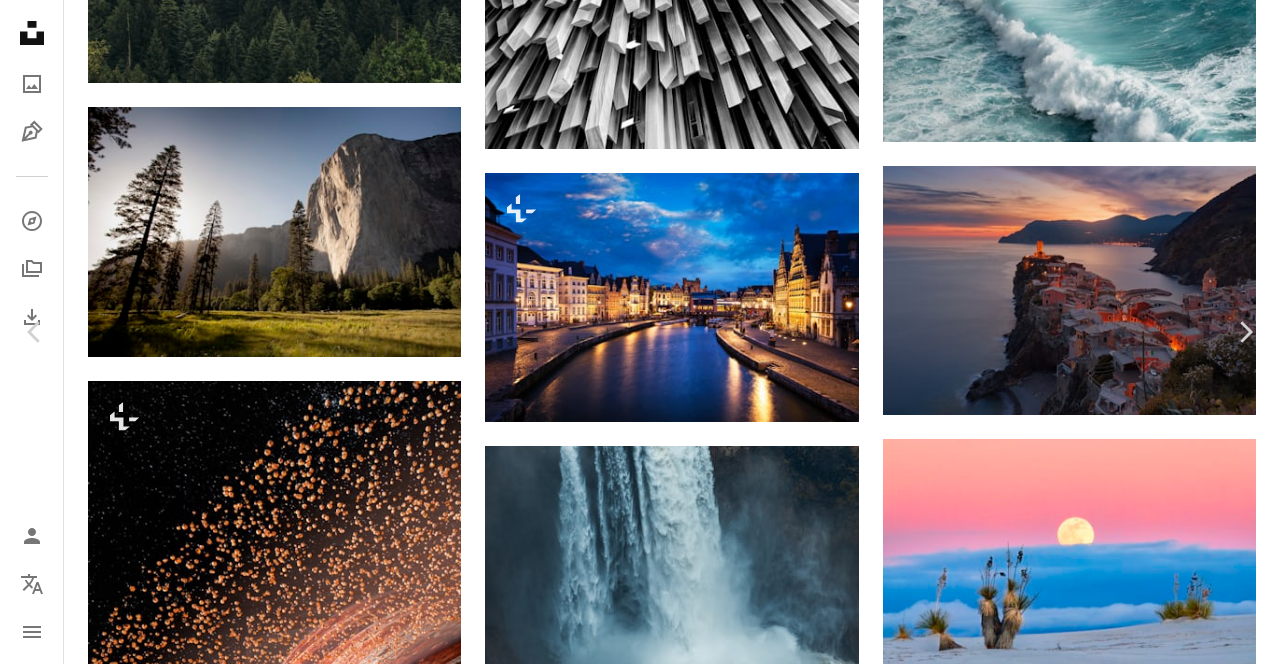 scroll, scrollTop: 165, scrollLeft: 0, axis: vertical 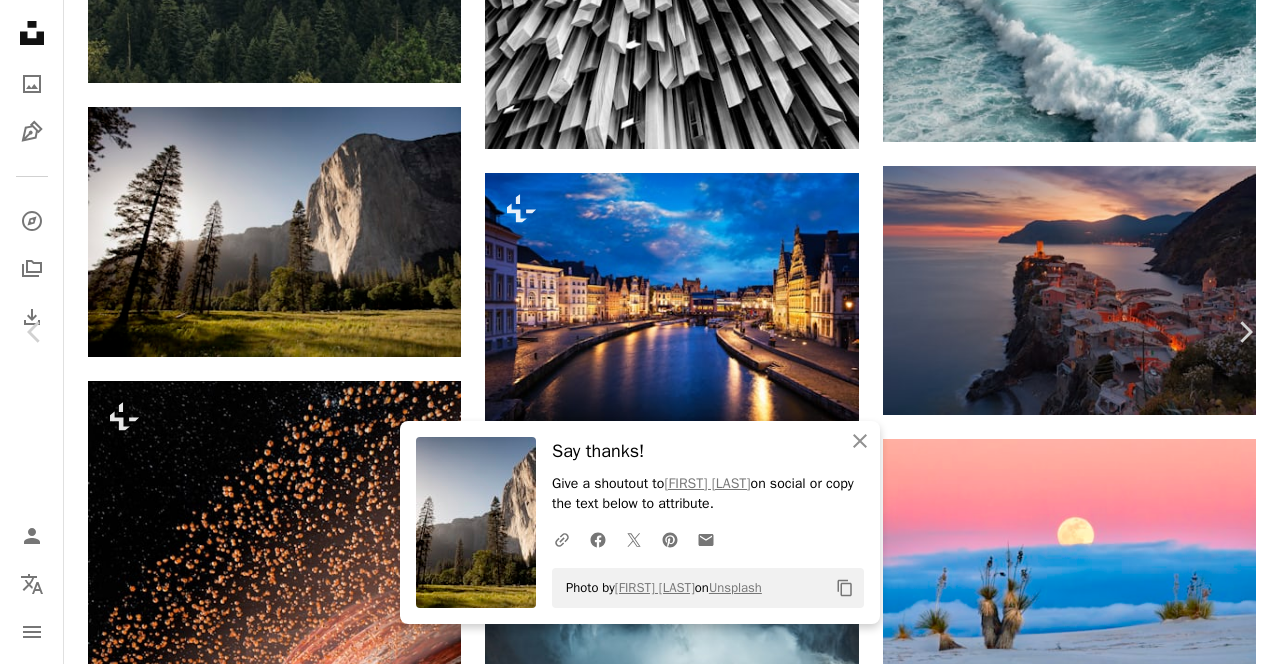click on "An X shape Close" at bounding box center [860, 441] 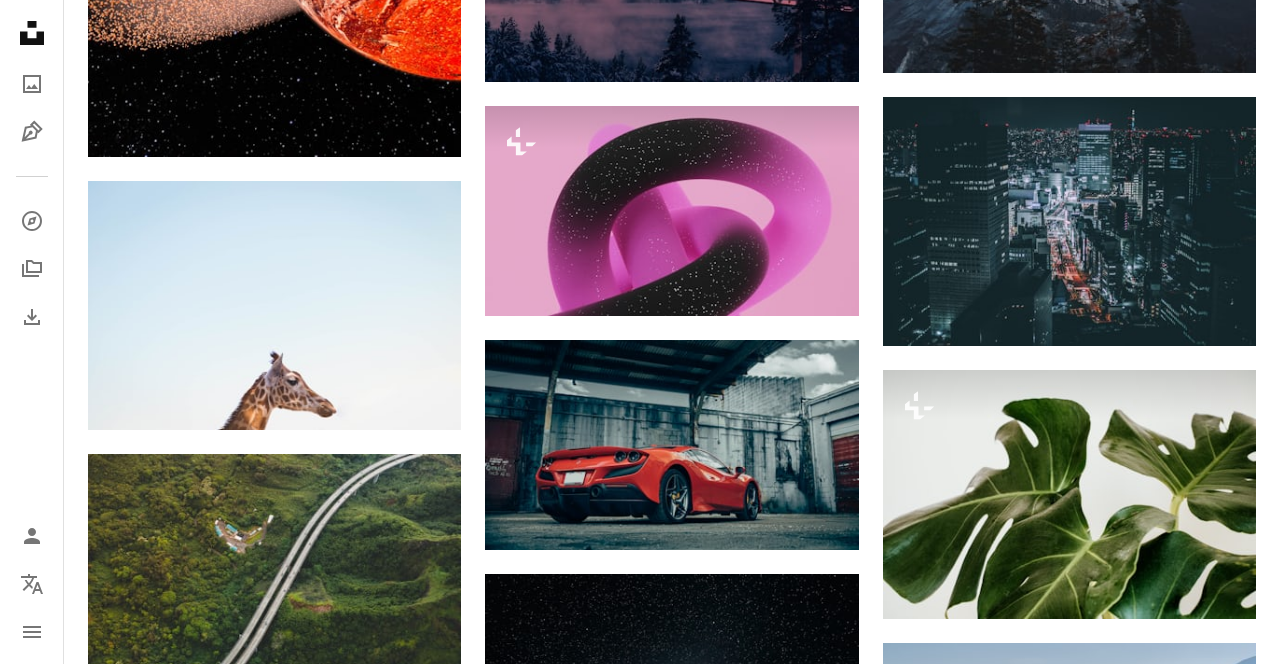 scroll, scrollTop: 4786, scrollLeft: 0, axis: vertical 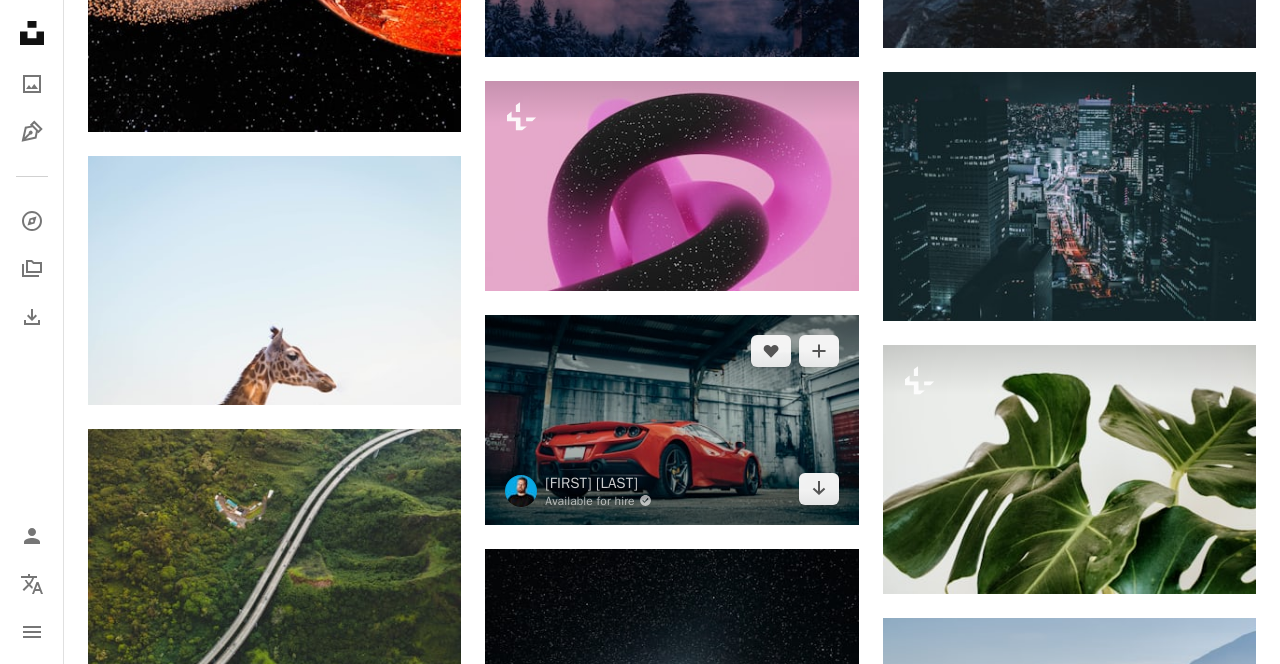 click at bounding box center [671, 420] 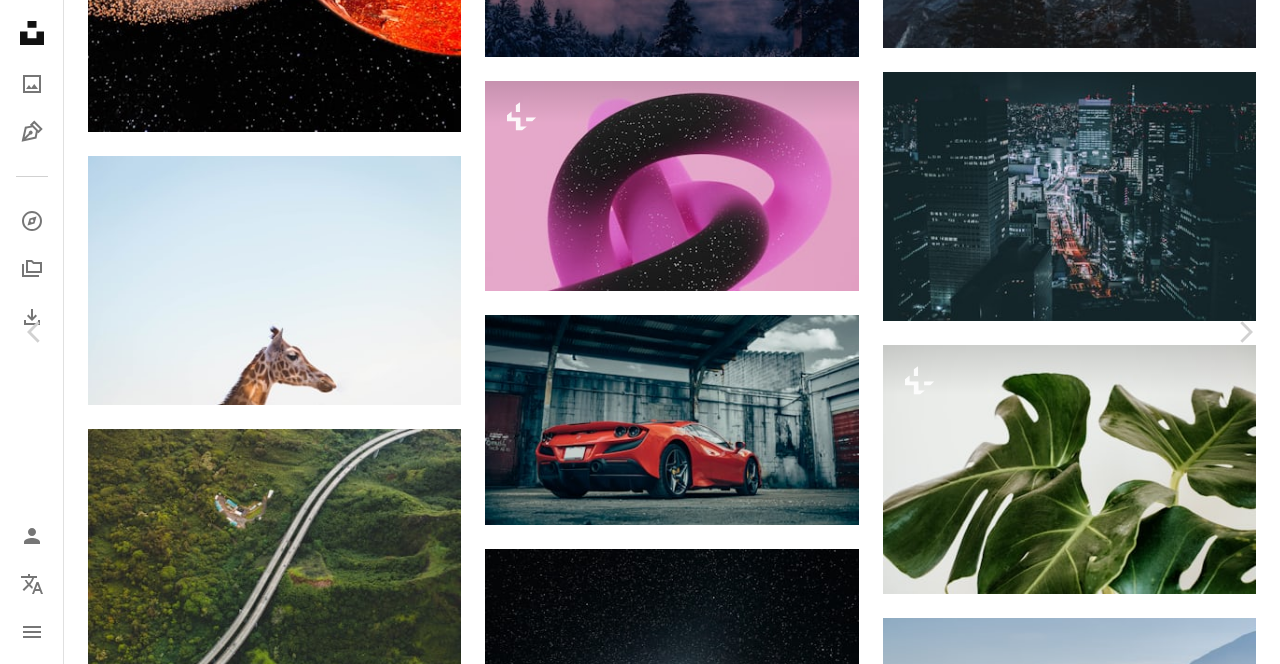 scroll, scrollTop: 76, scrollLeft: 0, axis: vertical 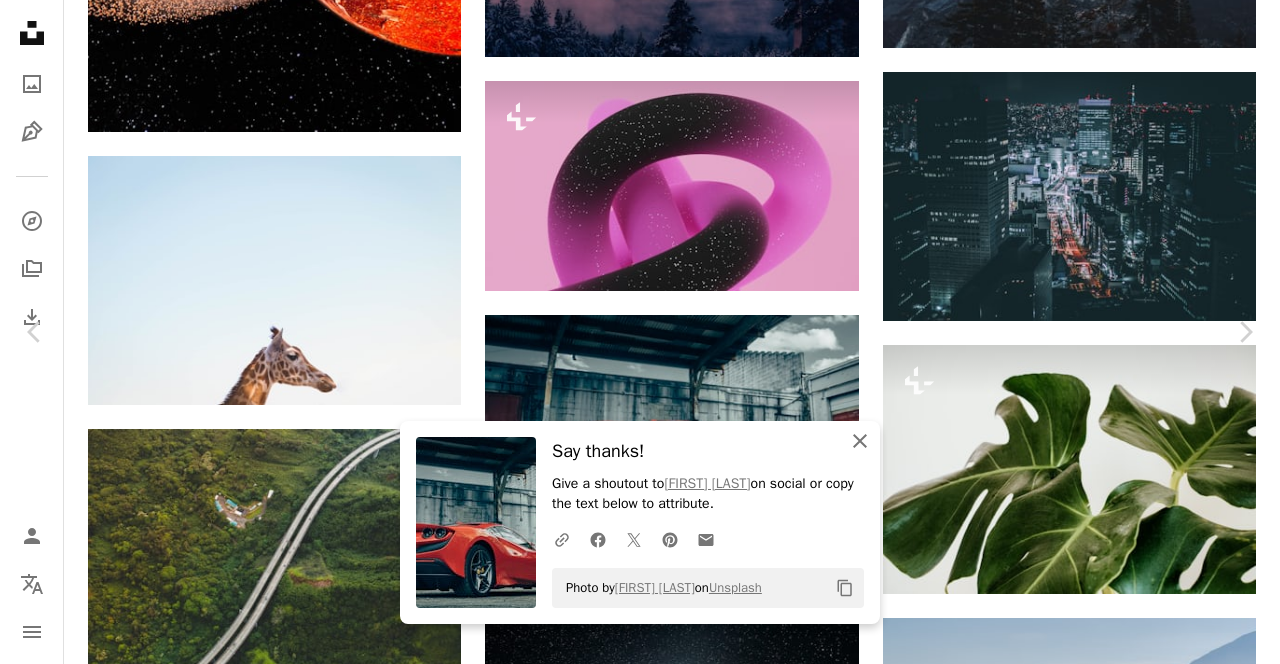 click on "An X shape Close" at bounding box center [860, 441] 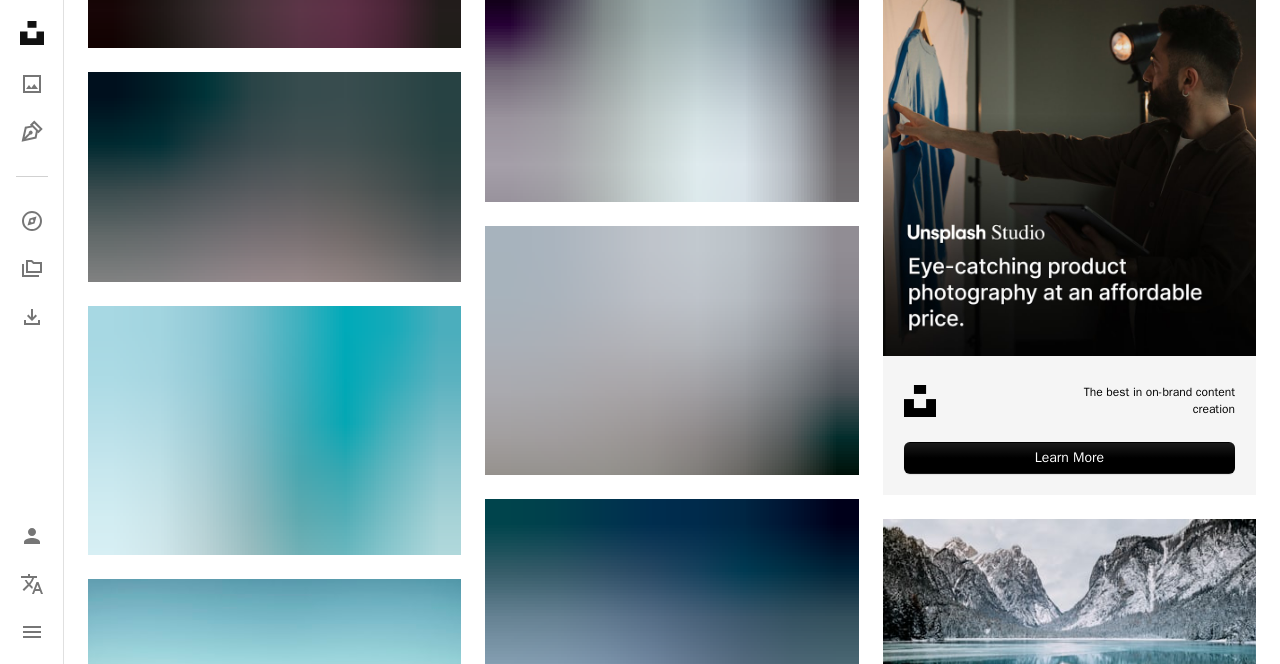 scroll, scrollTop: 5964, scrollLeft: 0, axis: vertical 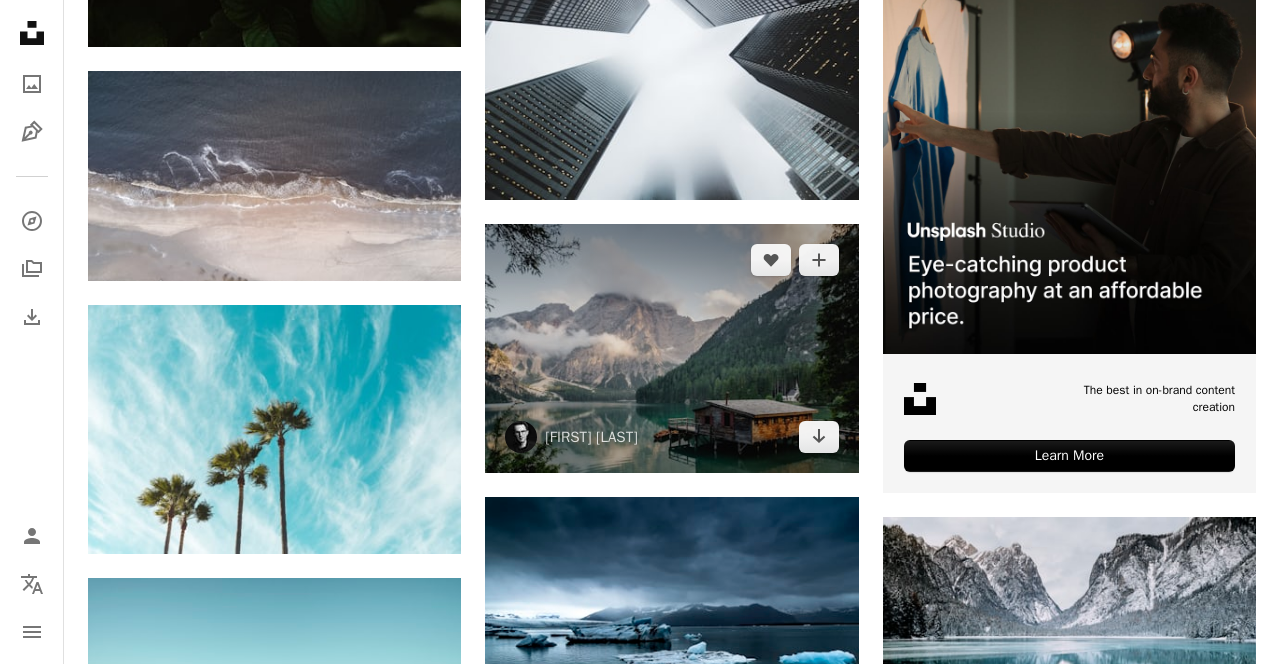 click at bounding box center [671, 348] 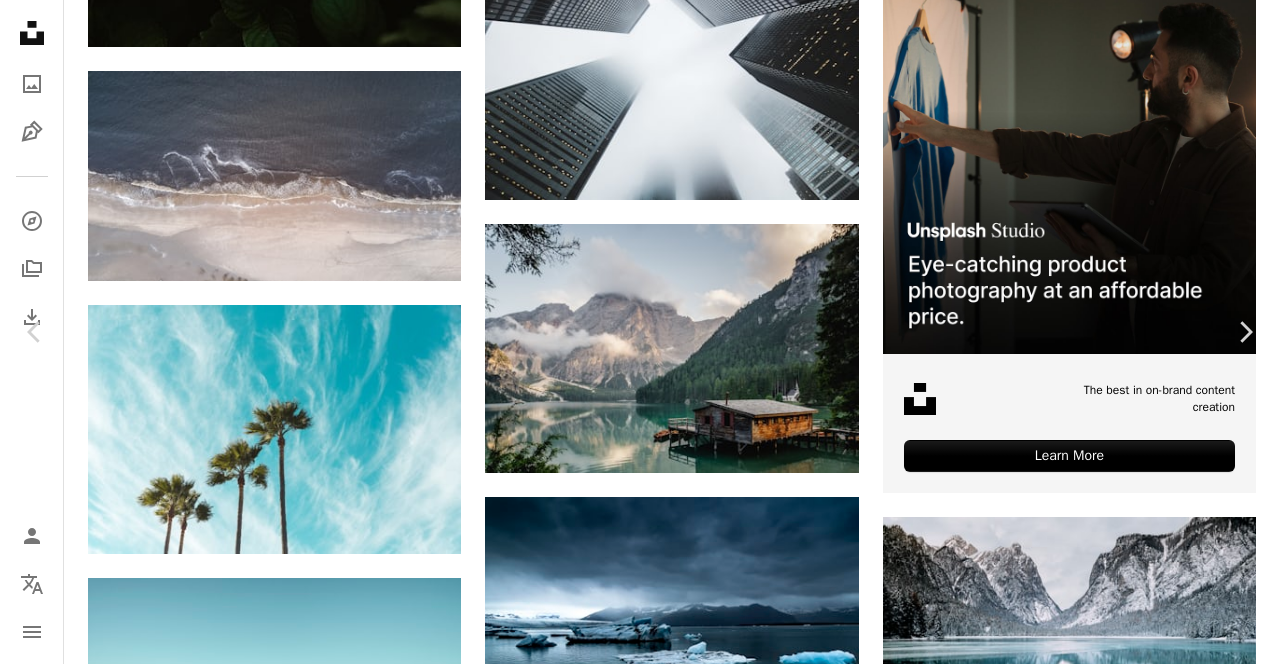 click on "Download free" at bounding box center (1081, 3005) 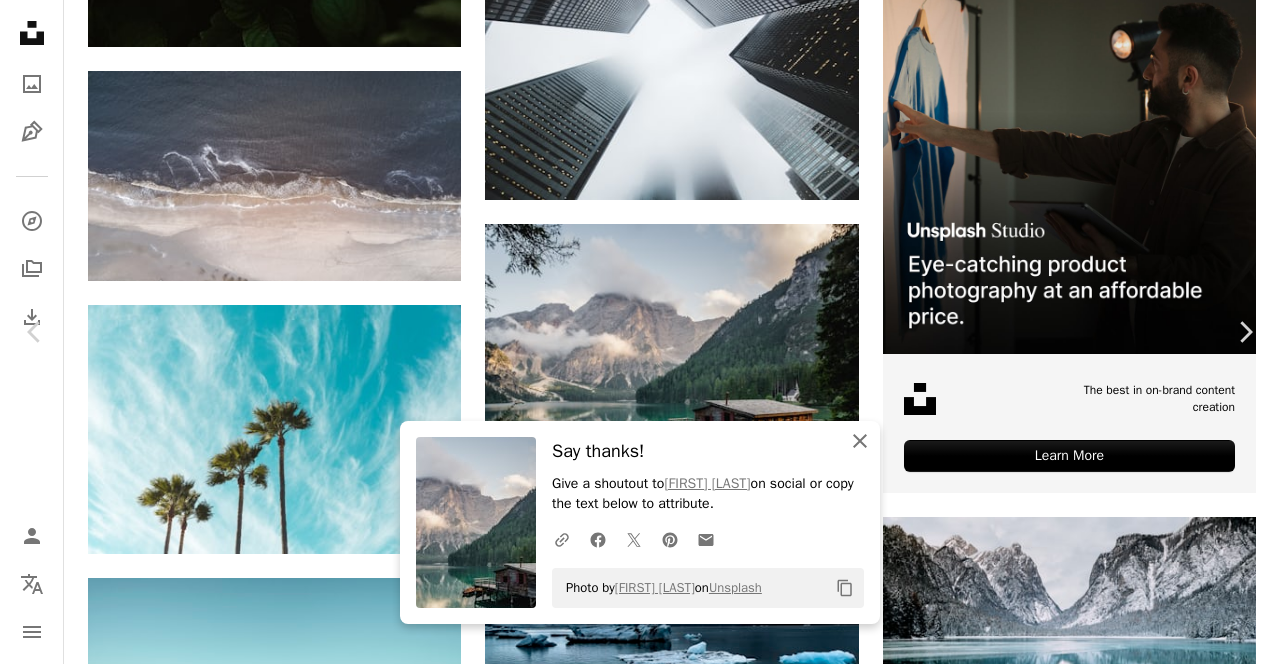 click on "An X shape" 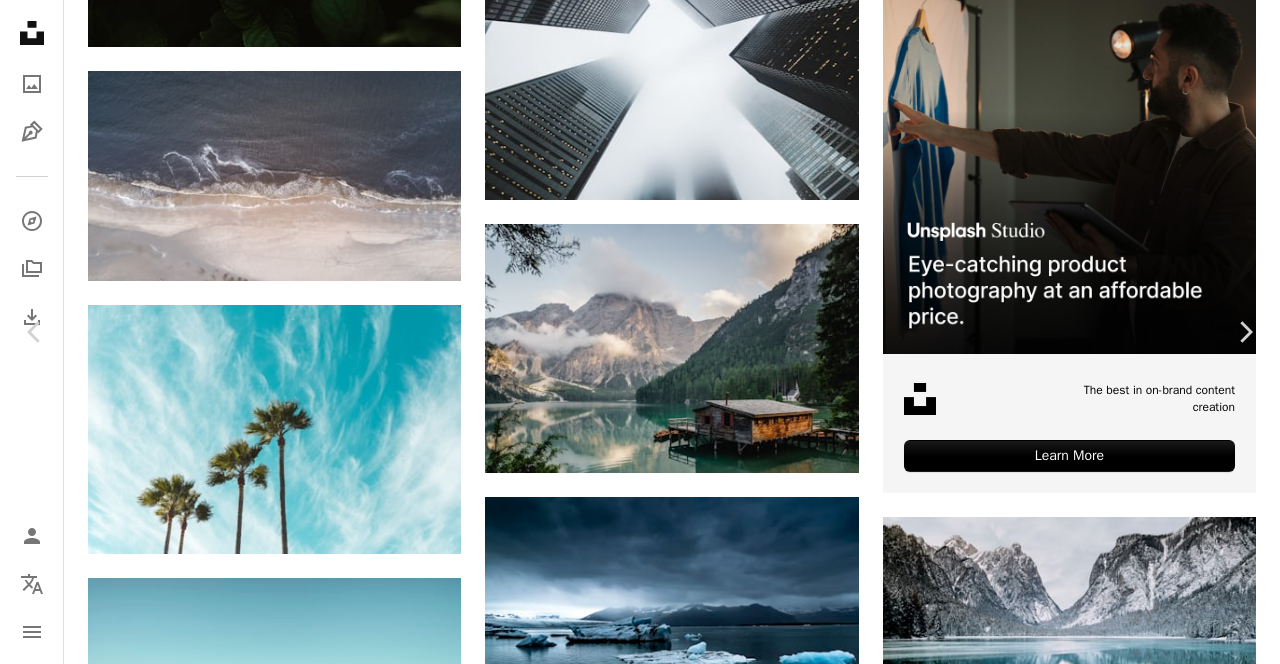scroll, scrollTop: 91, scrollLeft: 0, axis: vertical 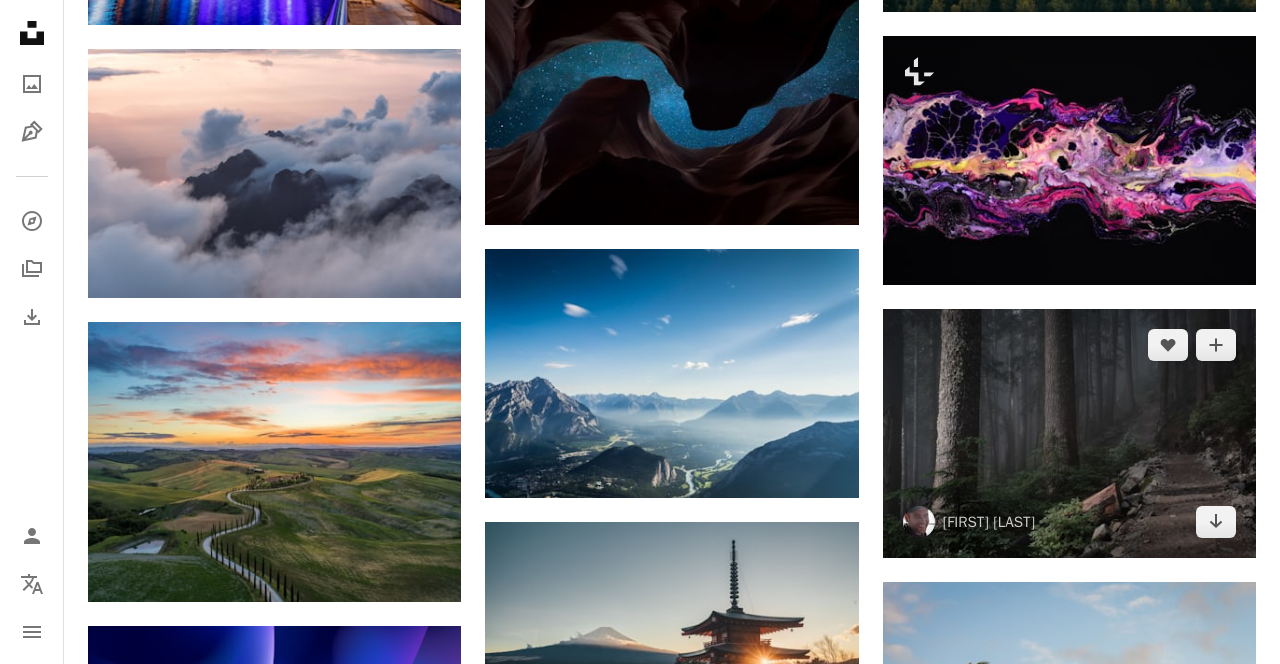 click at bounding box center (1069, 433) 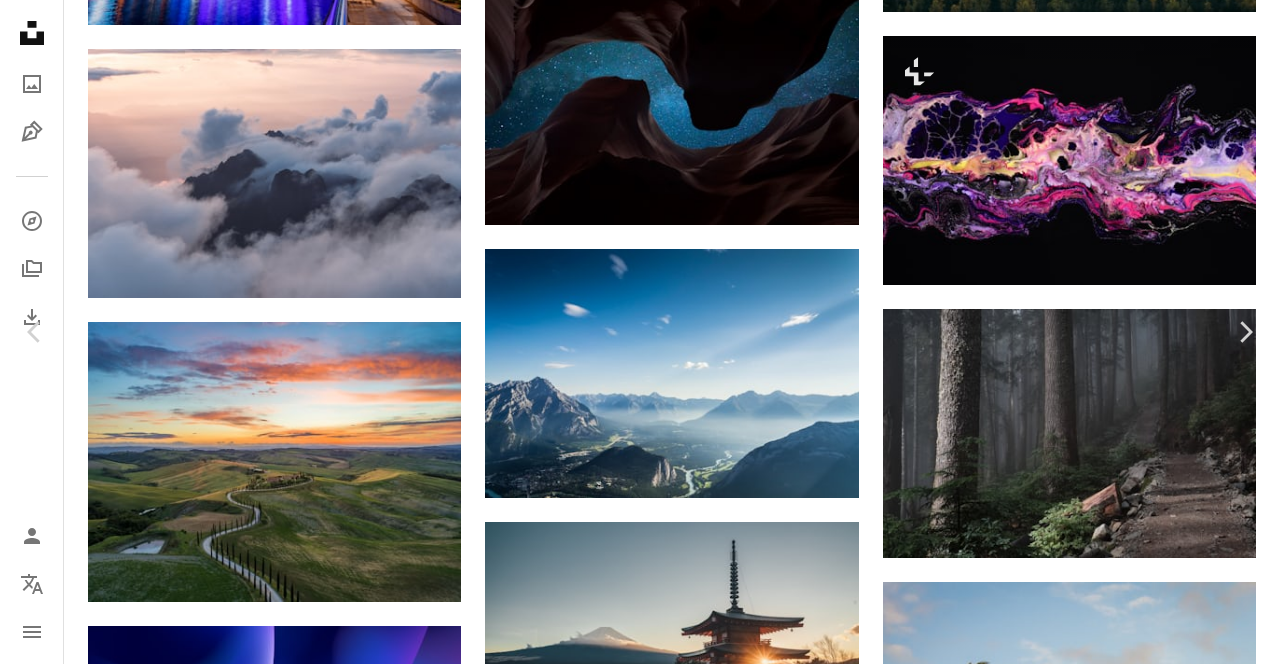 click on "Download free" at bounding box center (1081, 4408) 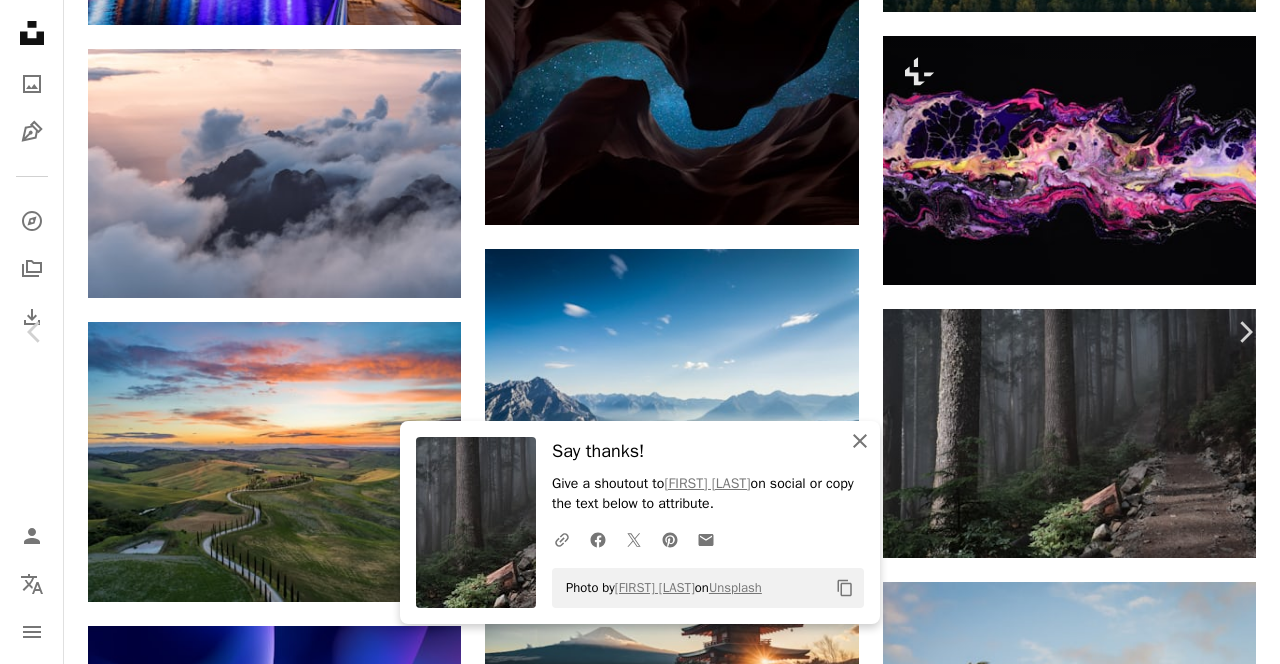 click on "An X shape Close" at bounding box center (860, 441) 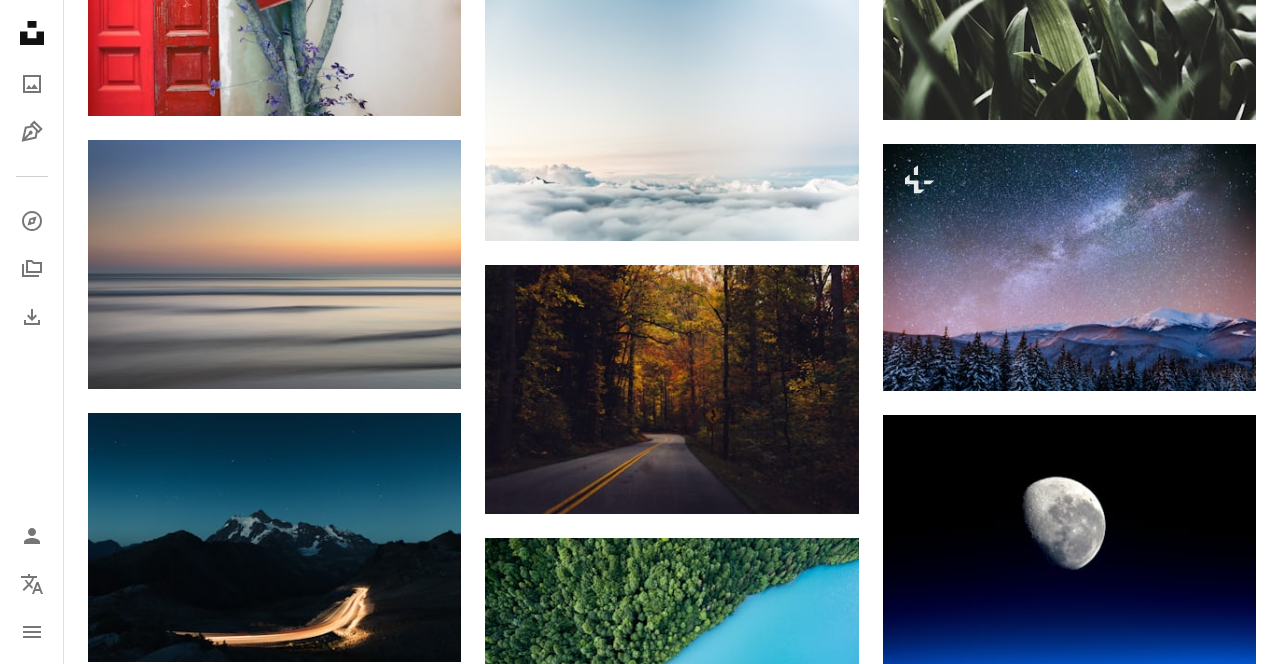 scroll, scrollTop: 15260, scrollLeft: 0, axis: vertical 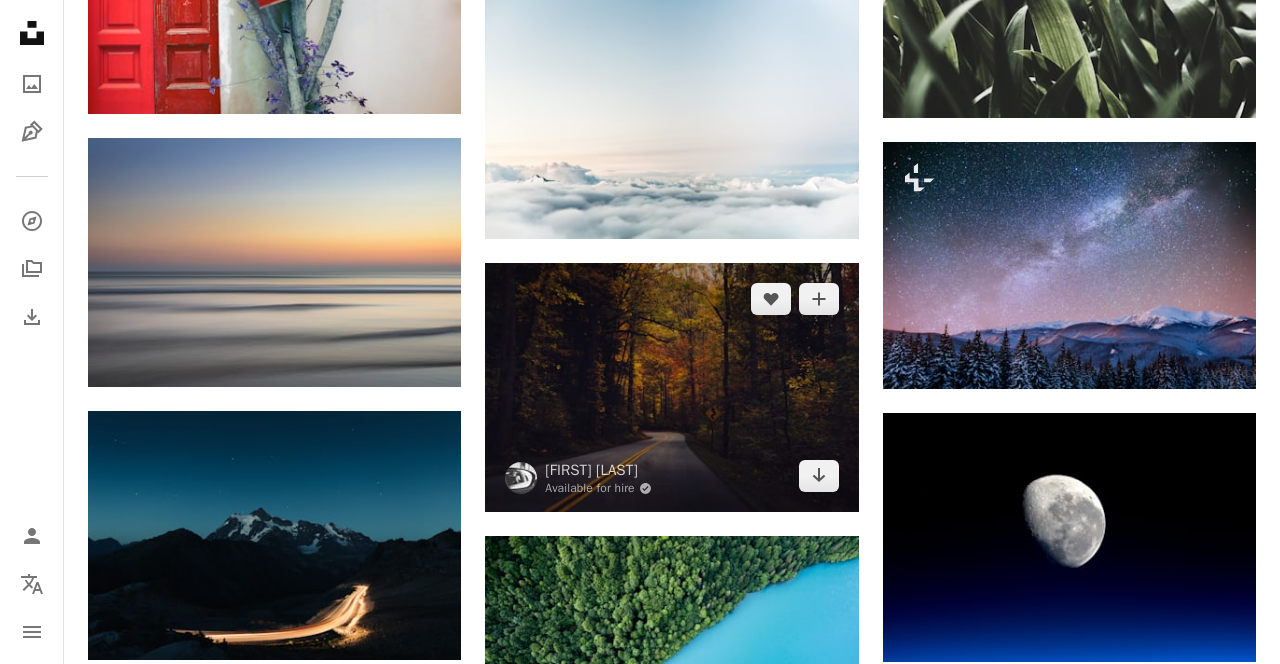 click at bounding box center [671, 387] 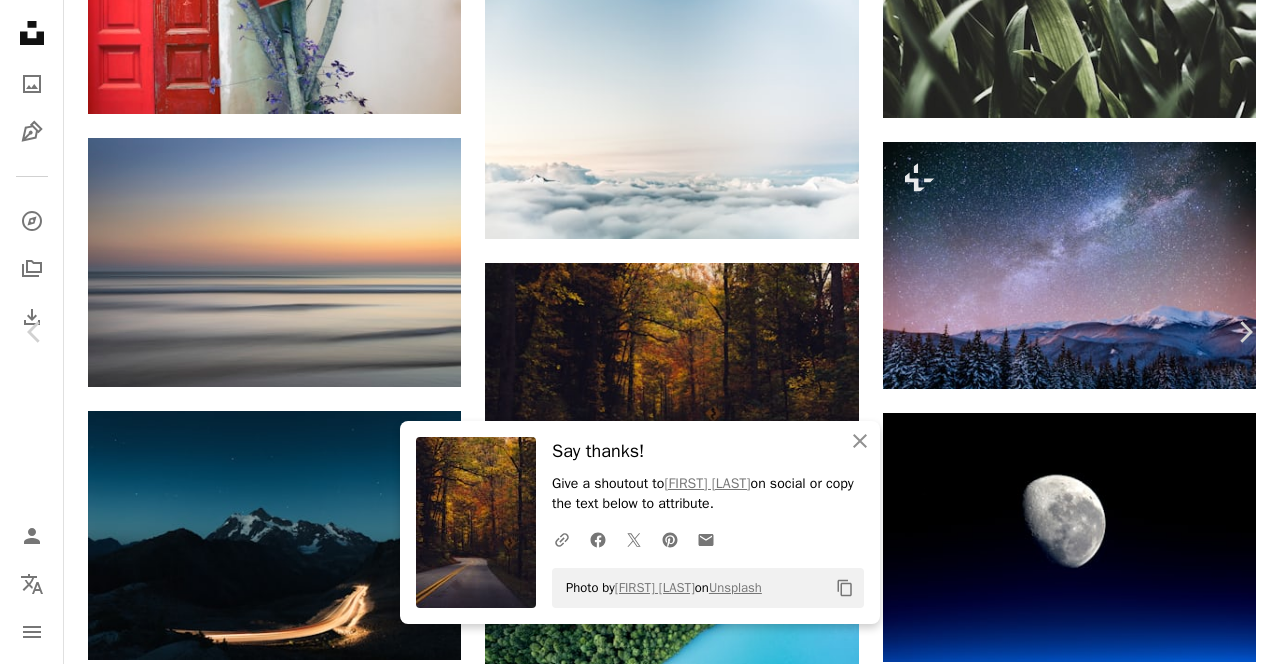scroll, scrollTop: 15324, scrollLeft: 0, axis: vertical 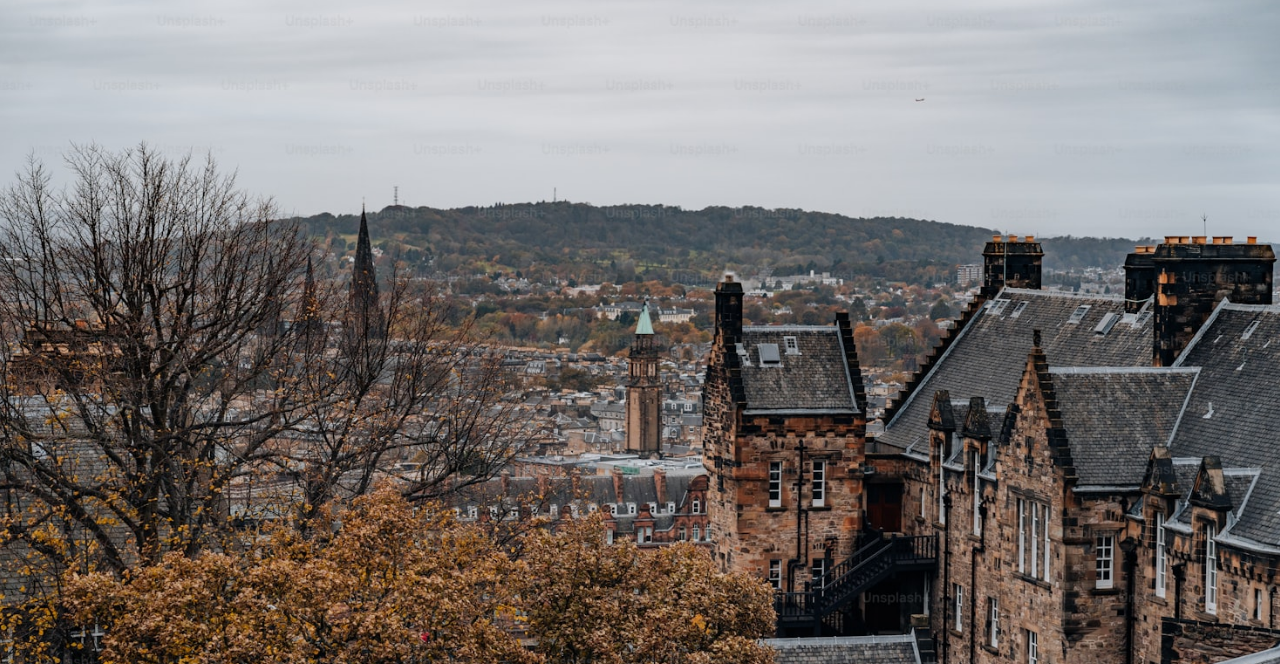 click at bounding box center [640, 427] 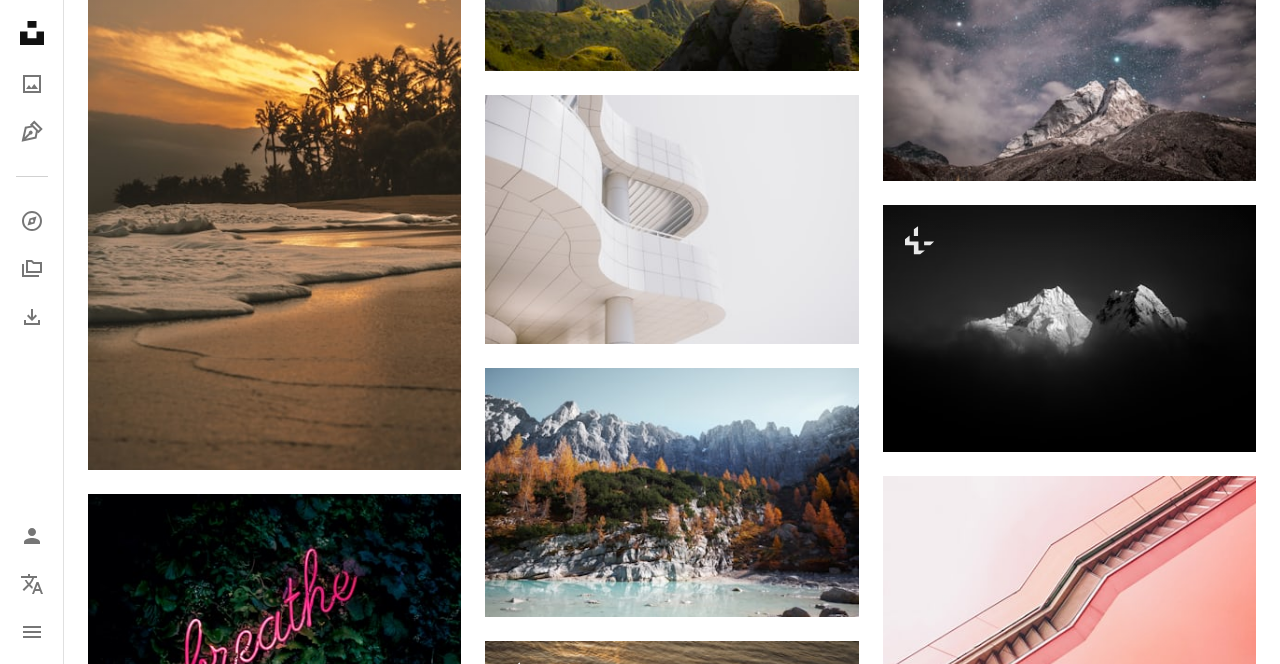 scroll, scrollTop: 18781, scrollLeft: 0, axis: vertical 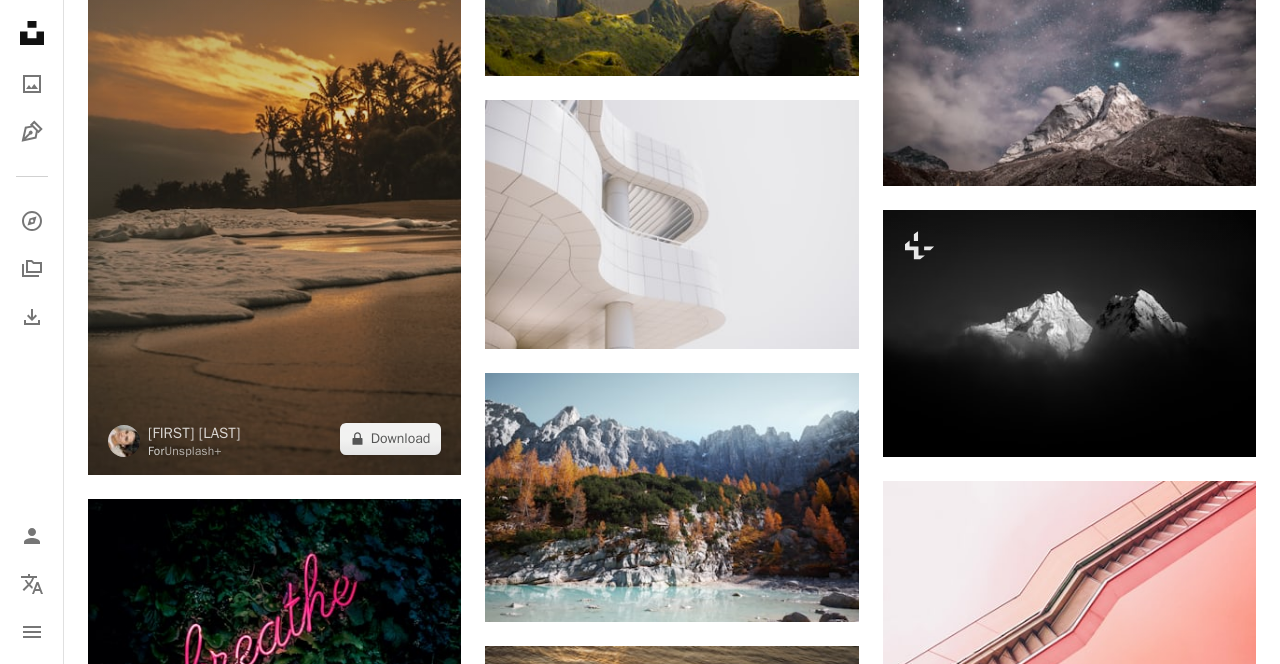 click at bounding box center [274, 195] 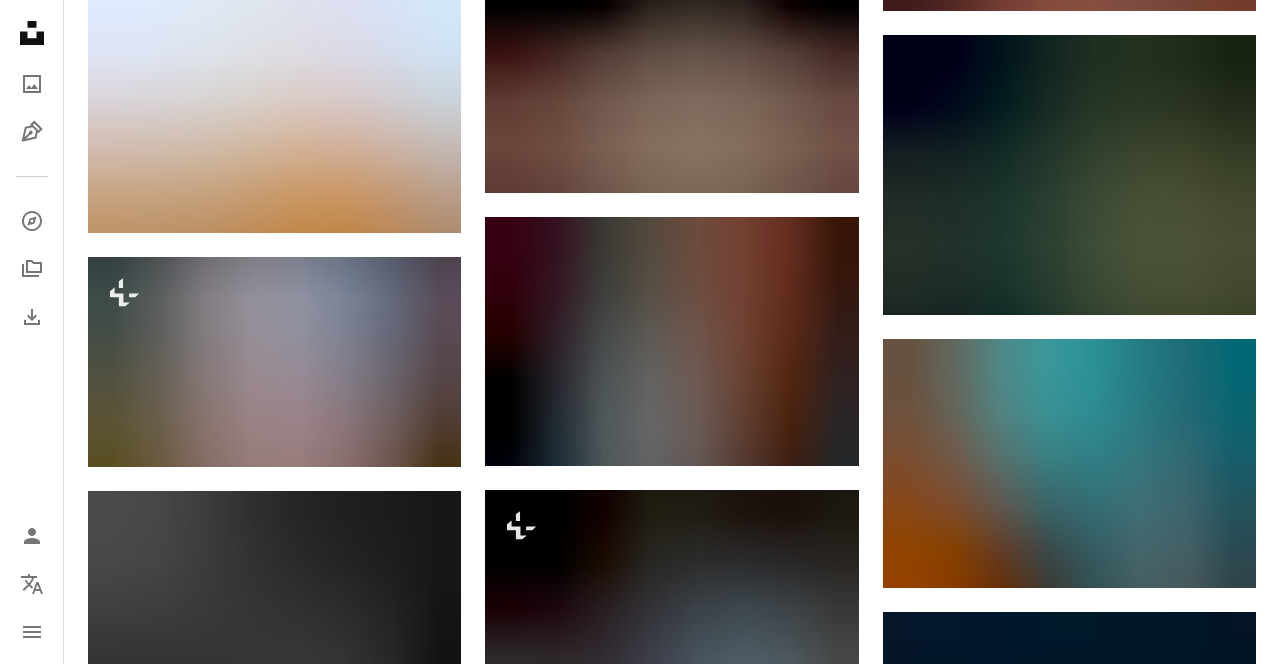 scroll, scrollTop: 20042, scrollLeft: 0, axis: vertical 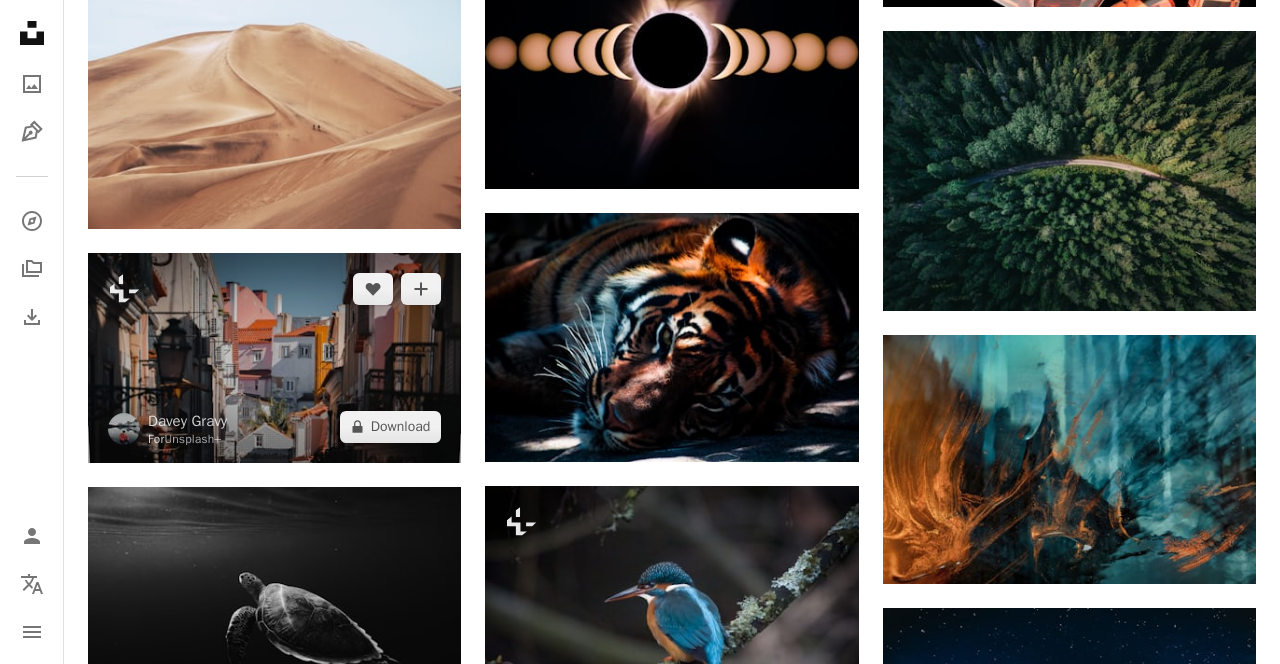 click at bounding box center (274, 358) 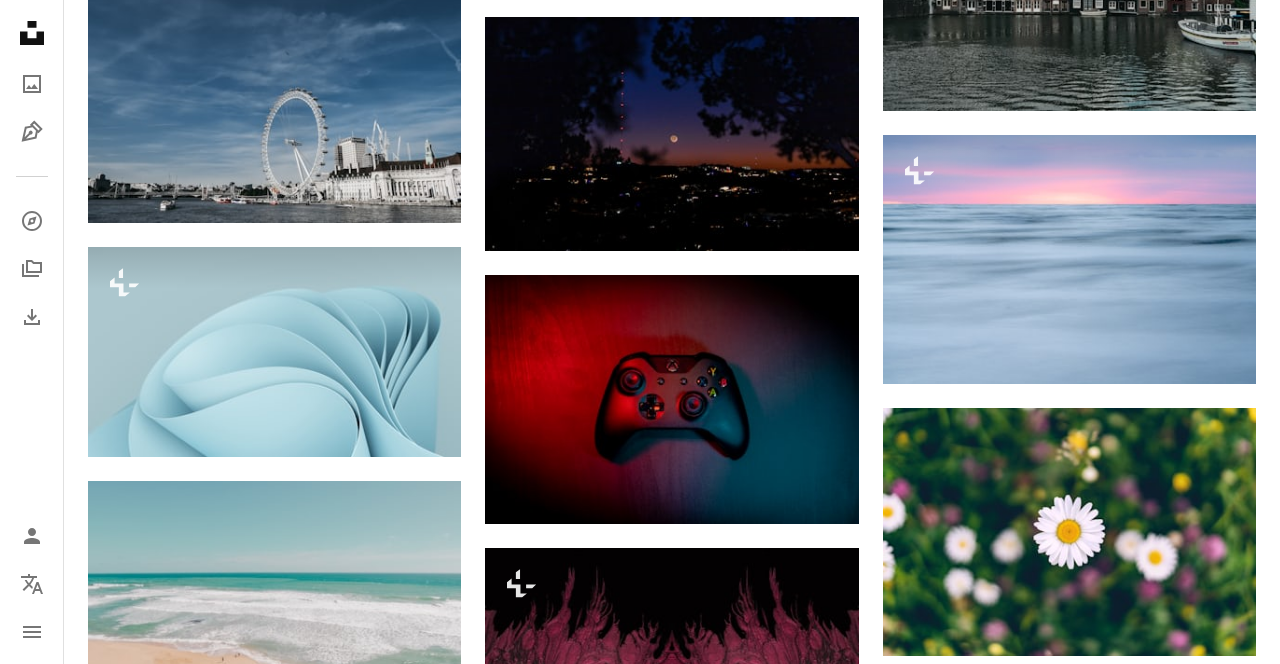 scroll, scrollTop: 21097, scrollLeft: 0, axis: vertical 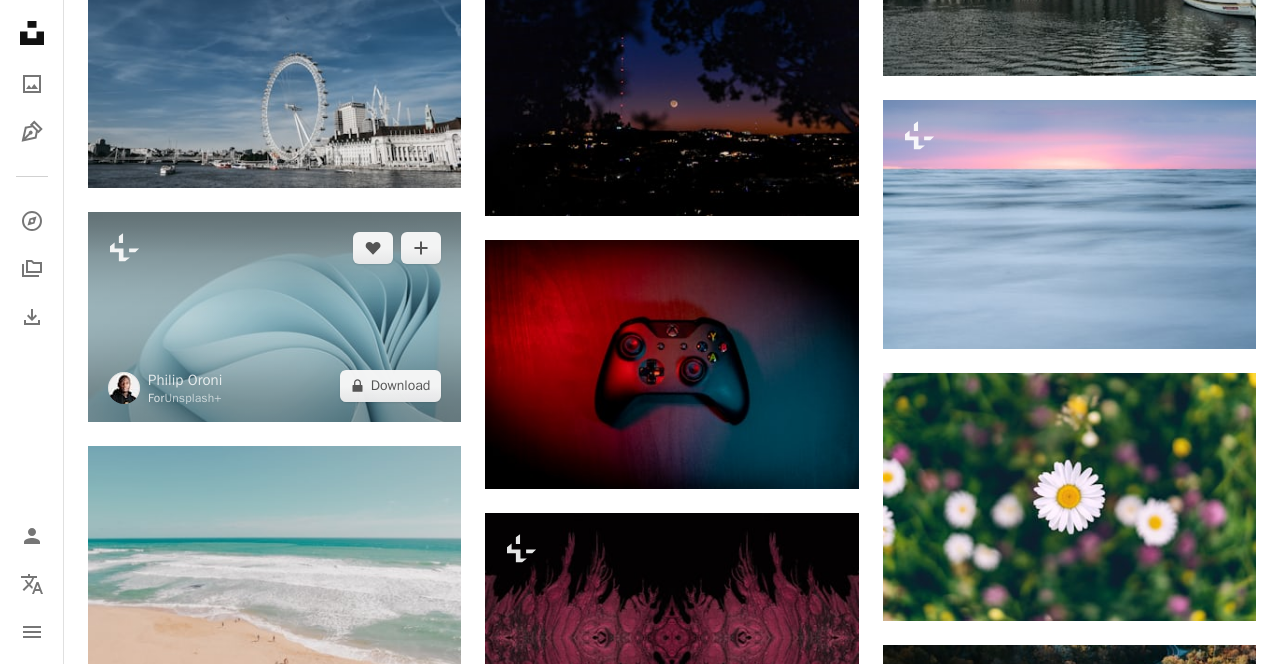 click at bounding box center [274, 317] 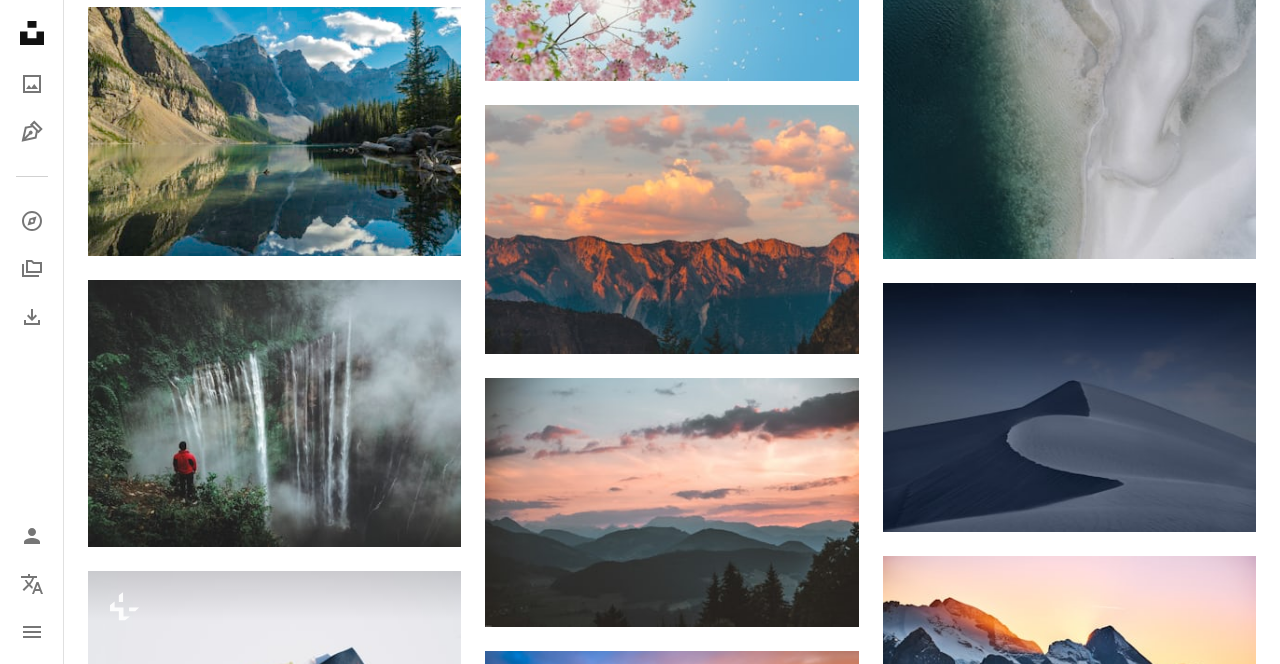 scroll, scrollTop: 22645, scrollLeft: 0, axis: vertical 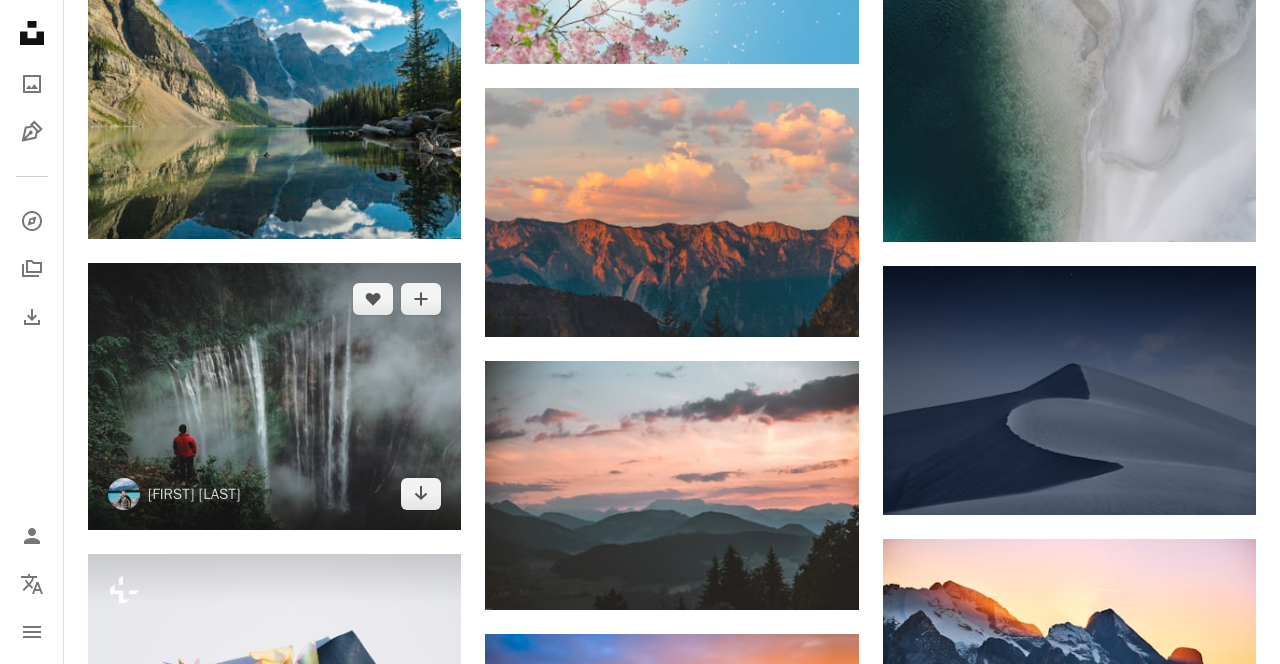 click at bounding box center (274, 396) 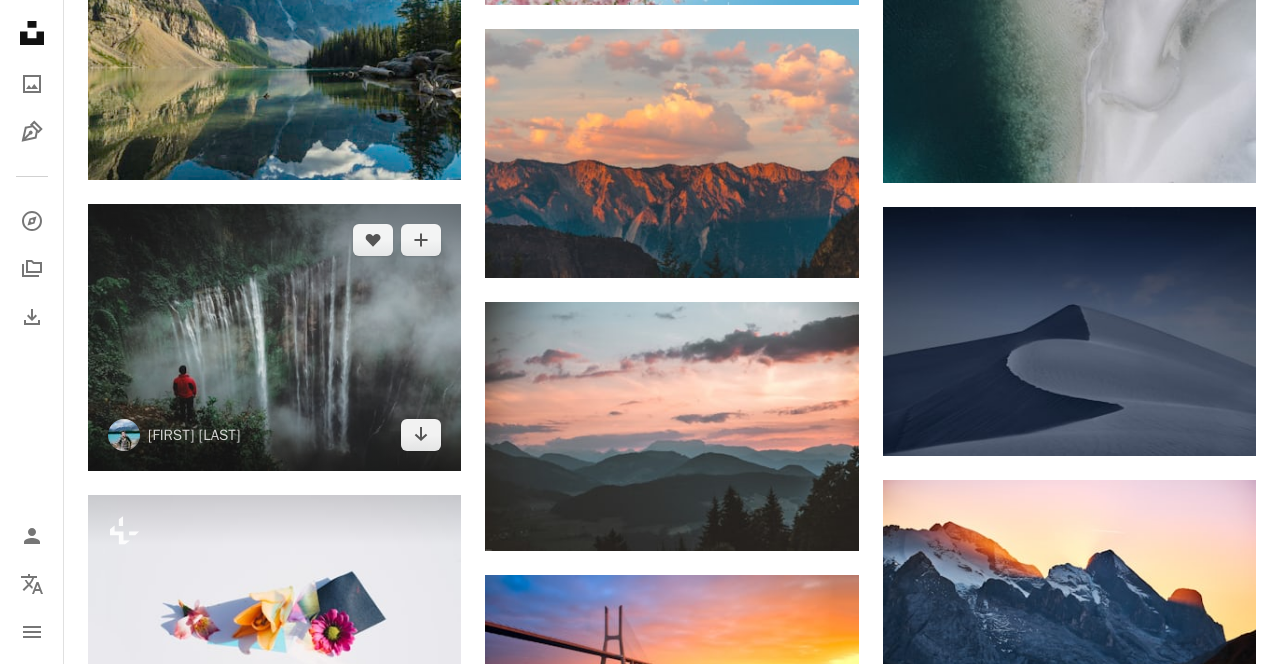 scroll, scrollTop: 22709, scrollLeft: 0, axis: vertical 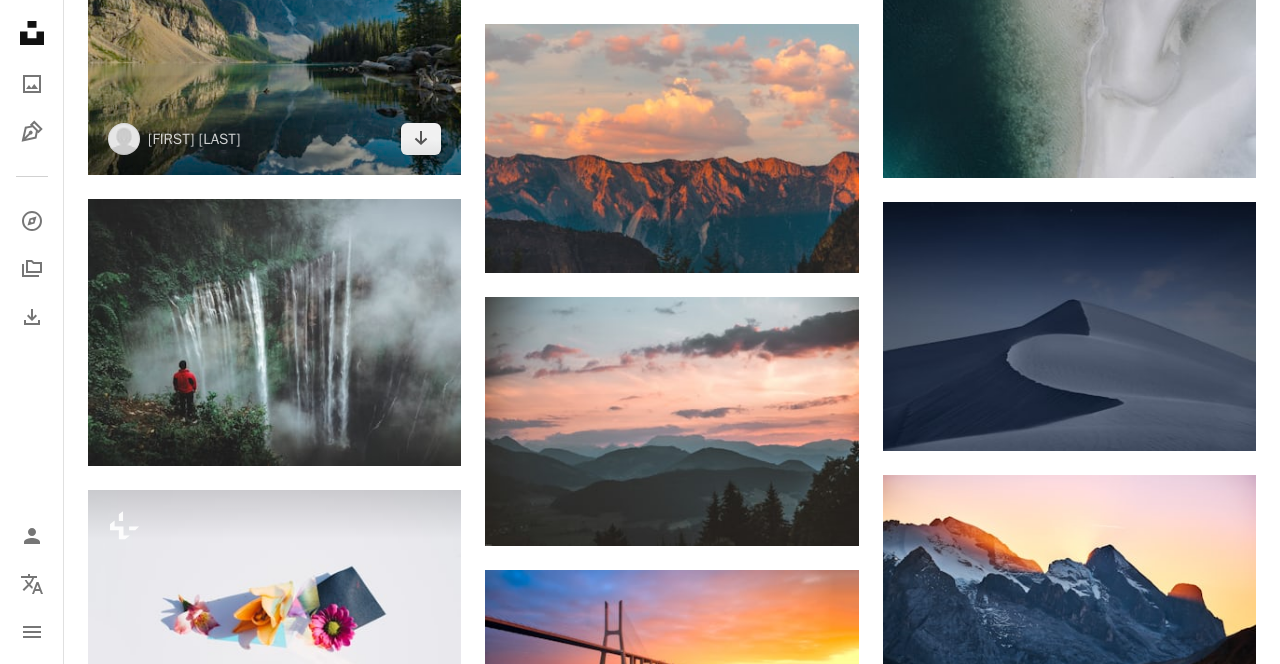 click at bounding box center (274, 50) 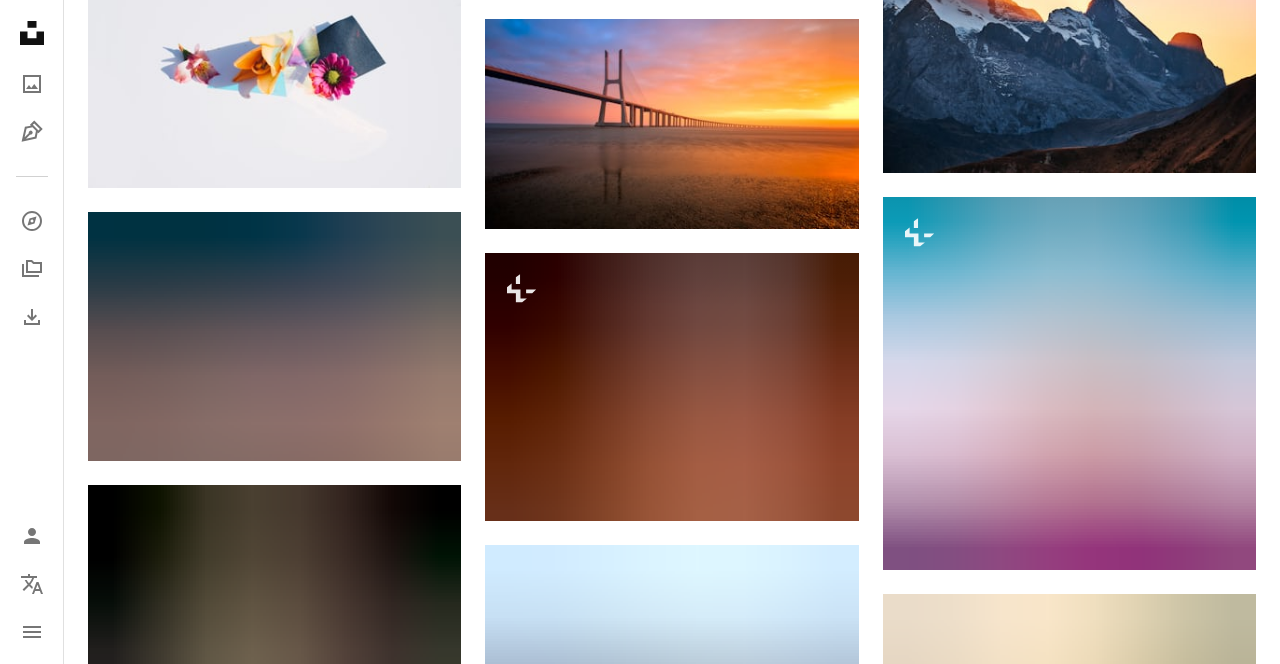 scroll, scrollTop: 23261, scrollLeft: 0, axis: vertical 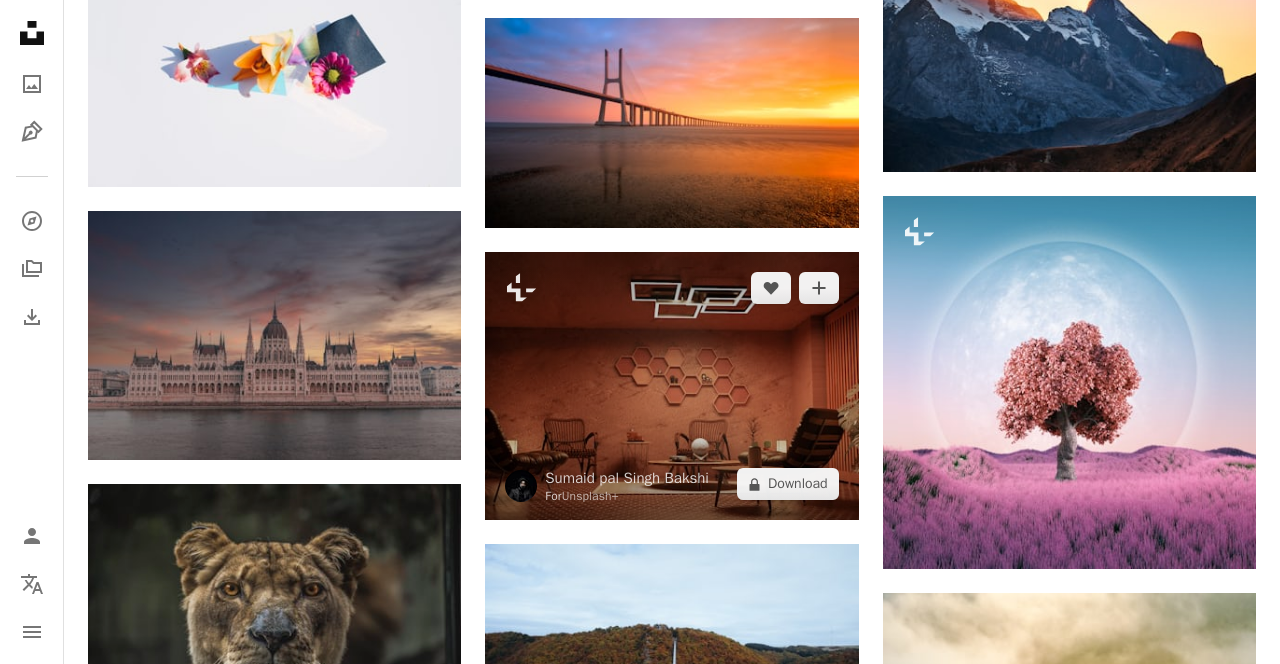click at bounding box center [671, 386] 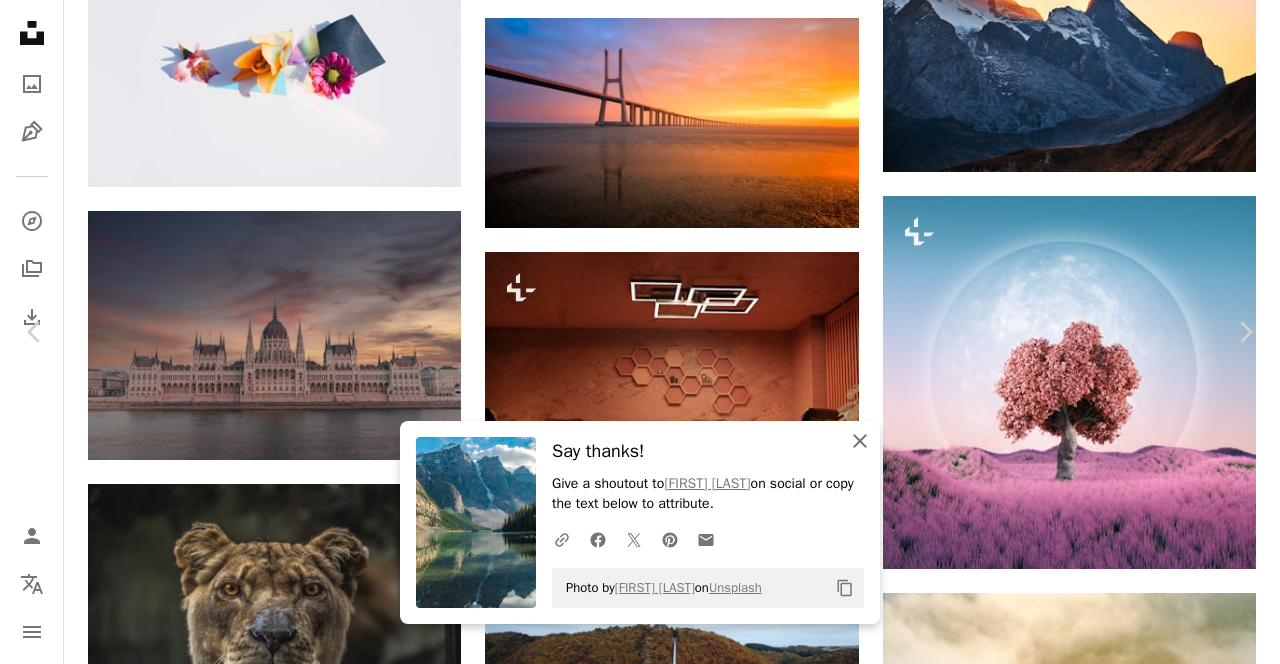 click on "An X shape" 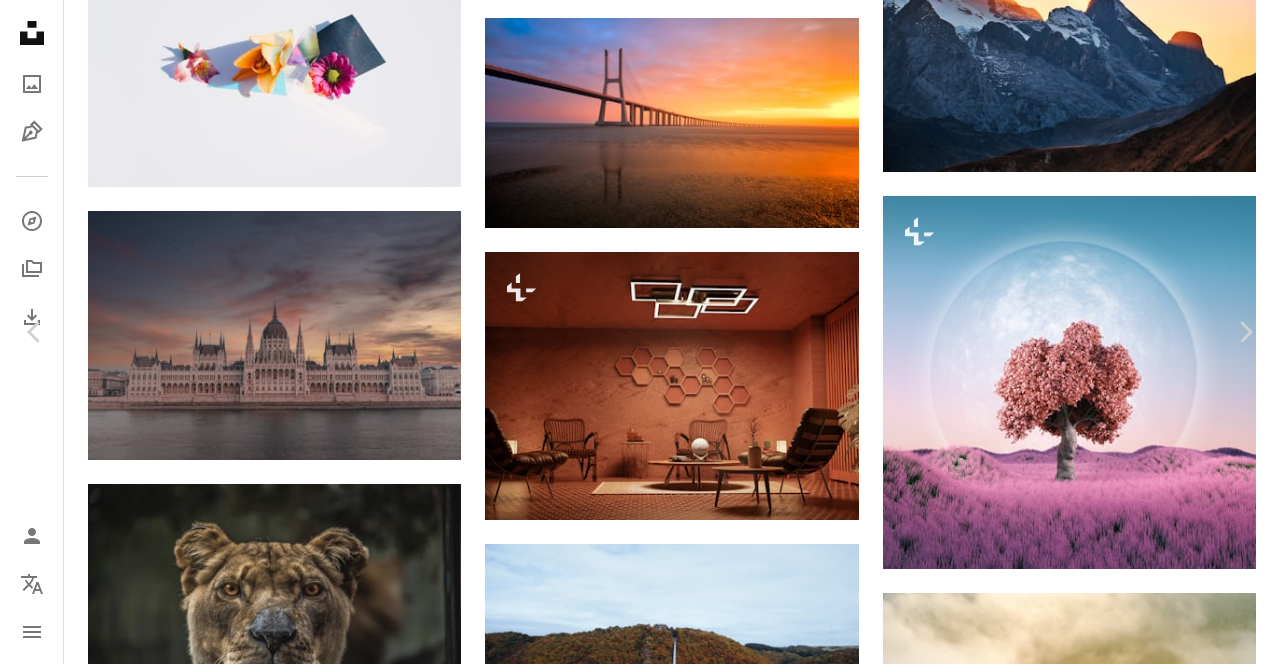 scroll, scrollTop: 27, scrollLeft: 0, axis: vertical 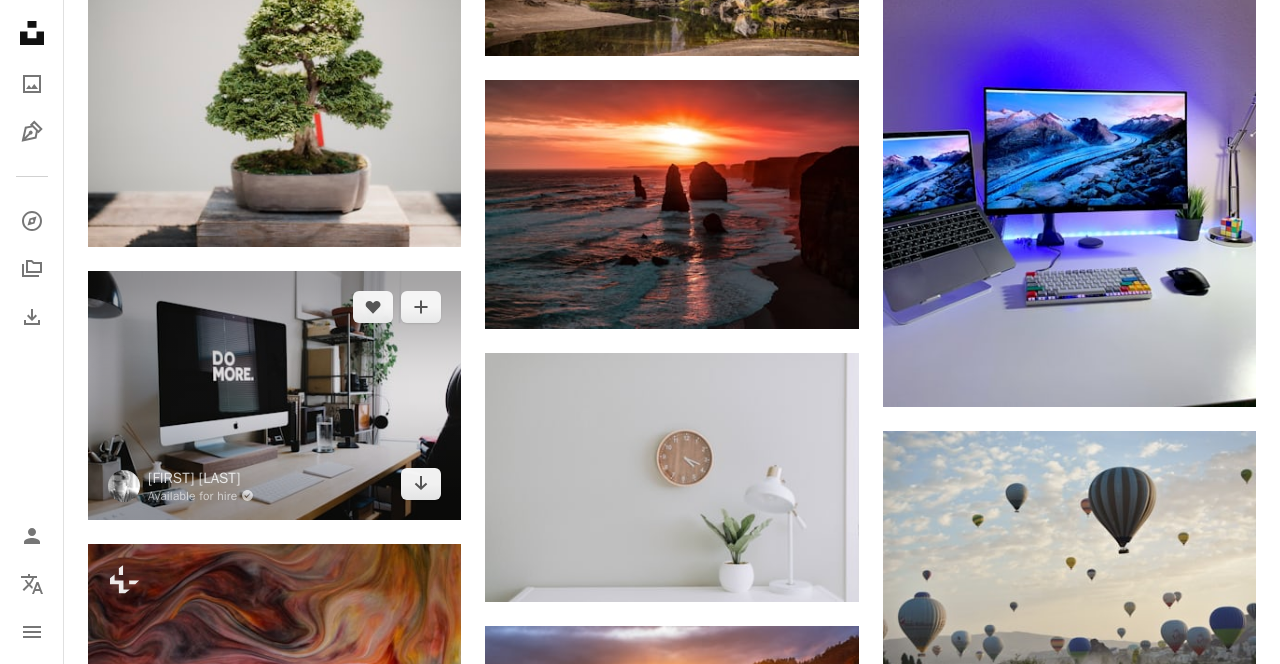 click at bounding box center [274, 395] 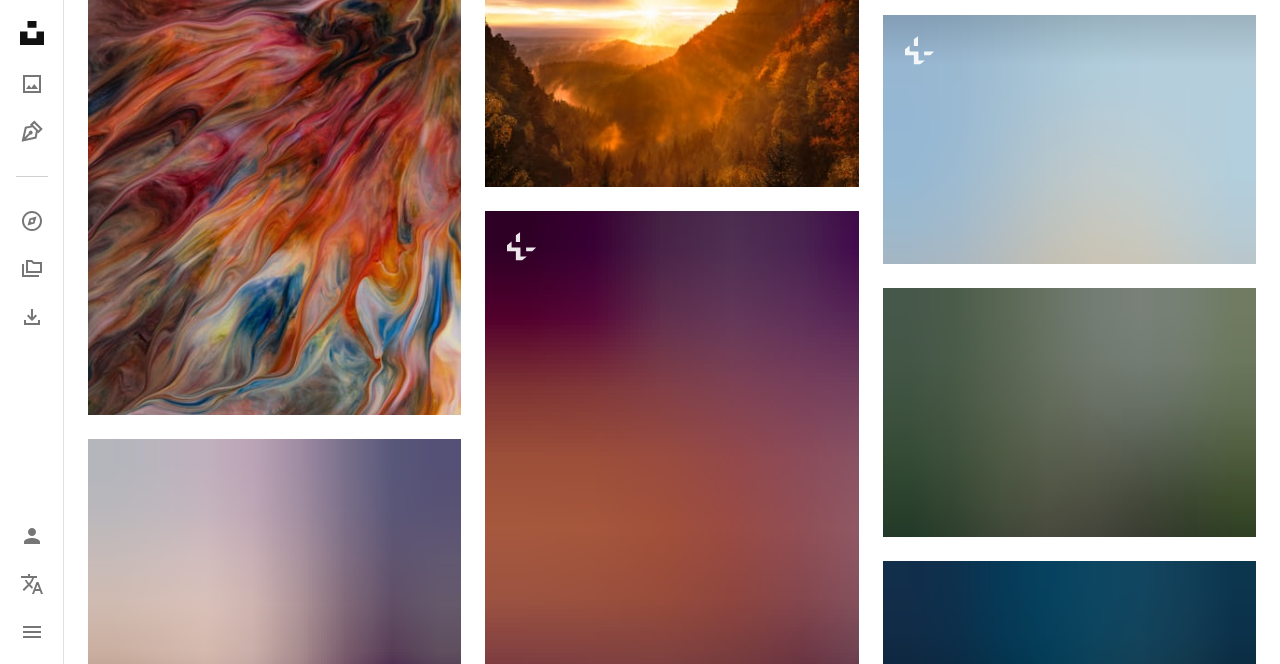 scroll, scrollTop: 28328, scrollLeft: 0, axis: vertical 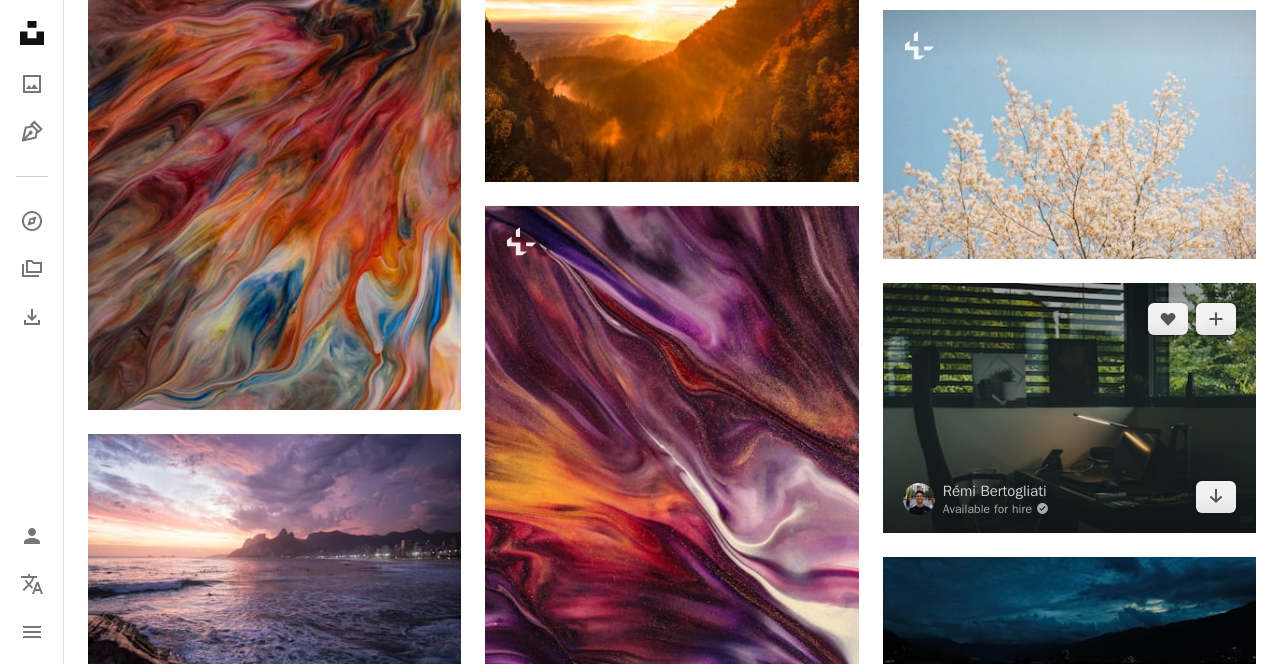click at bounding box center [1069, 407] 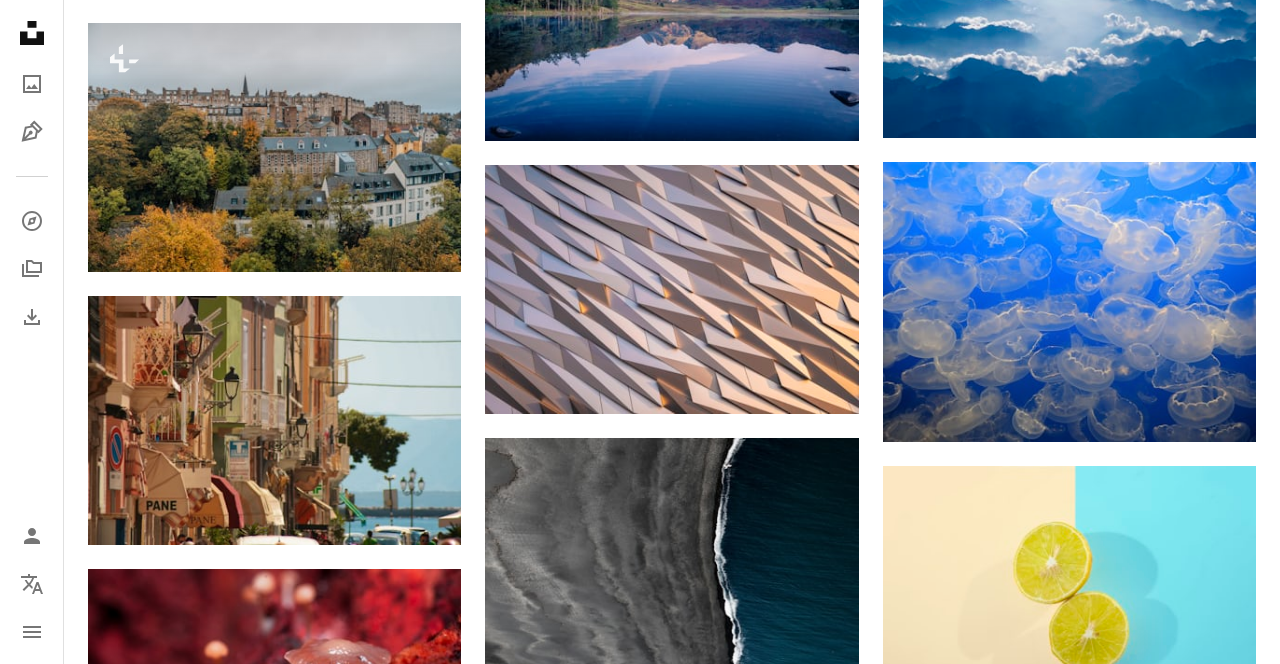 scroll, scrollTop: 34048, scrollLeft: 0, axis: vertical 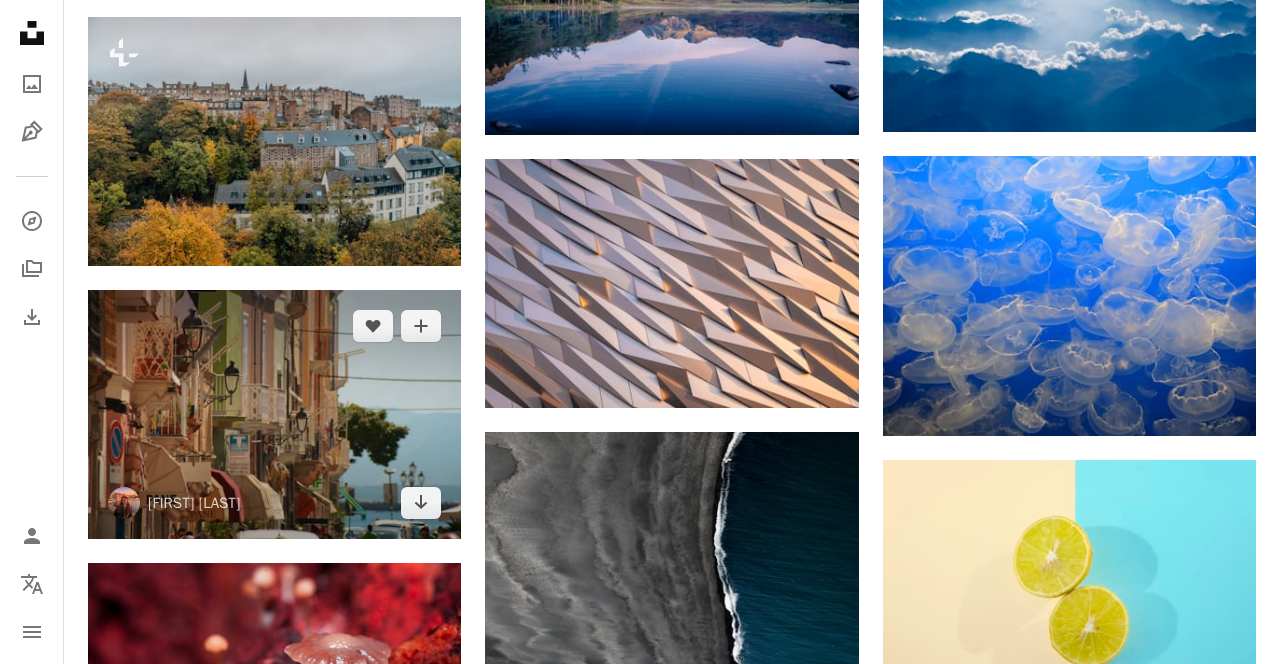 click at bounding box center (274, 414) 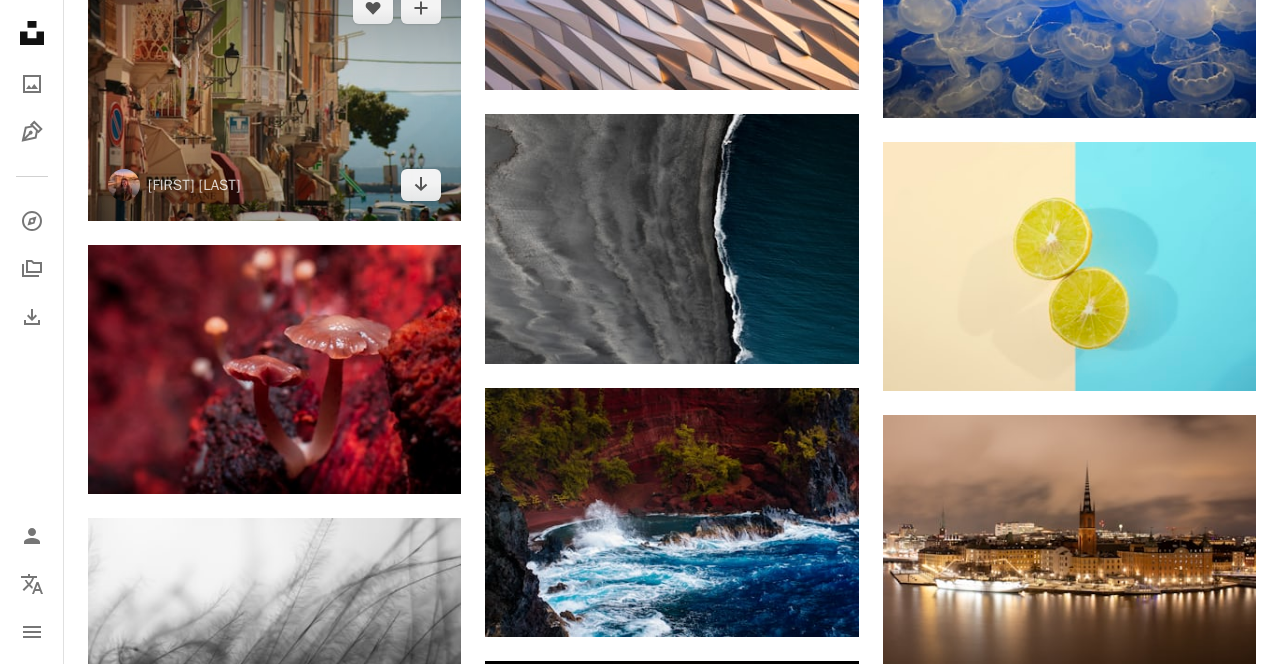 scroll, scrollTop: 34410, scrollLeft: 0, axis: vertical 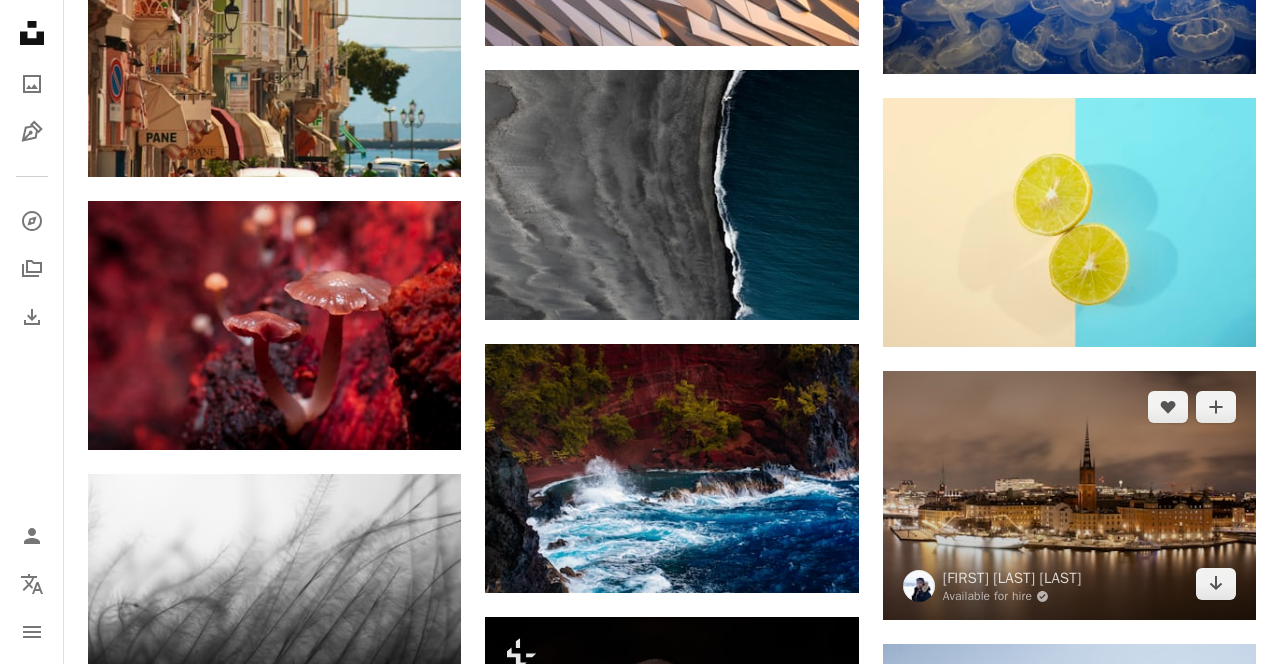 click at bounding box center [1069, 495] 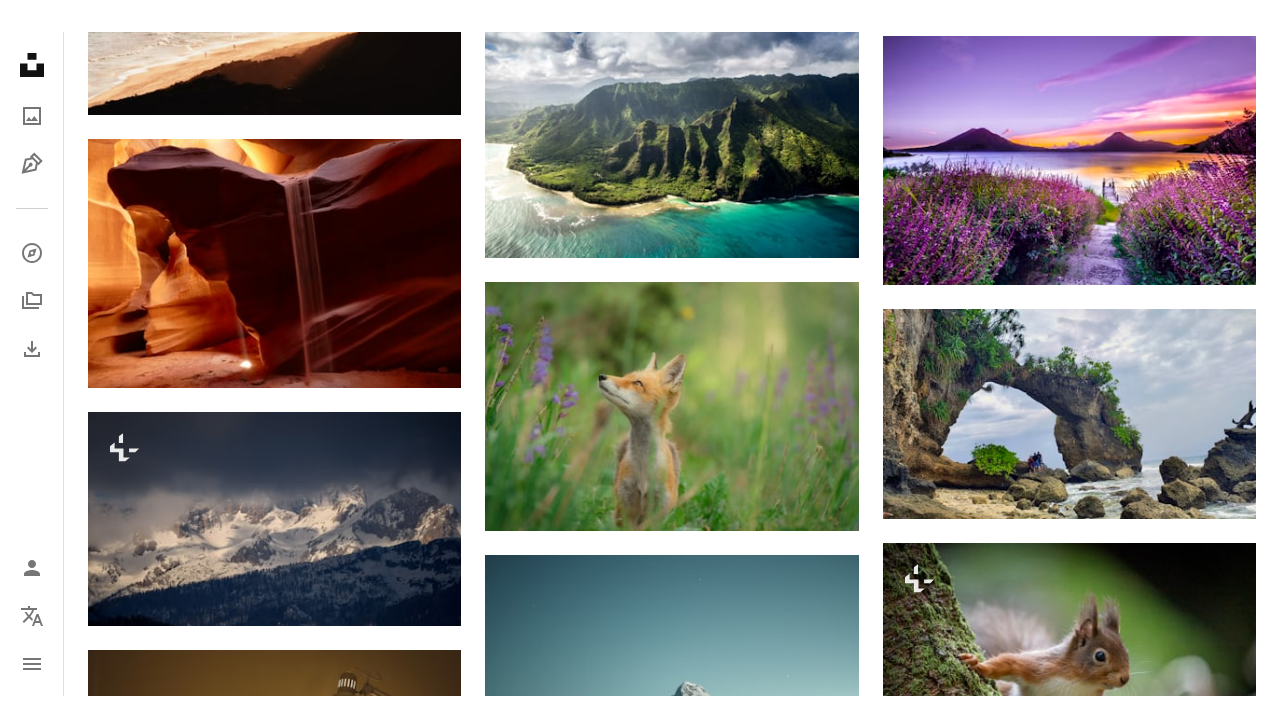 scroll, scrollTop: 36246, scrollLeft: 0, axis: vertical 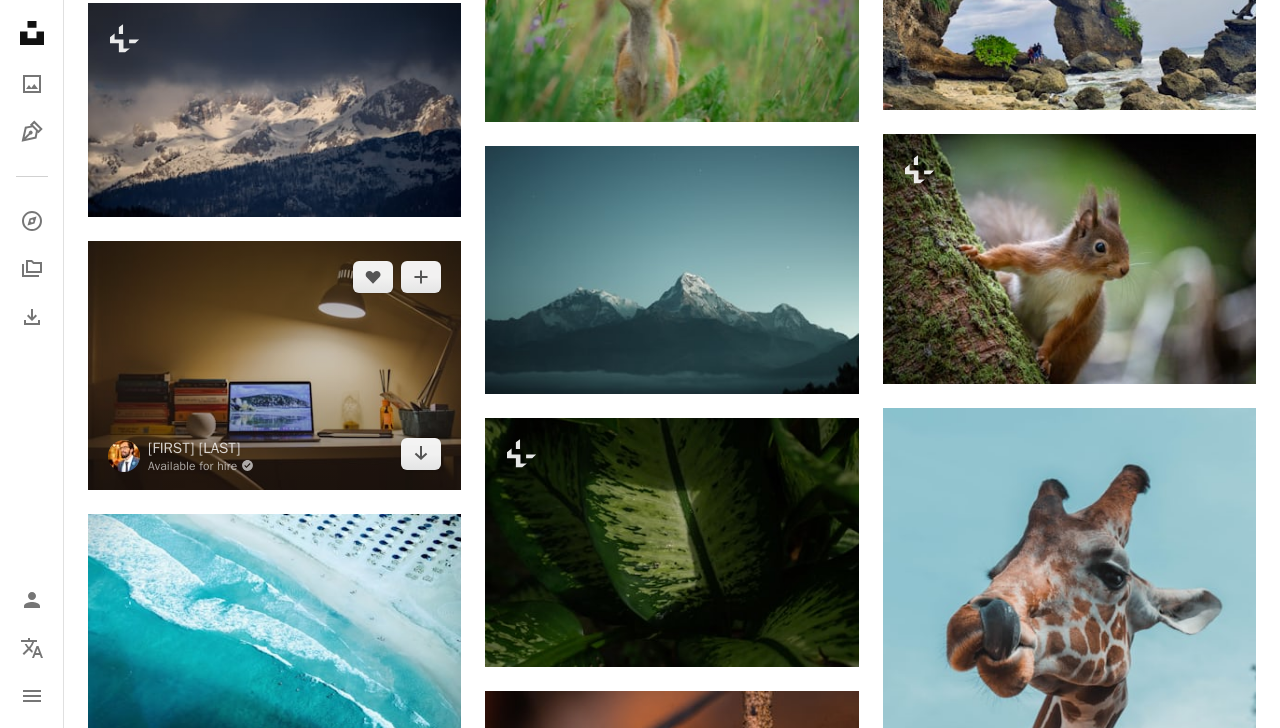 click at bounding box center (274, 365) 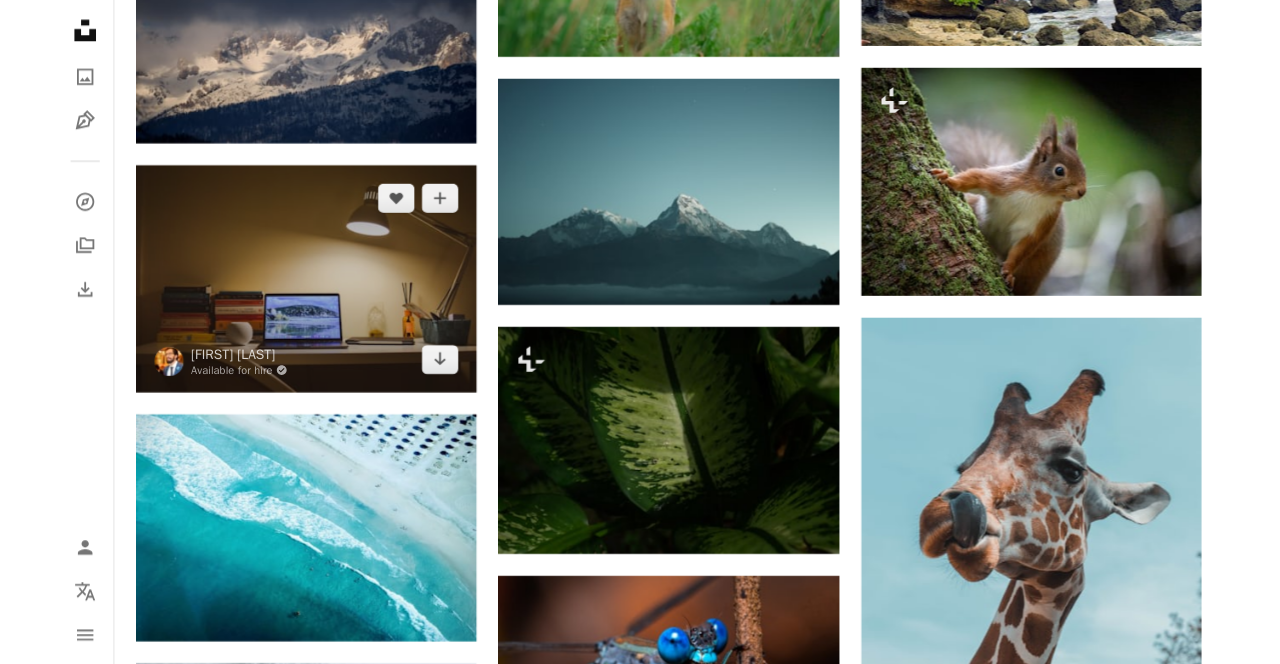 scroll, scrollTop: 36310, scrollLeft: 0, axis: vertical 